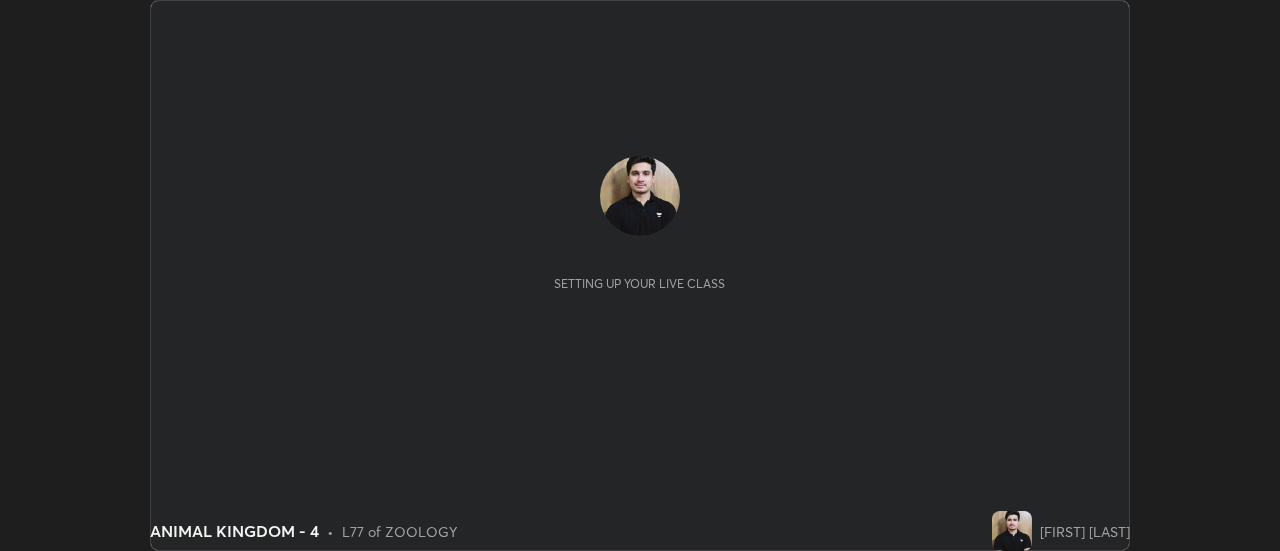 scroll, scrollTop: 0, scrollLeft: 0, axis: both 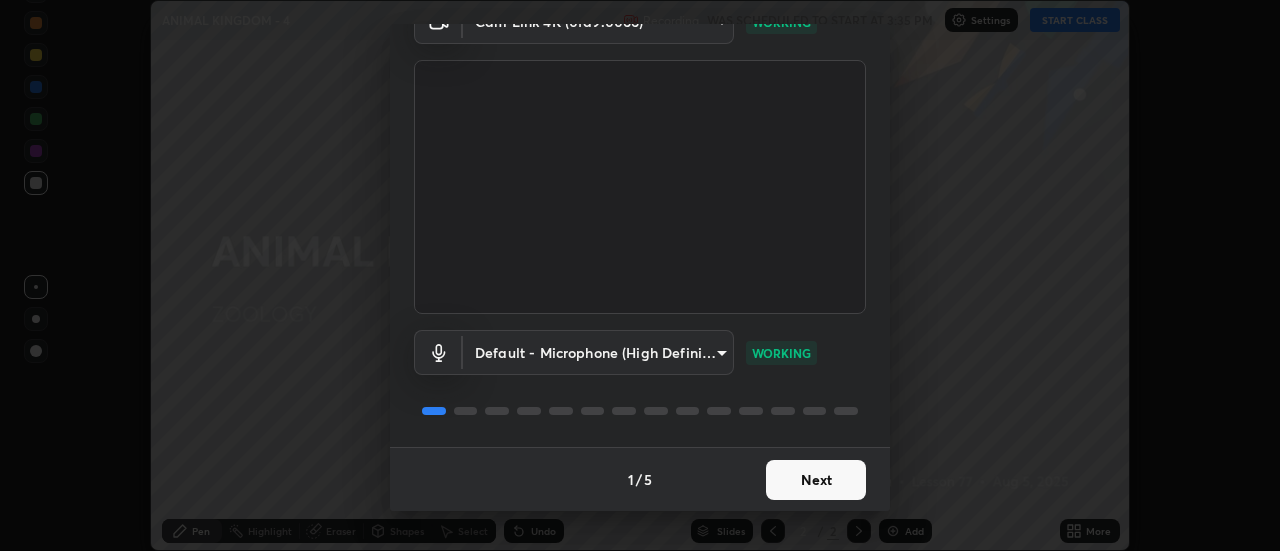 click on "Next" at bounding box center (816, 480) 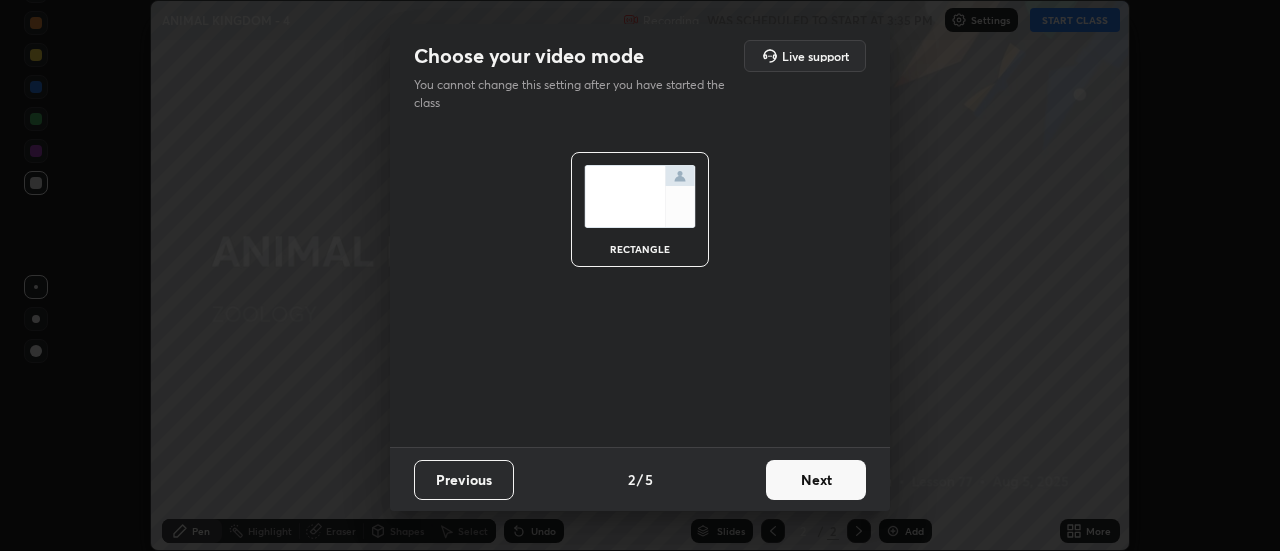 scroll, scrollTop: 0, scrollLeft: 0, axis: both 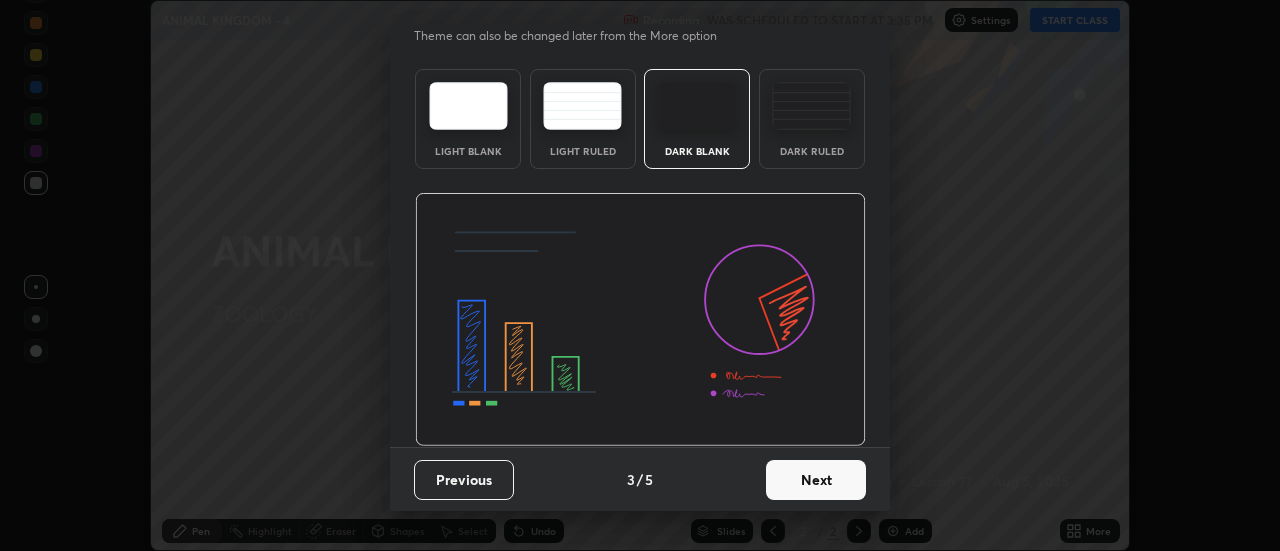 click on "Next" at bounding box center [816, 480] 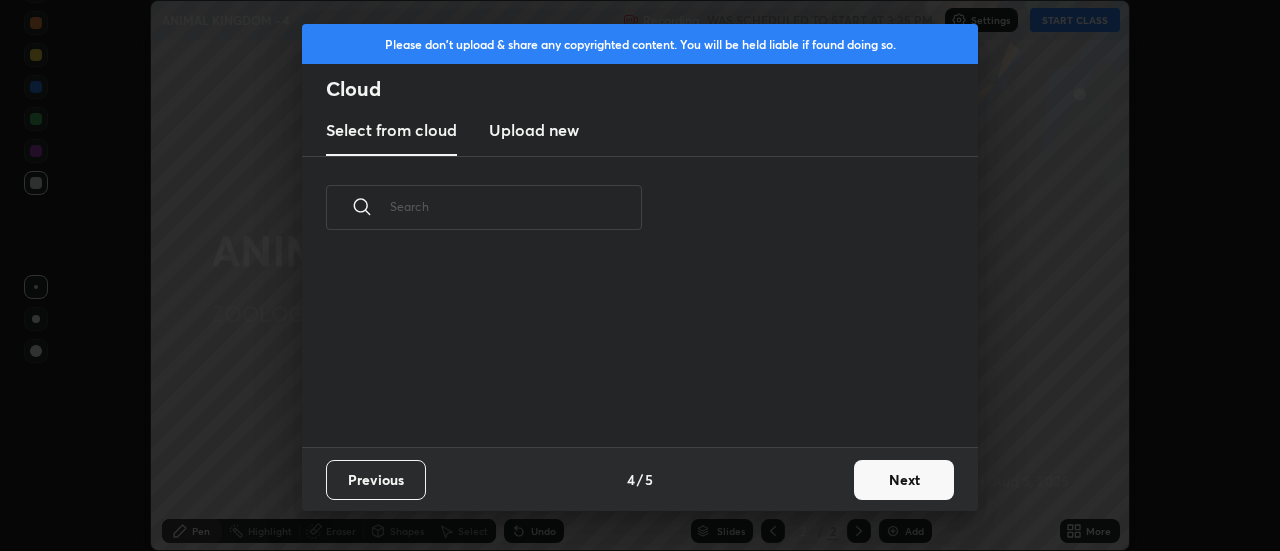 scroll, scrollTop: 0, scrollLeft: 0, axis: both 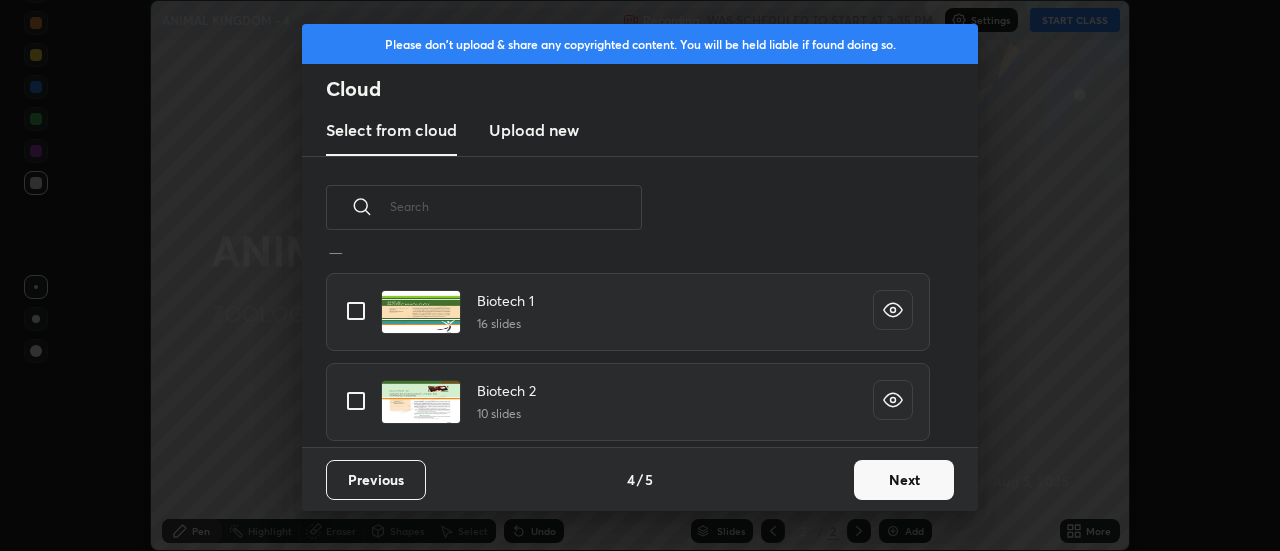 click on "Next" at bounding box center [904, 480] 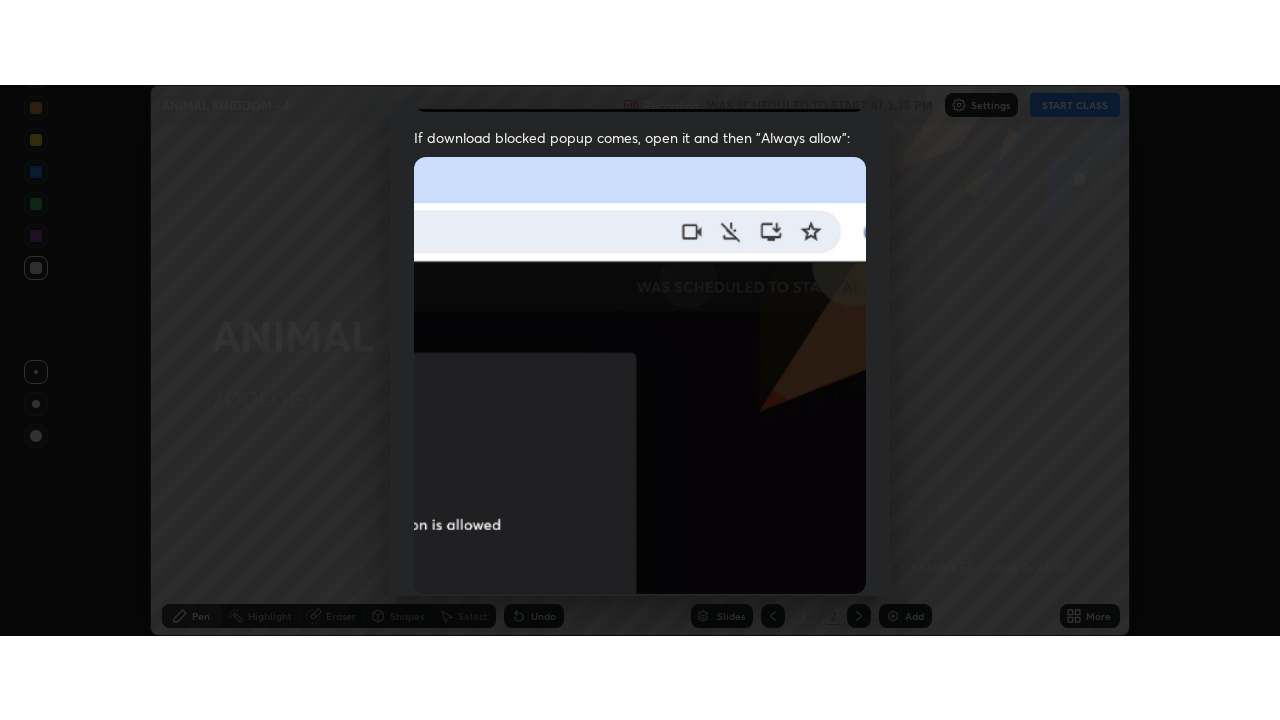 scroll, scrollTop: 513, scrollLeft: 0, axis: vertical 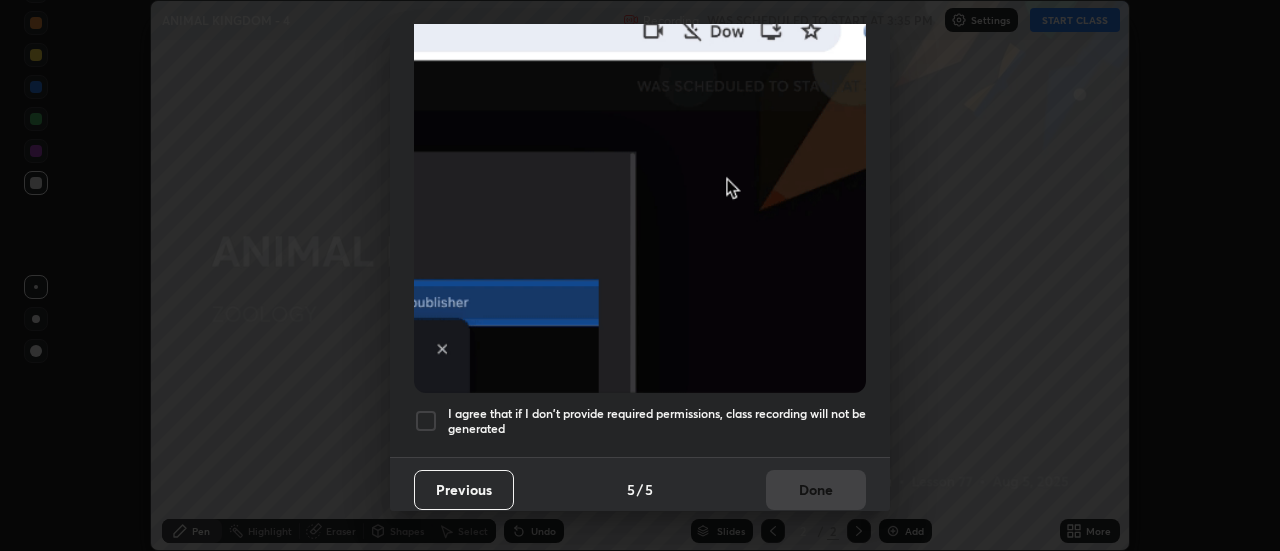 click on "I agree that if I don't provide required permissions, class recording will not be generated" at bounding box center (657, 421) 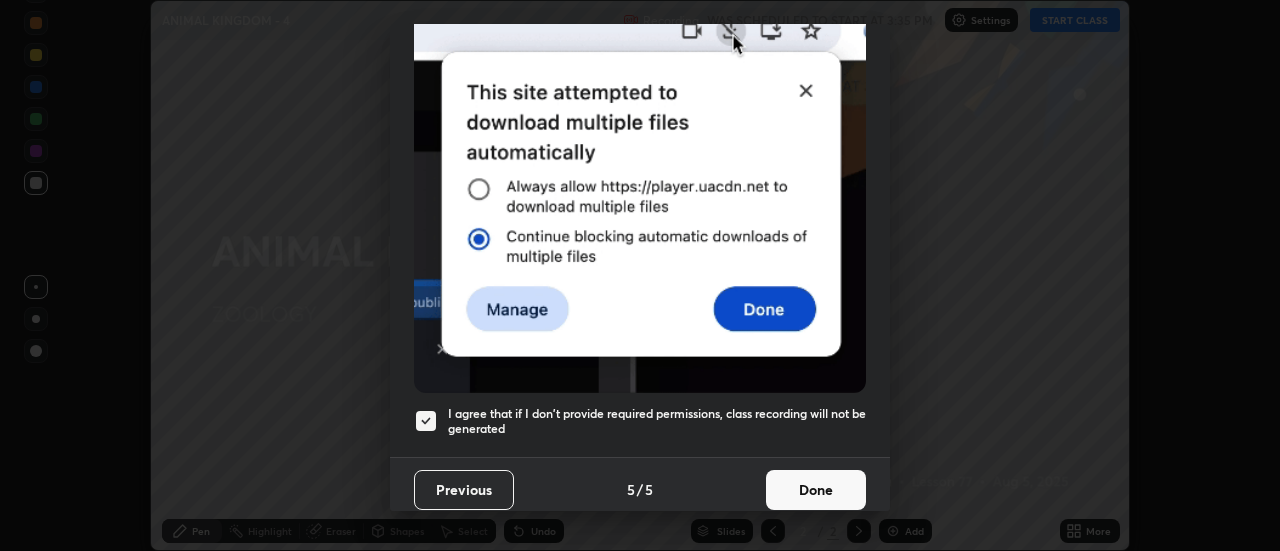click on "Done" at bounding box center (816, 490) 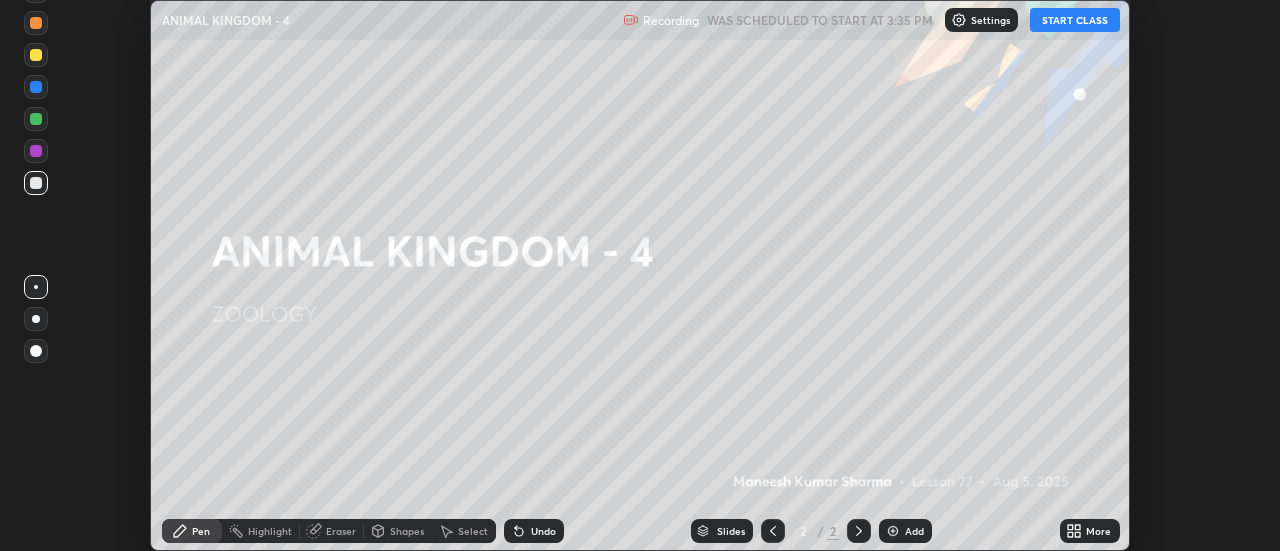 click on "START CLASS" at bounding box center (1075, 20) 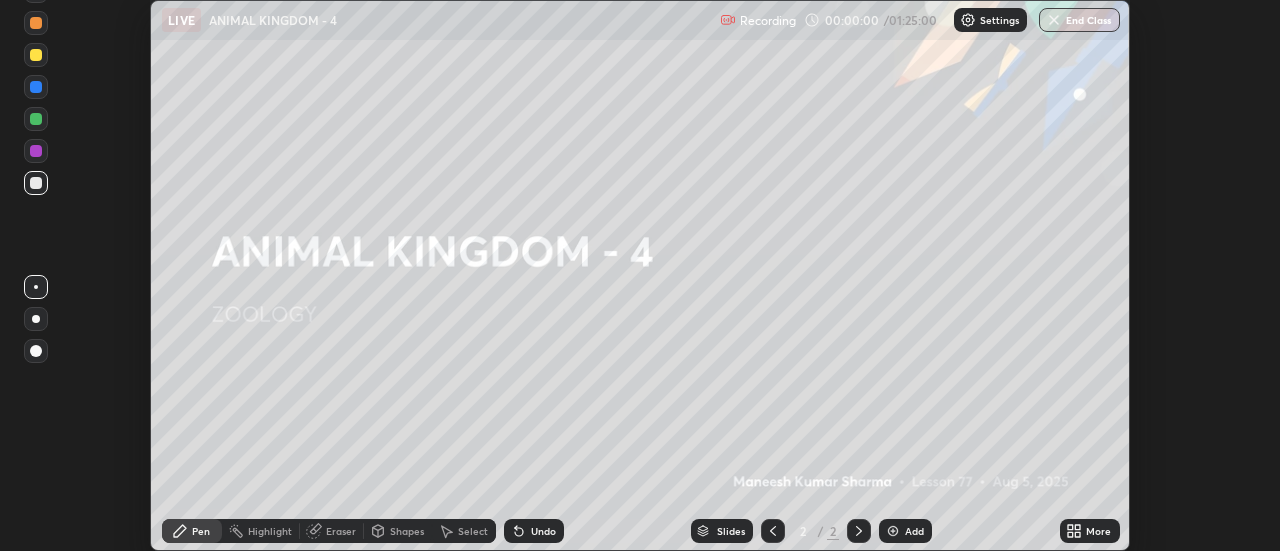 click on "Add" at bounding box center (914, 531) 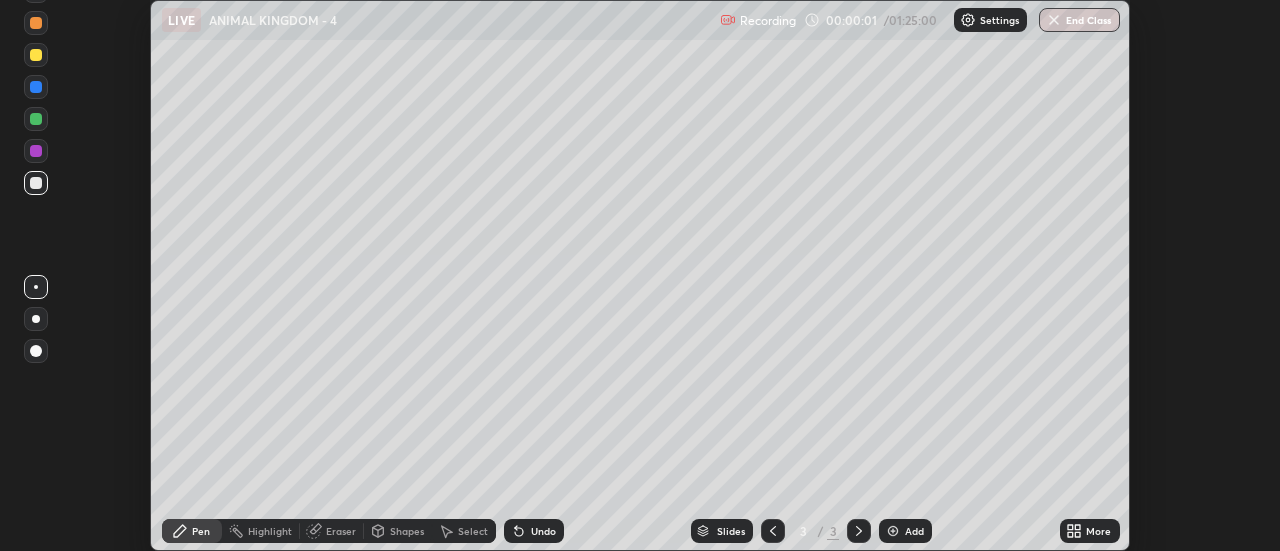 click 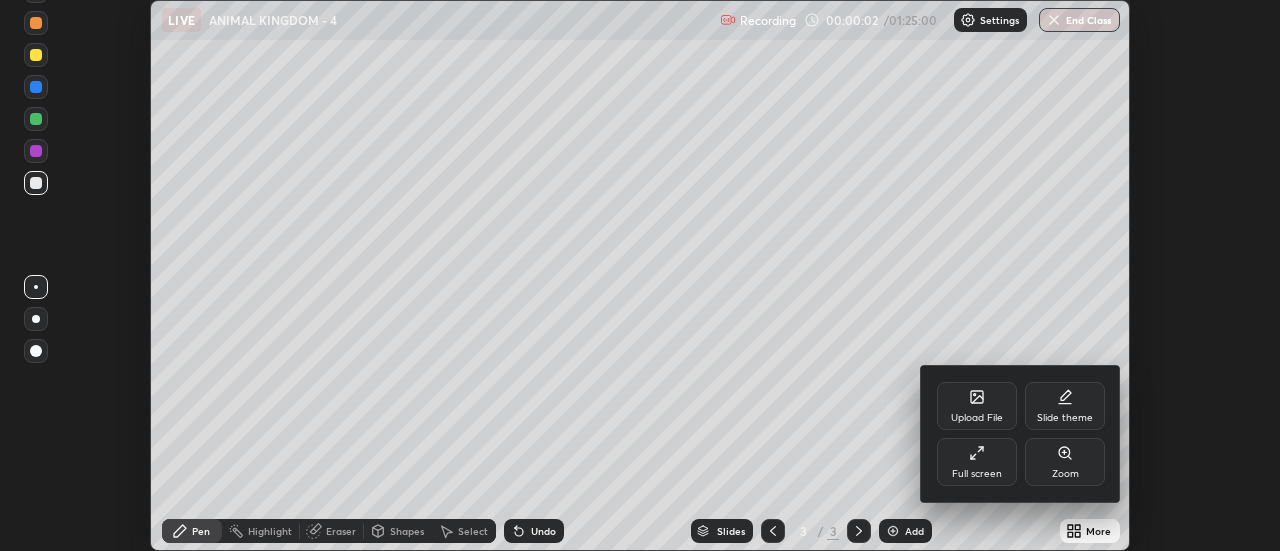 click on "Full screen" at bounding box center (977, 462) 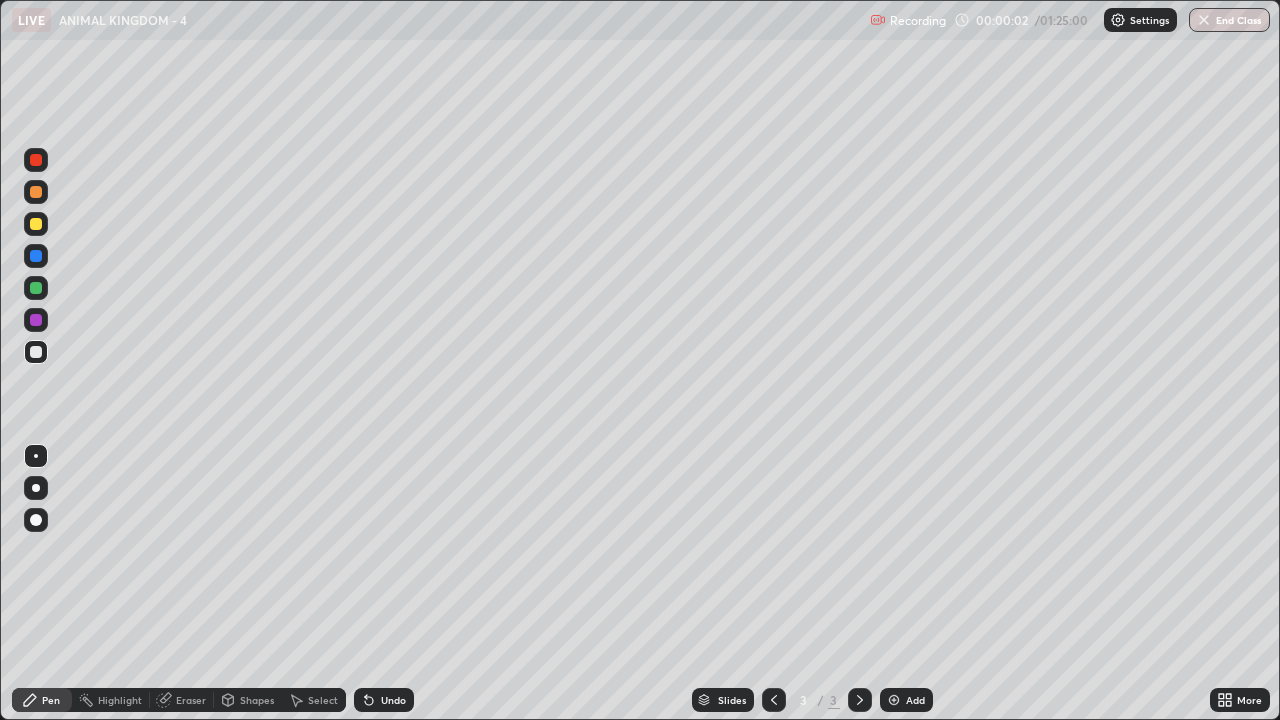 scroll, scrollTop: 99280, scrollLeft: 98720, axis: both 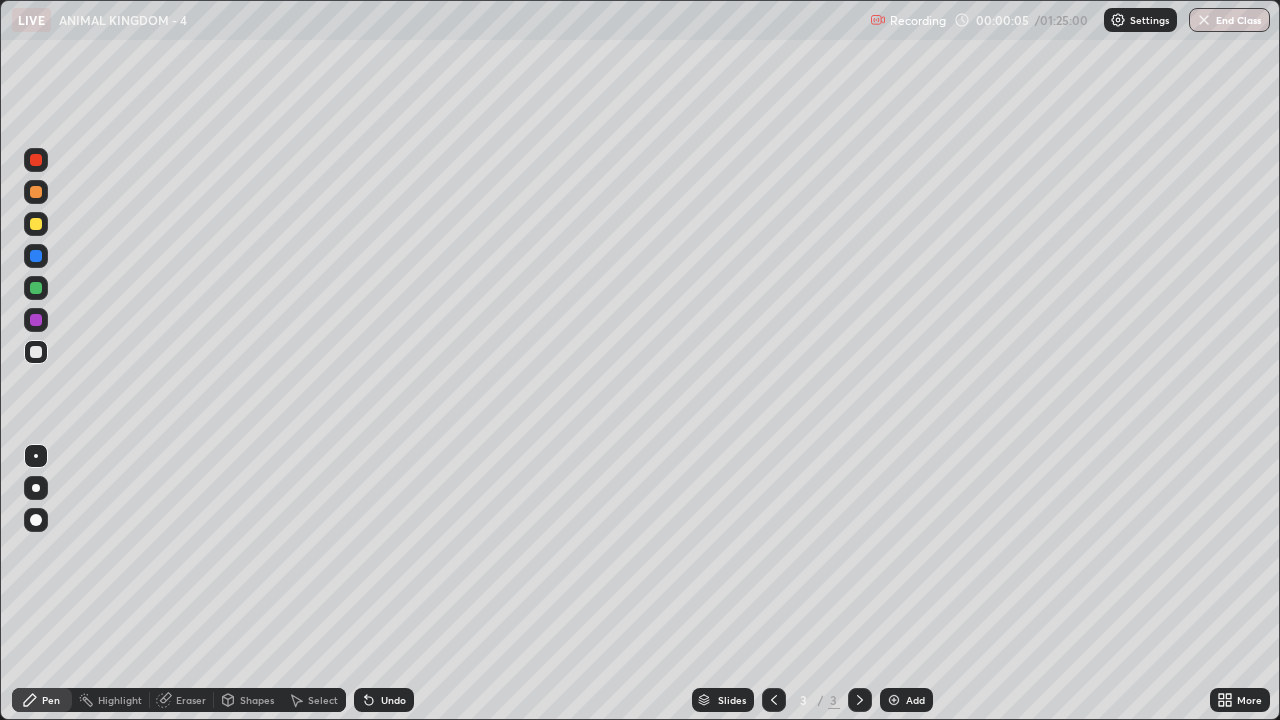 click at bounding box center [36, 488] 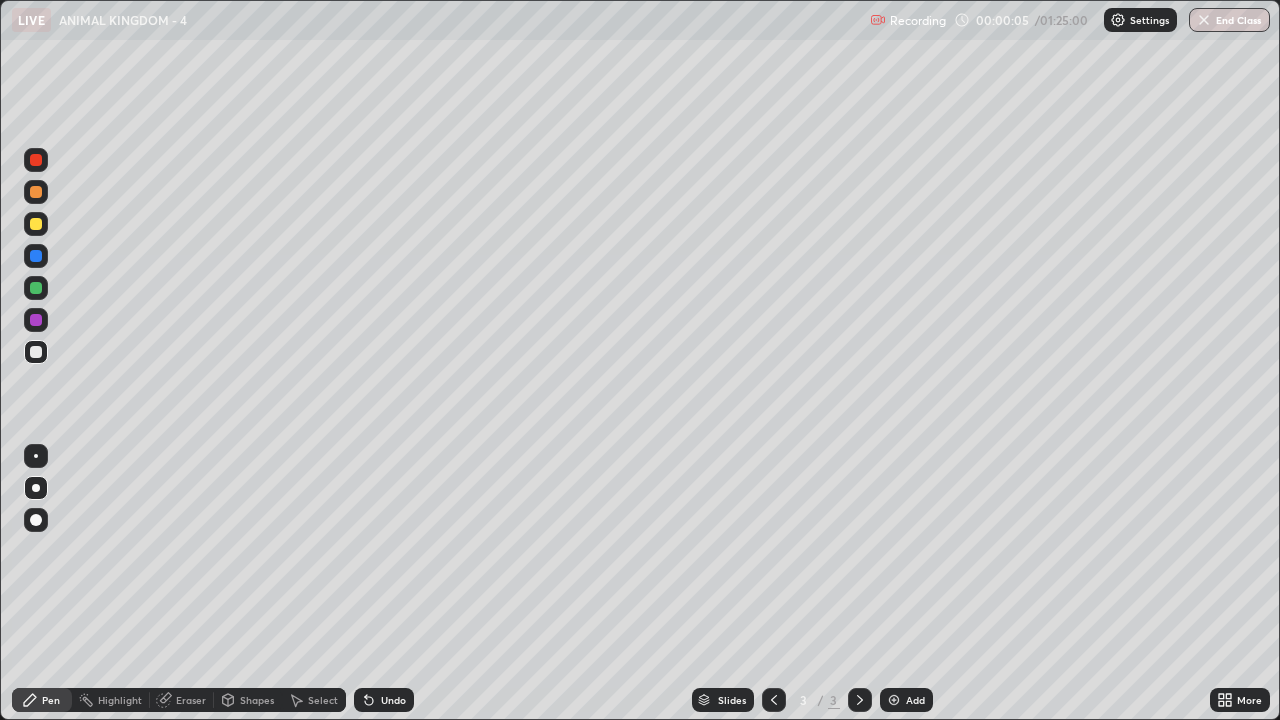 click at bounding box center (36, 224) 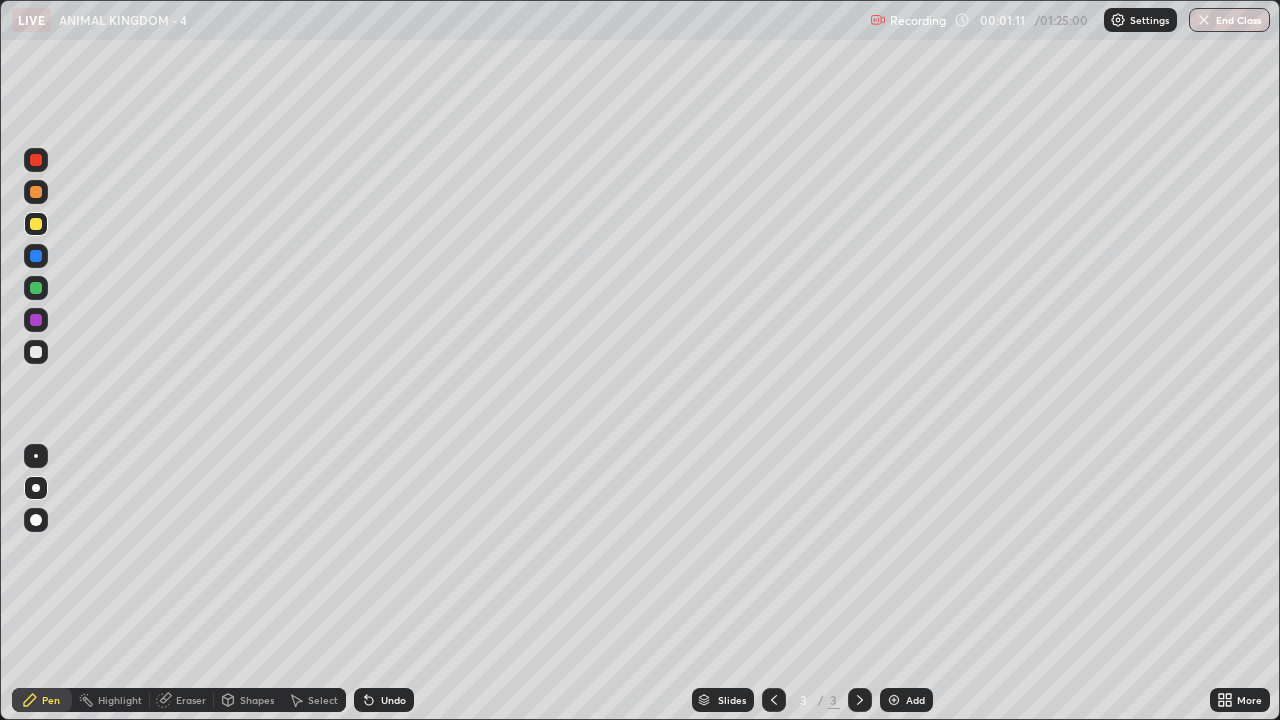 click at bounding box center [894, 700] 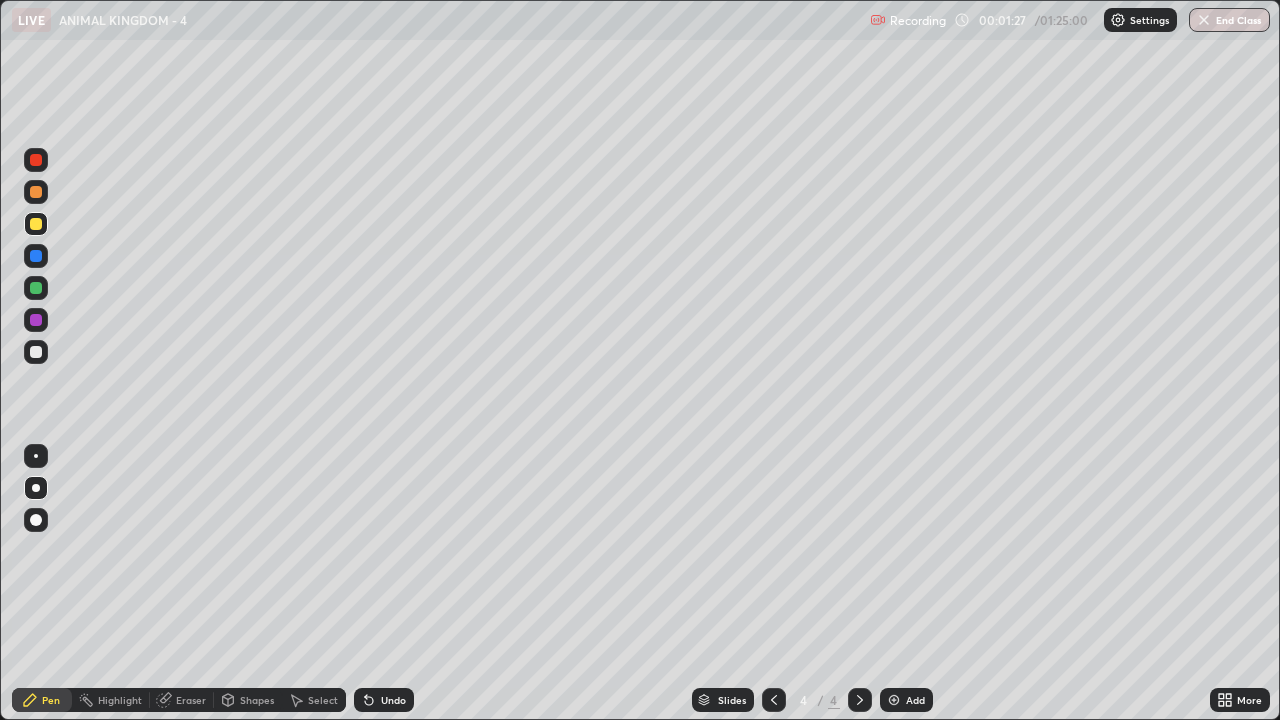click on "Shapes" at bounding box center (257, 700) 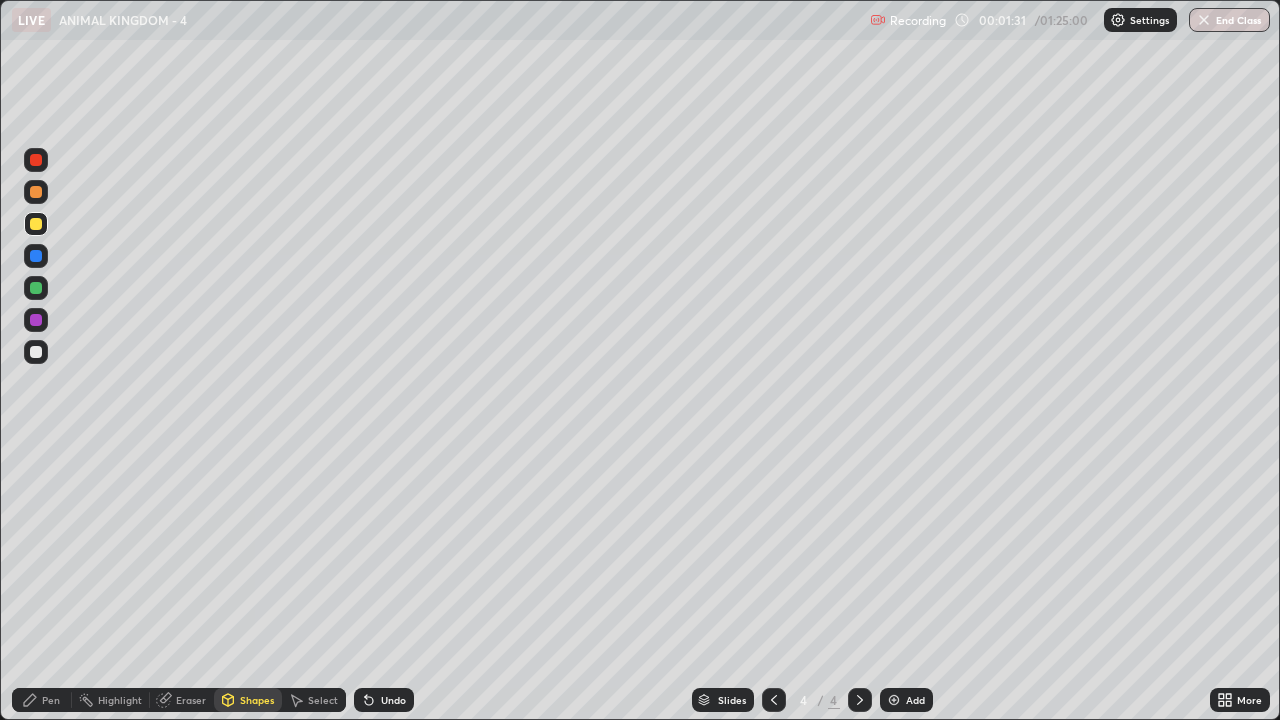 click at bounding box center [36, 352] 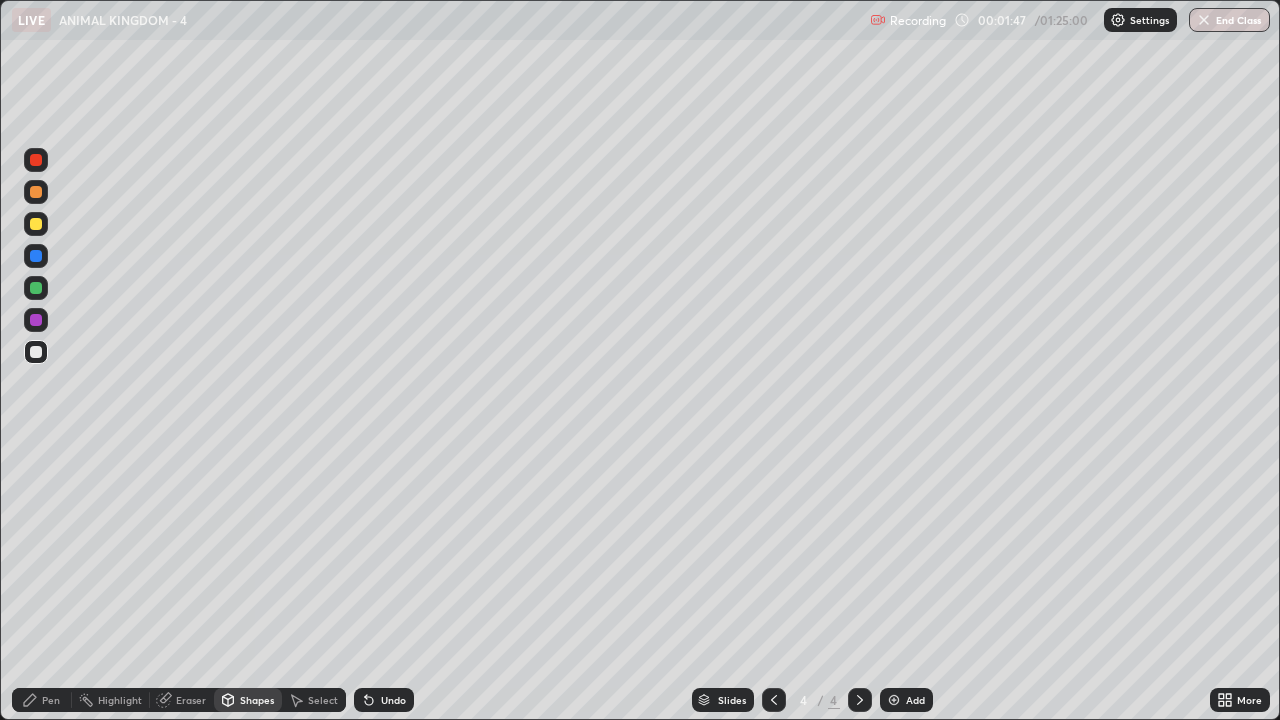 click on "Undo" at bounding box center [393, 700] 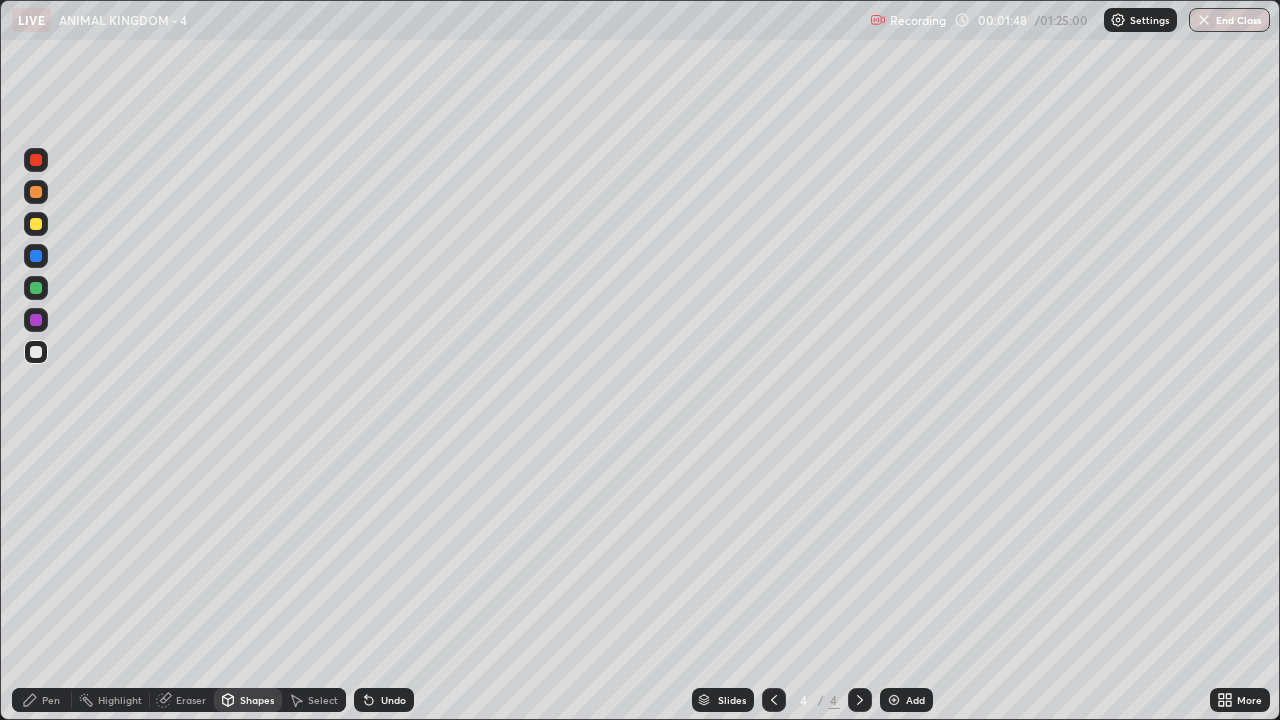 click on "Pen" at bounding box center (42, 700) 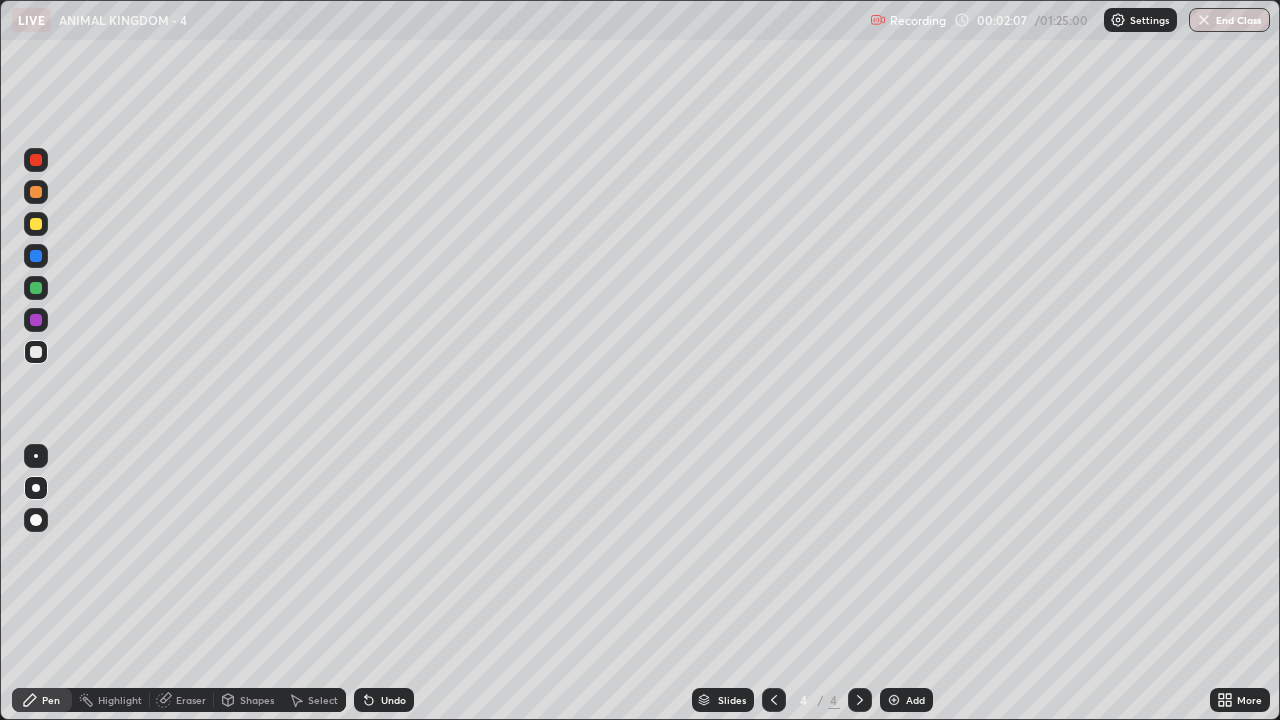 click on "Undo" at bounding box center (393, 700) 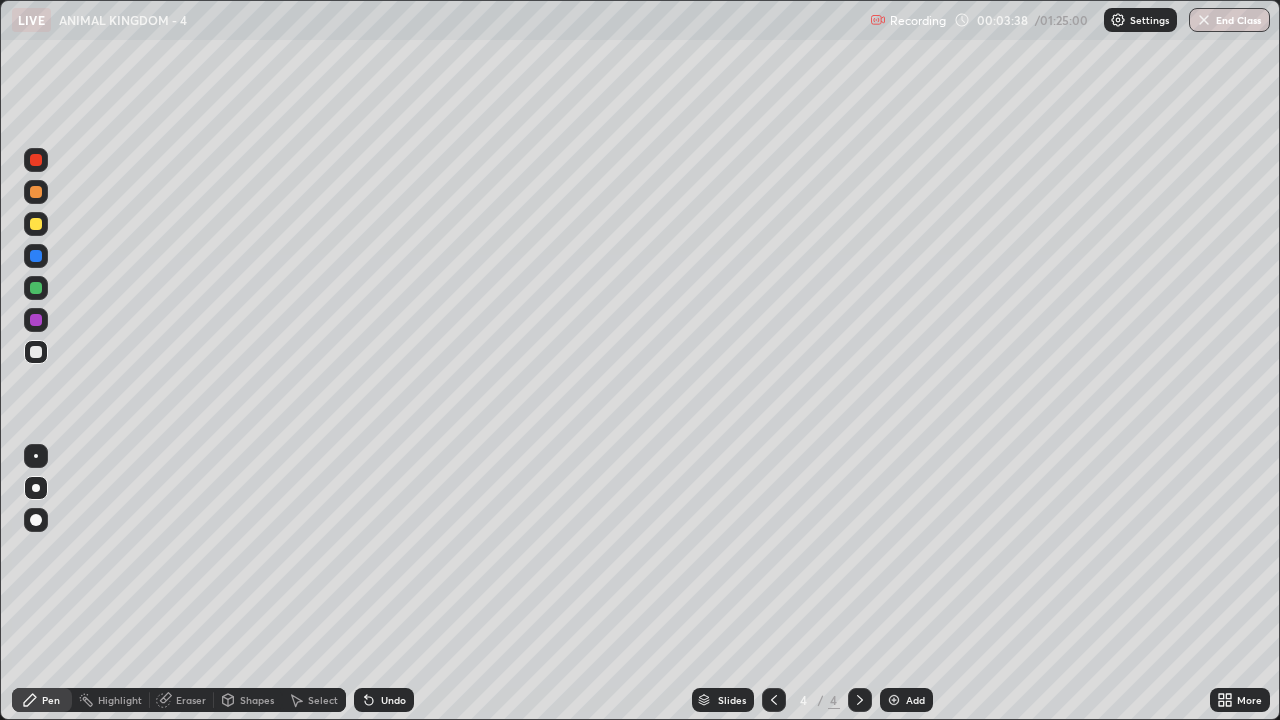click at bounding box center (894, 700) 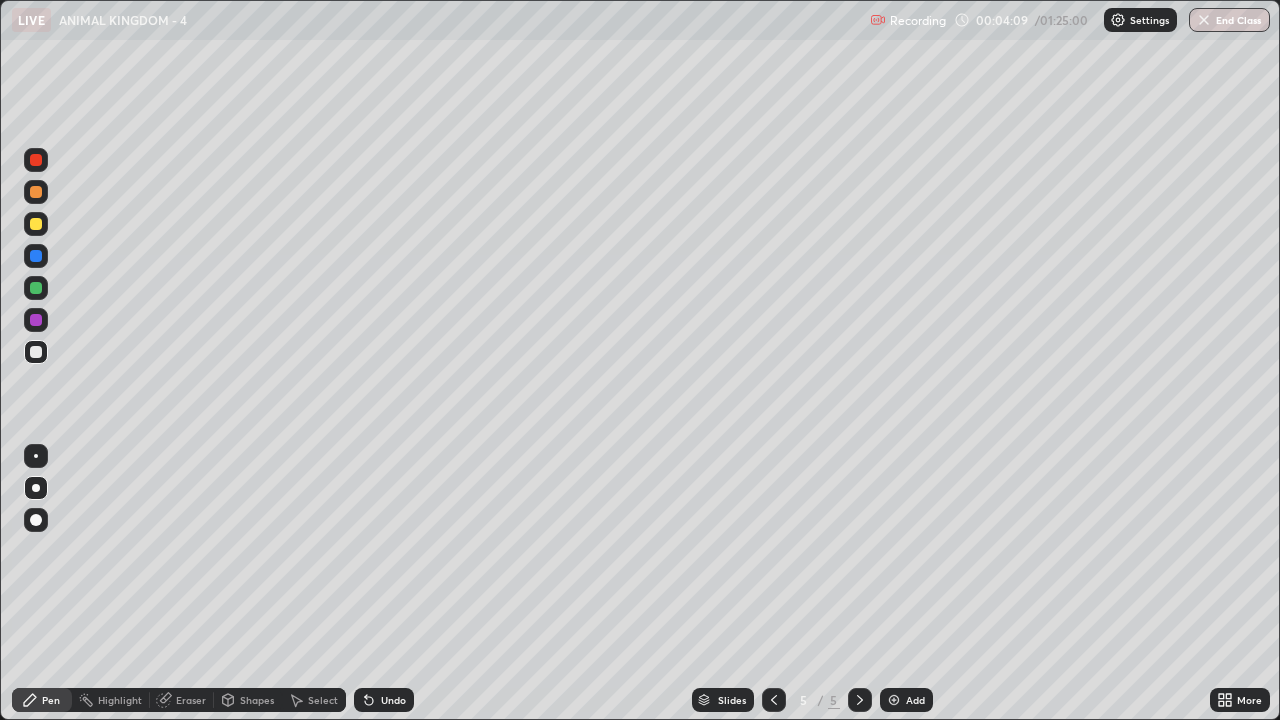 click 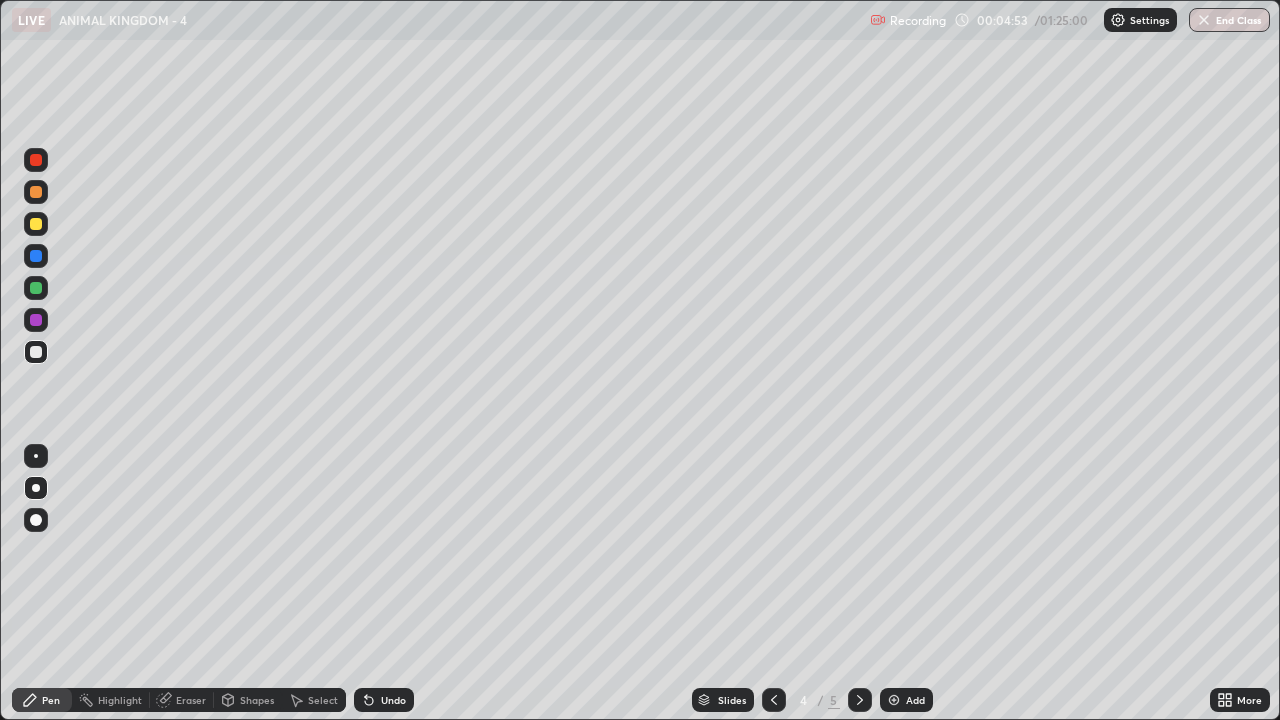 click on "Shapes" at bounding box center [257, 700] 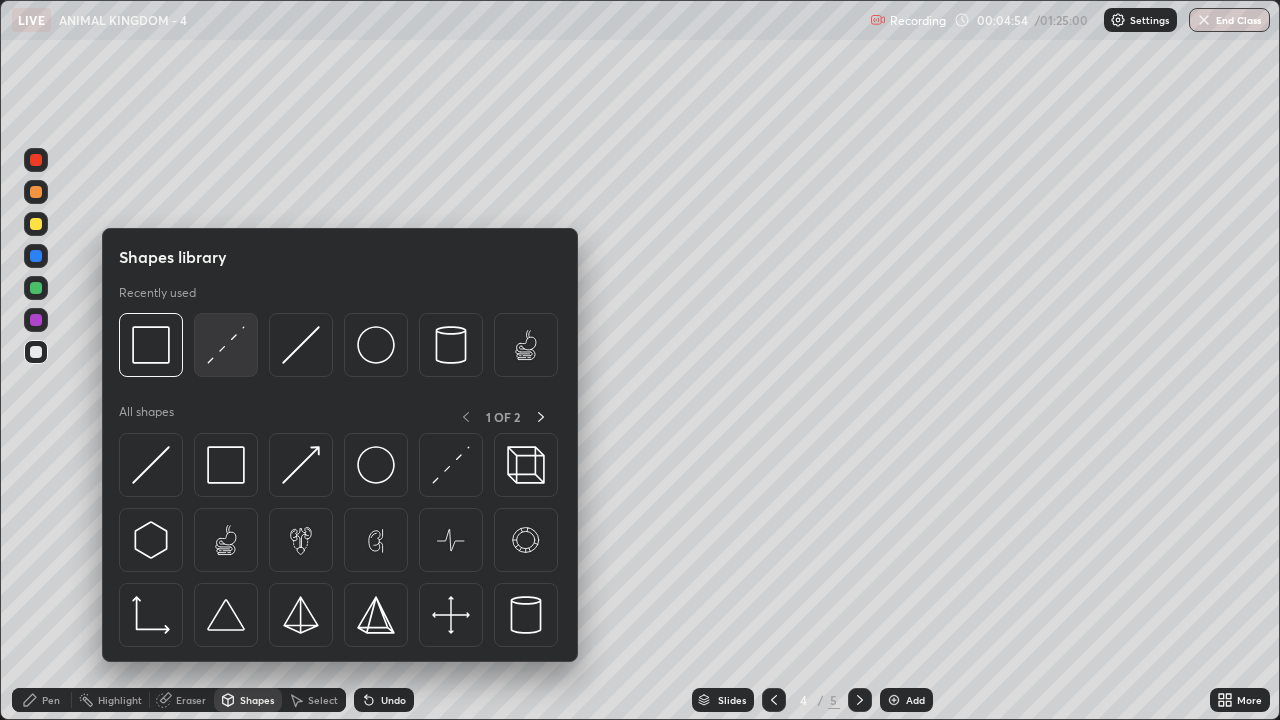 click at bounding box center [226, 345] 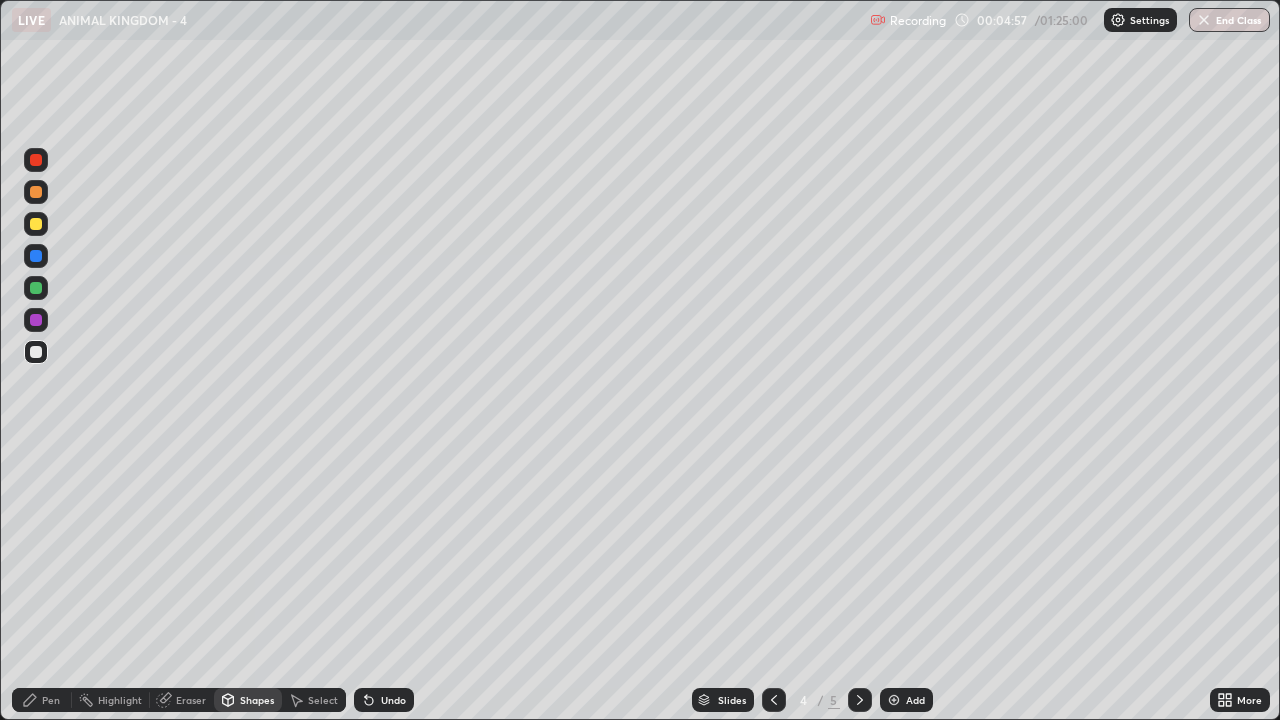 click on "Pen" at bounding box center [42, 700] 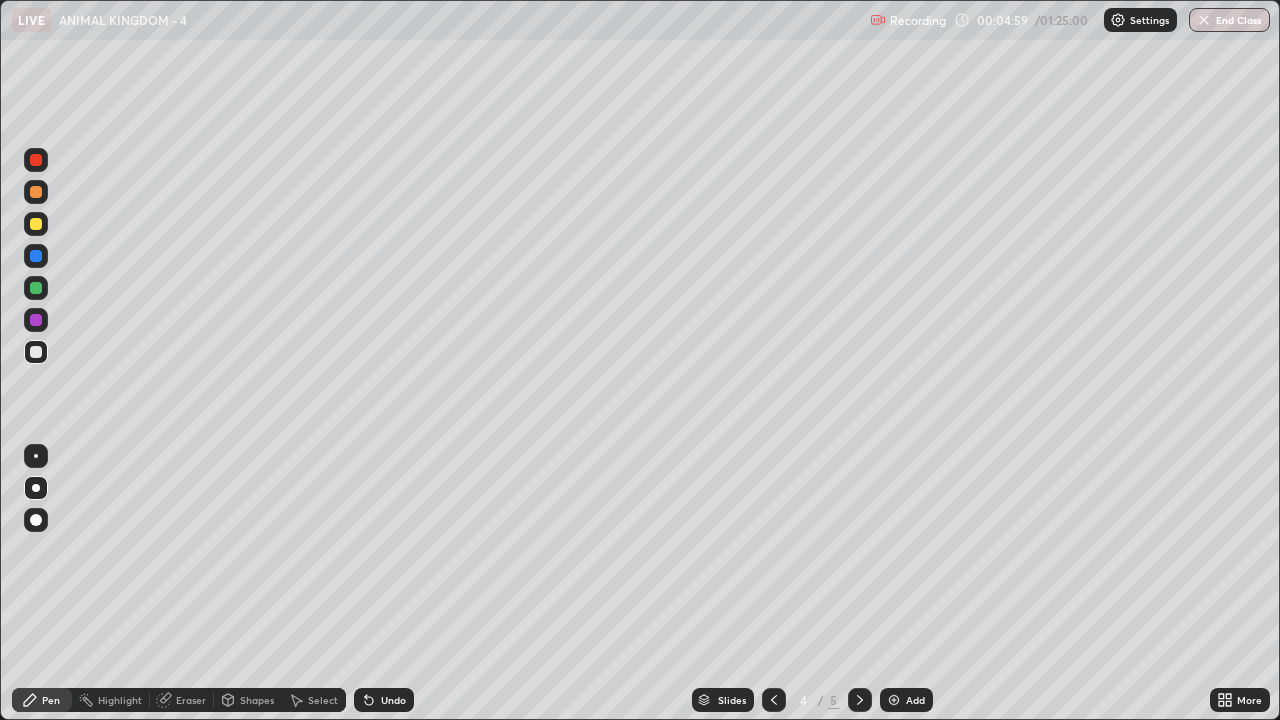 click at bounding box center (36, 288) 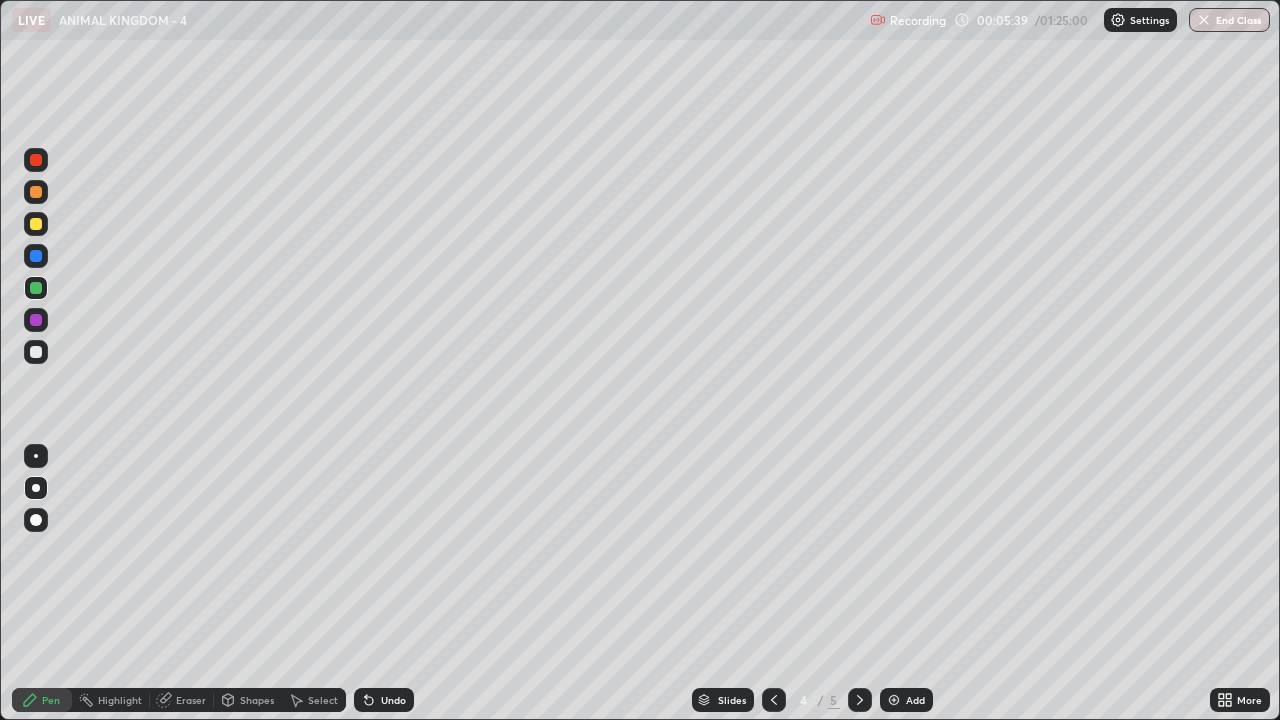click at bounding box center [36, 352] 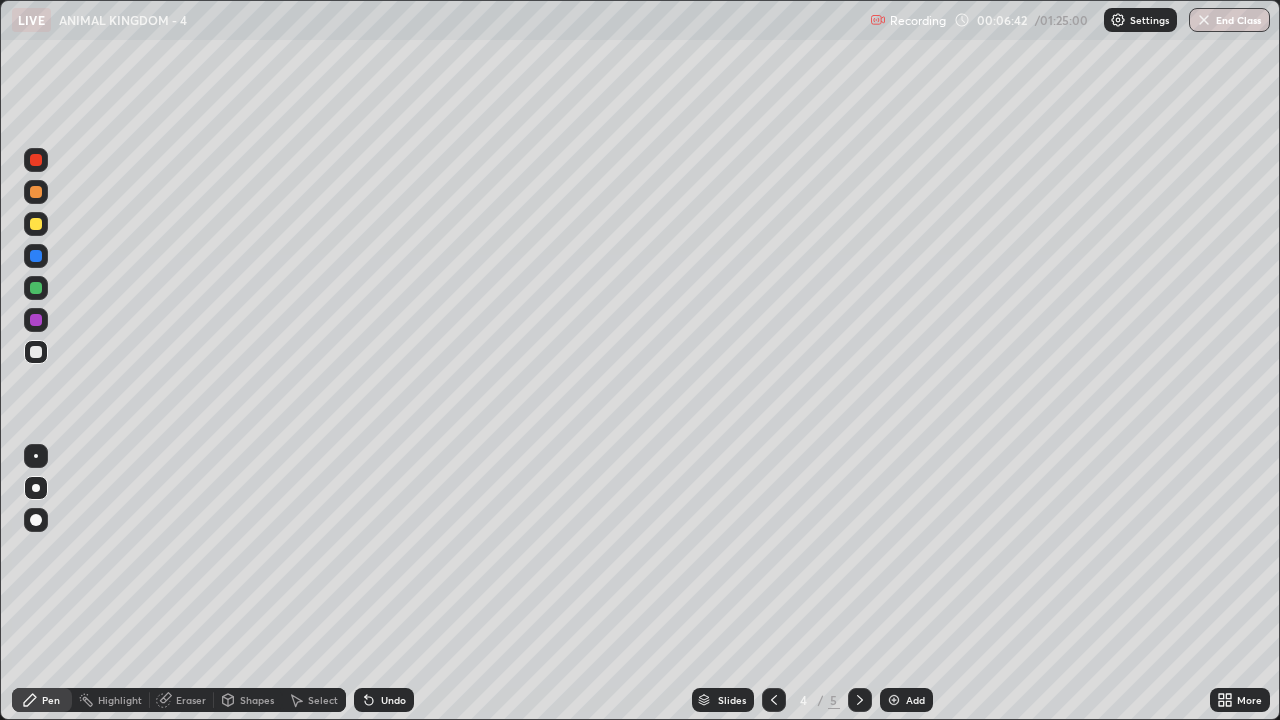 click at bounding box center (36, 224) 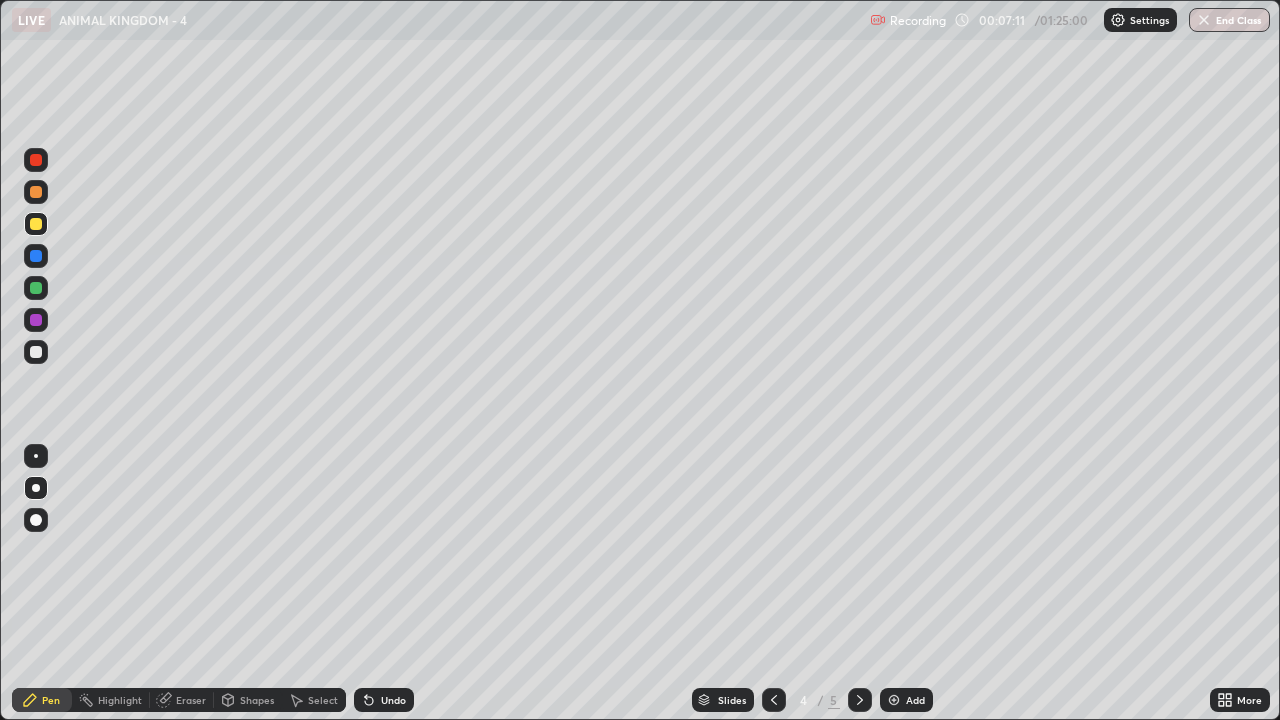 click on "Add" at bounding box center [915, 700] 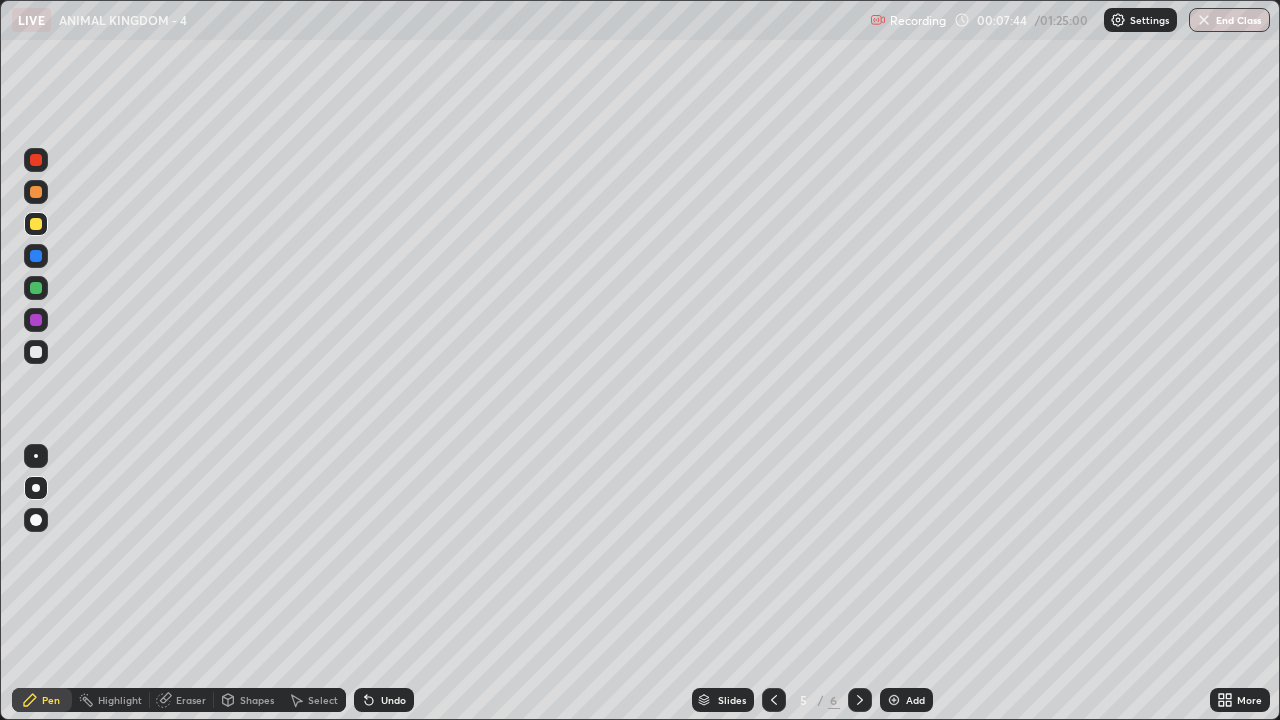 click 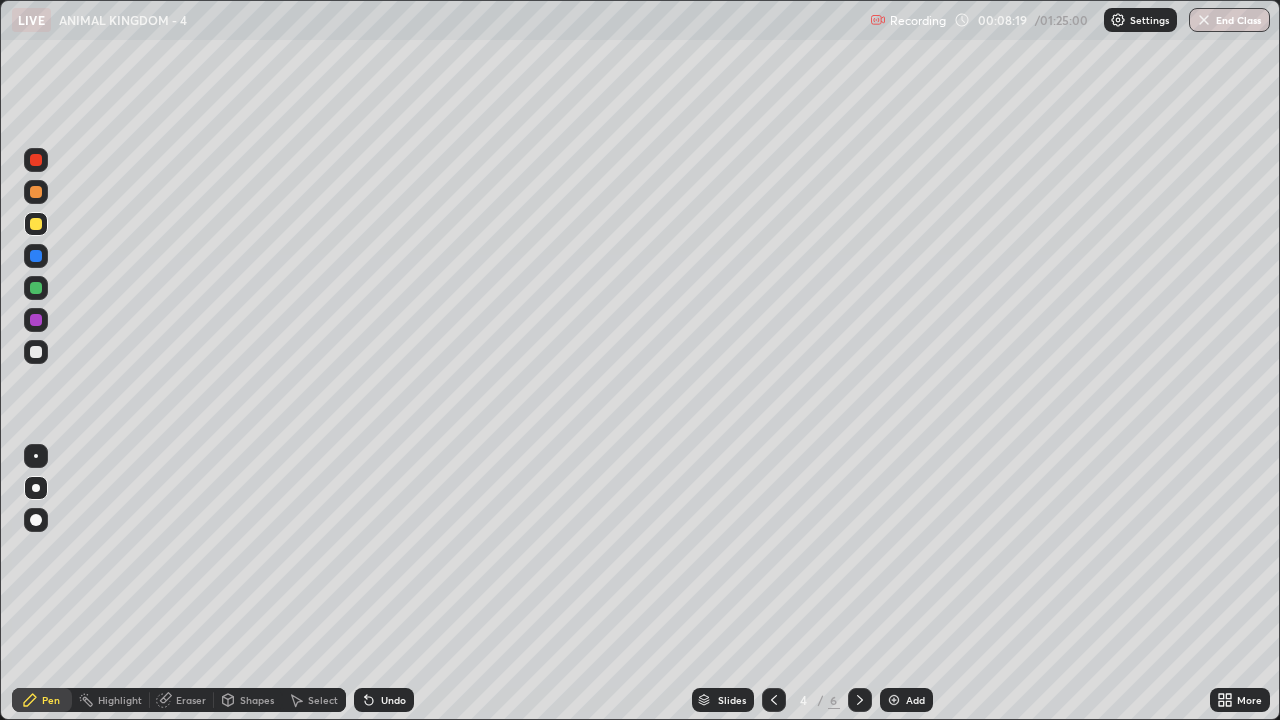 click on "Add" at bounding box center (906, 700) 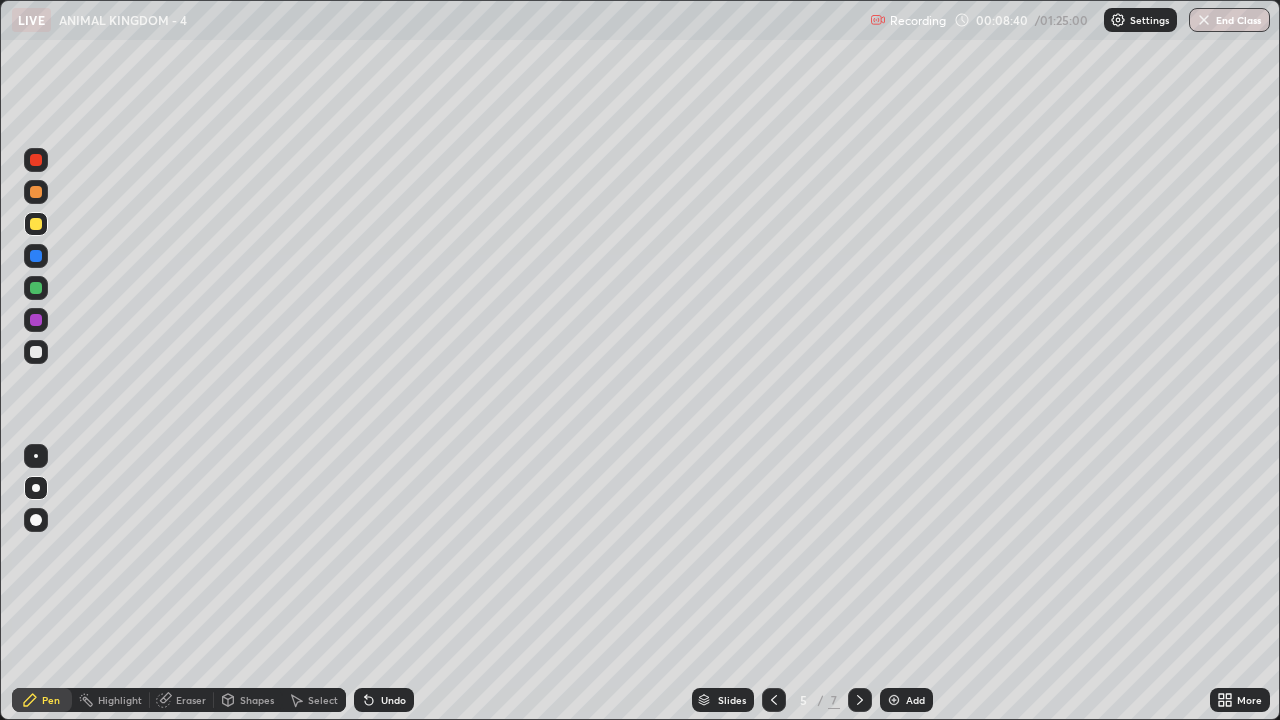 click at bounding box center [36, 352] 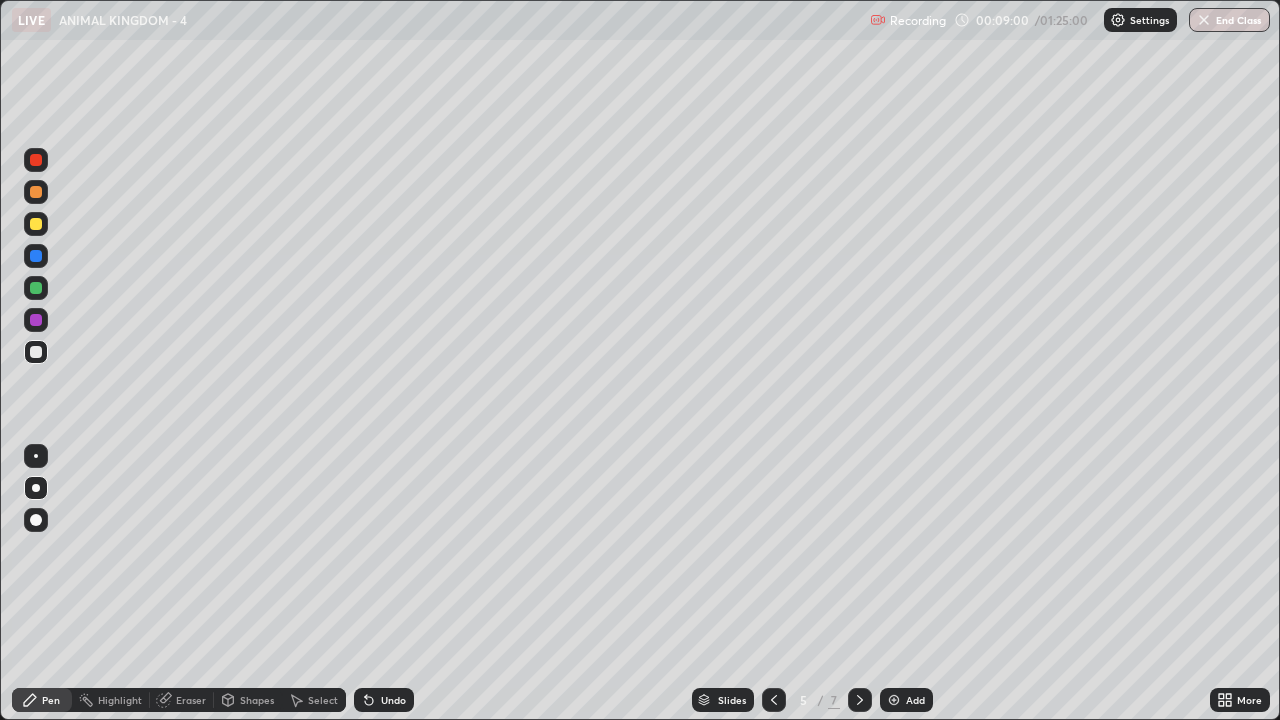 click 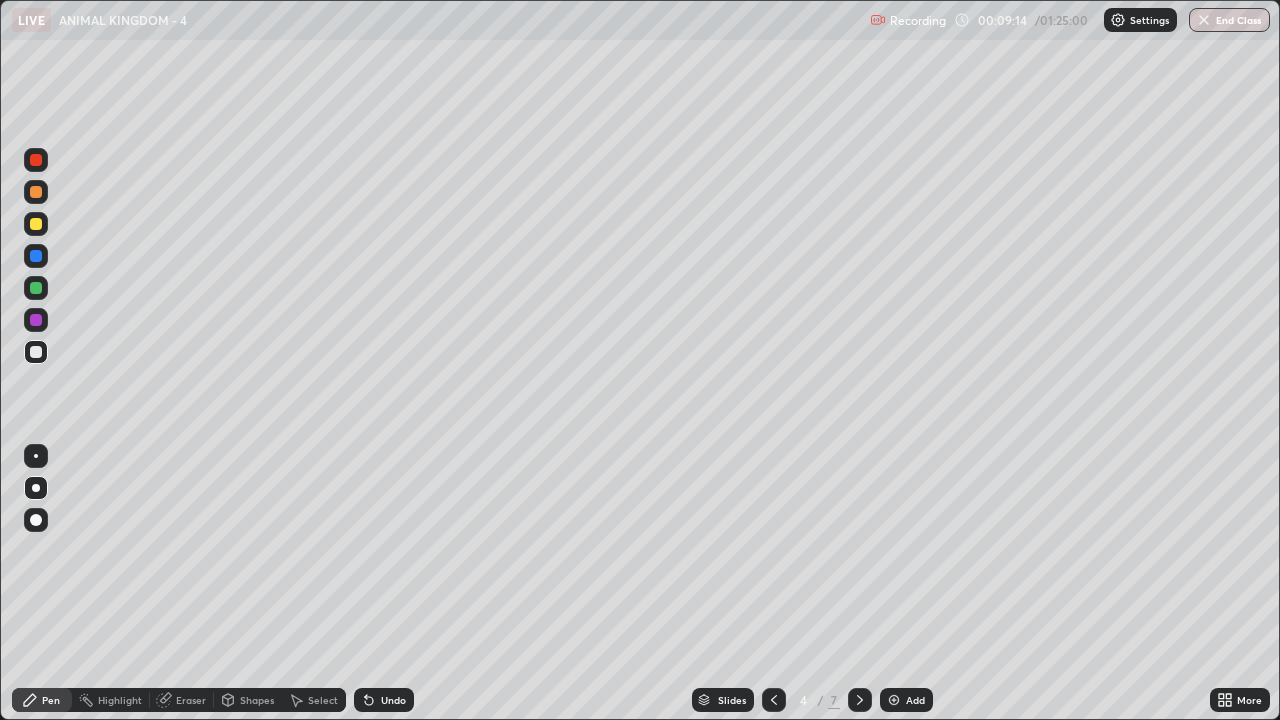click 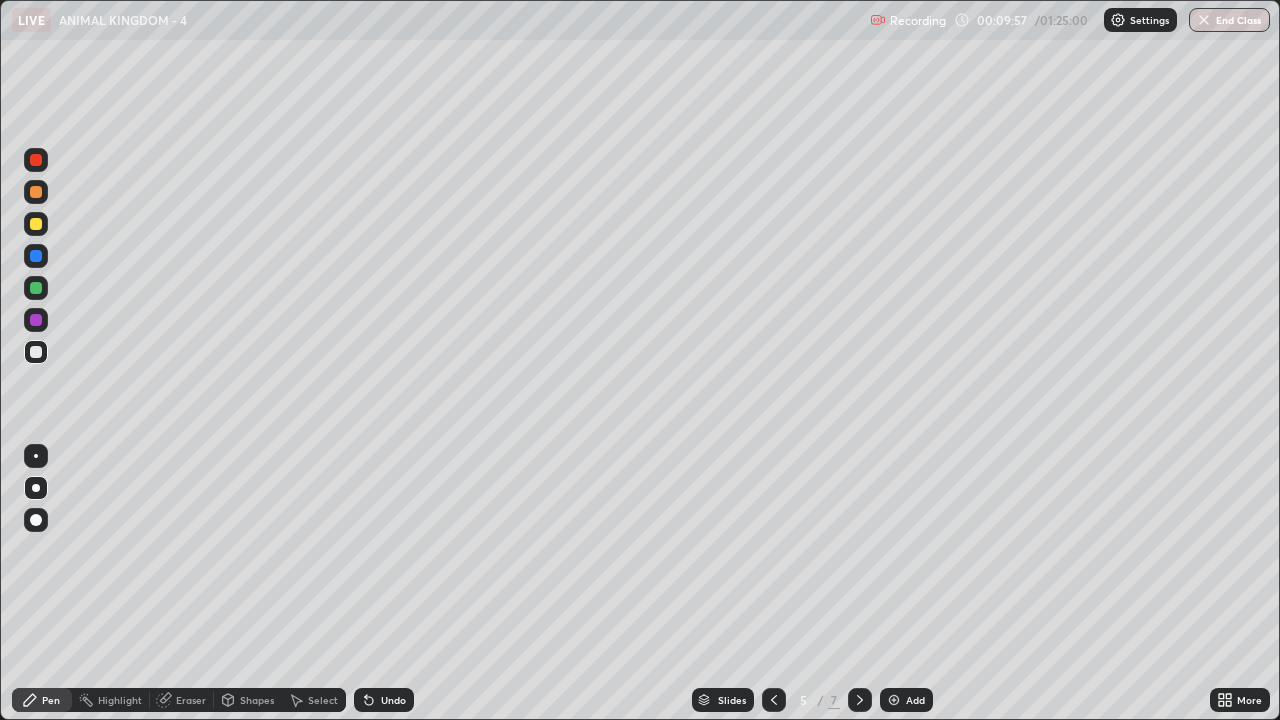 click 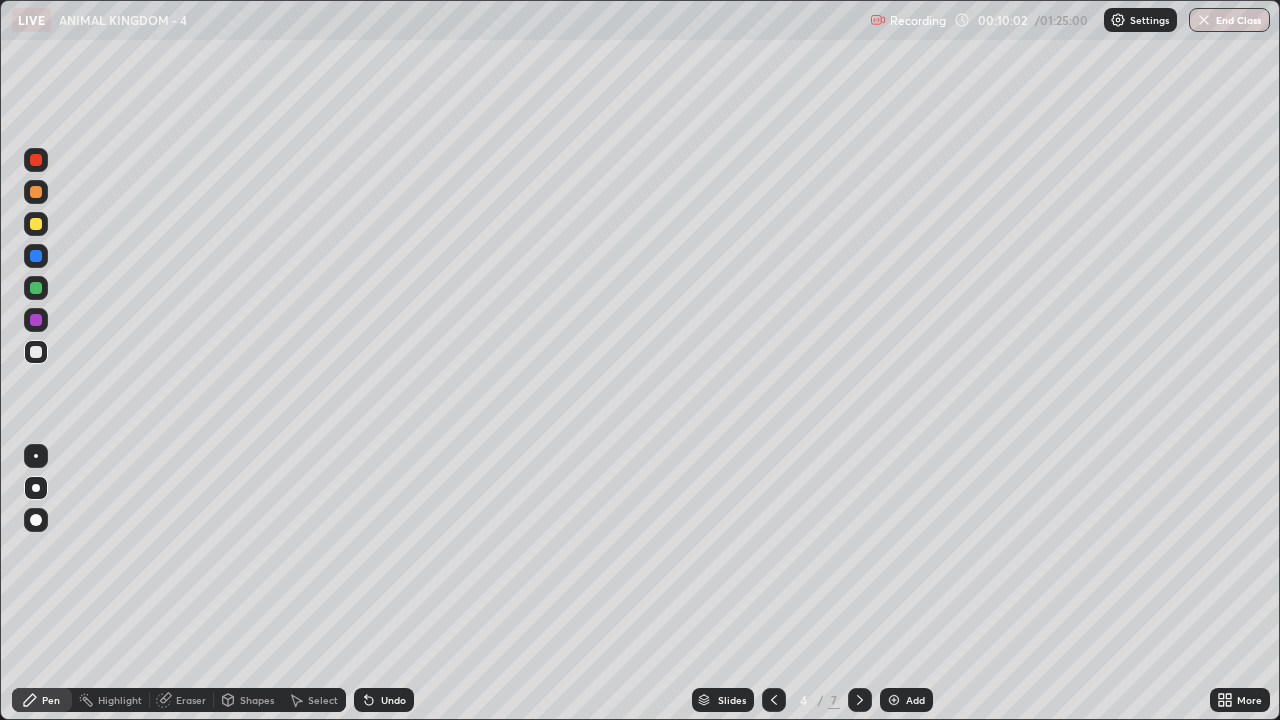 click on "Add" at bounding box center [915, 700] 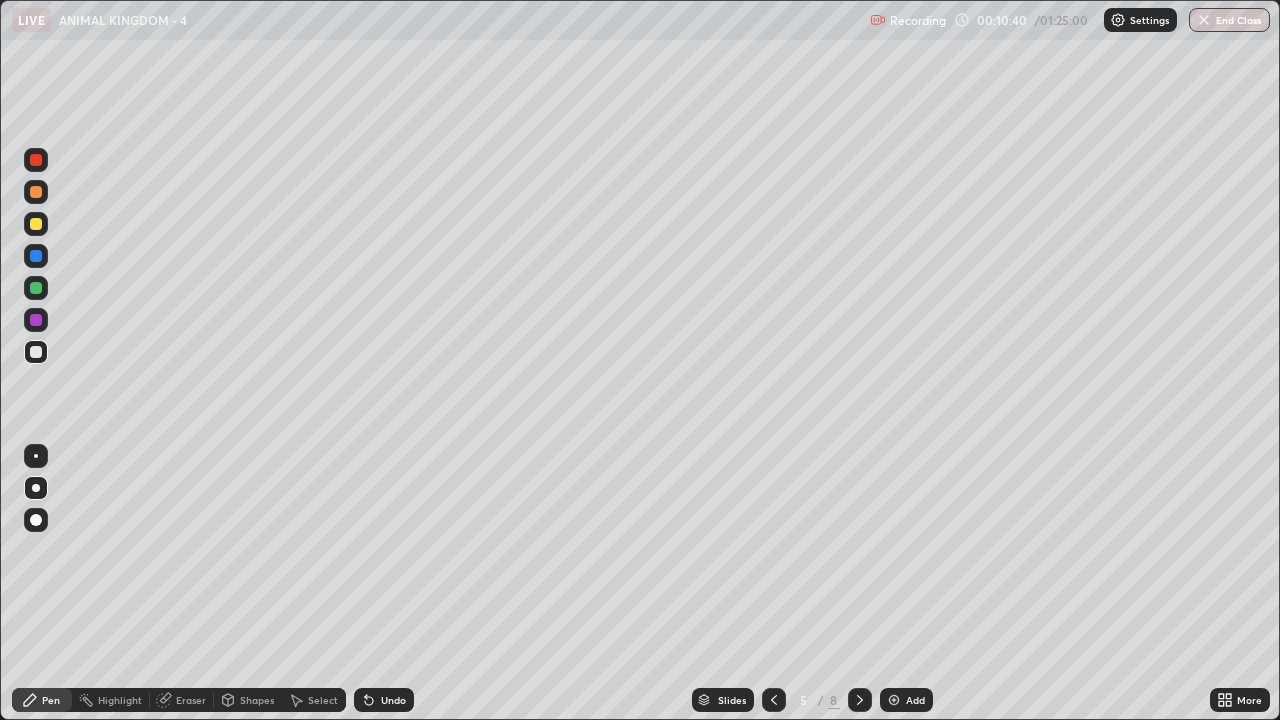click 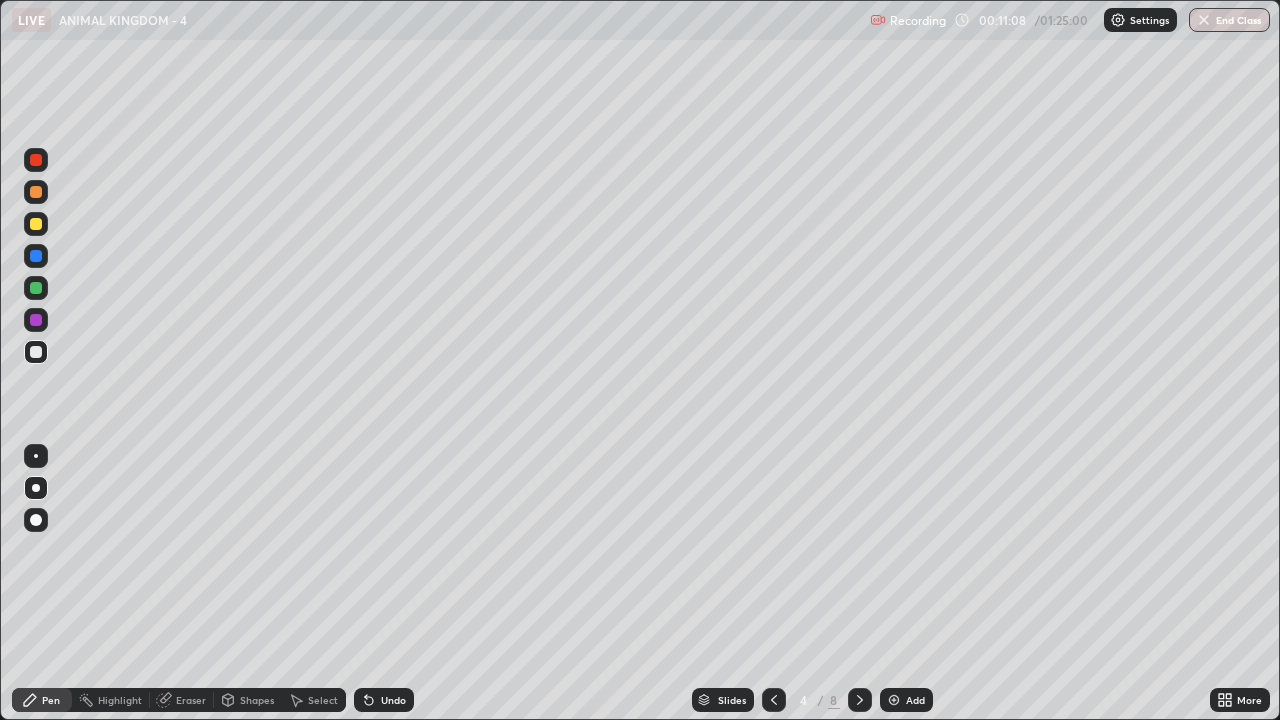 click 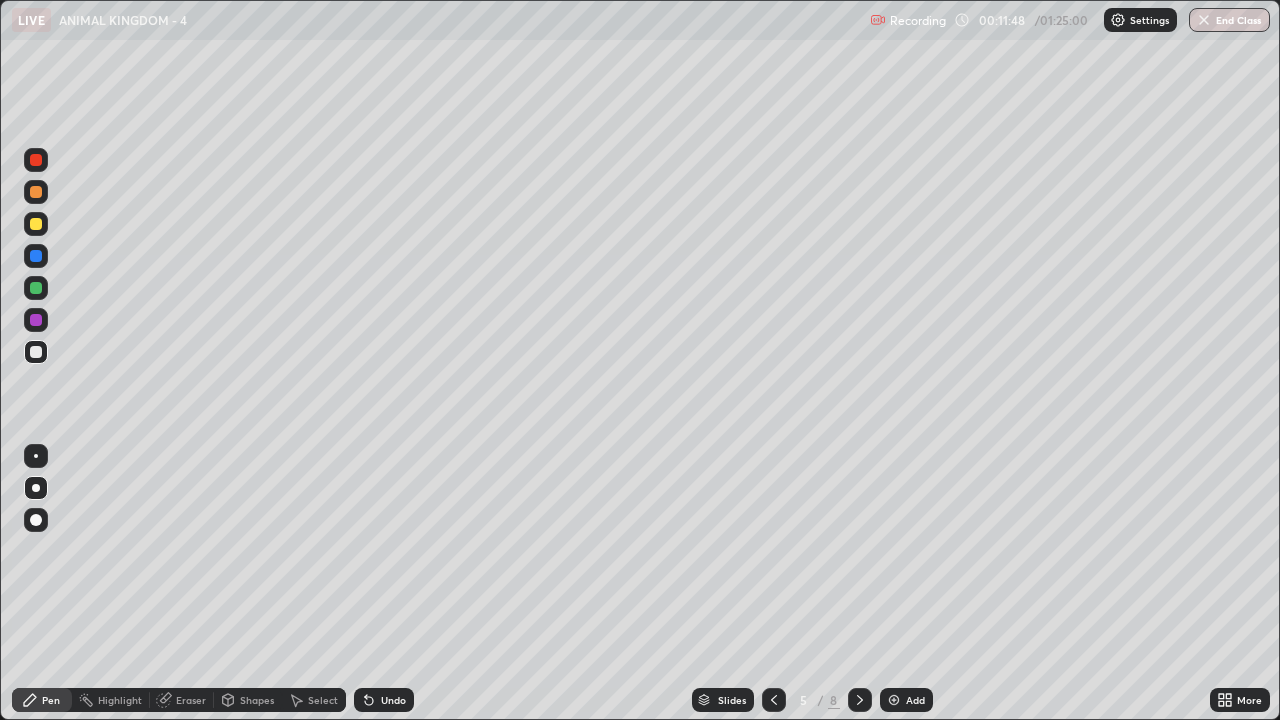 click 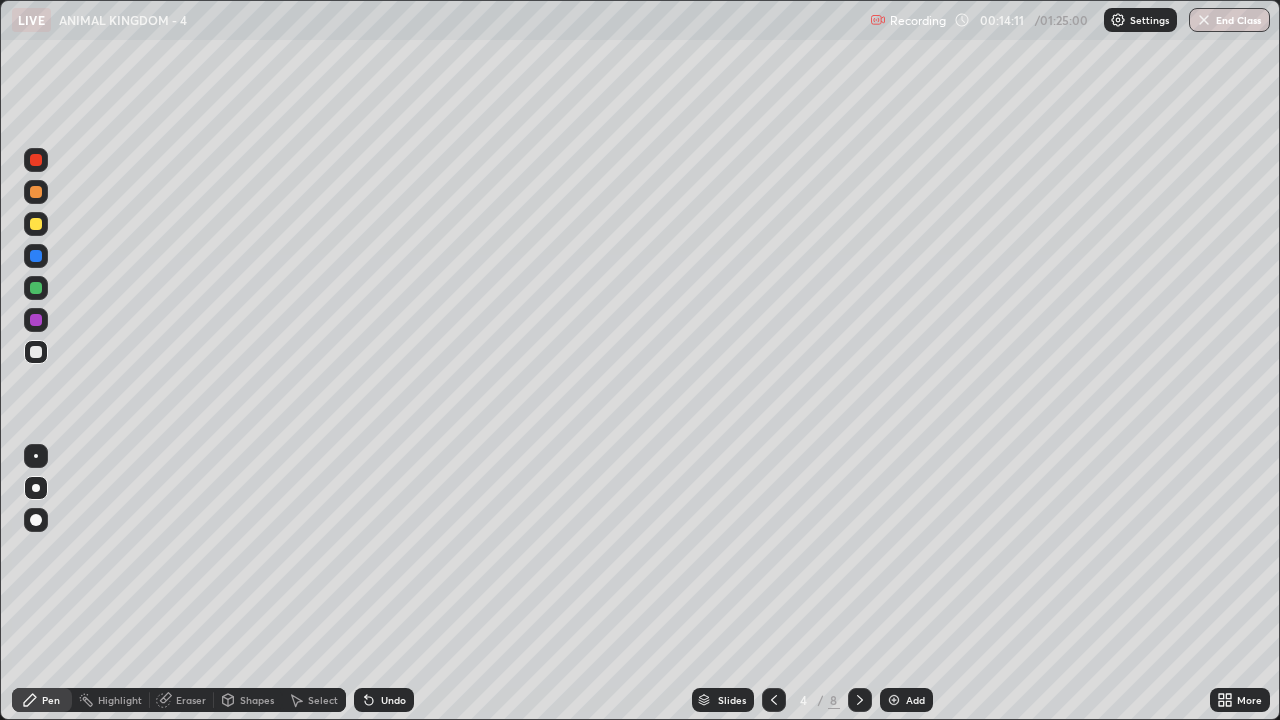 click on "Add" at bounding box center (915, 700) 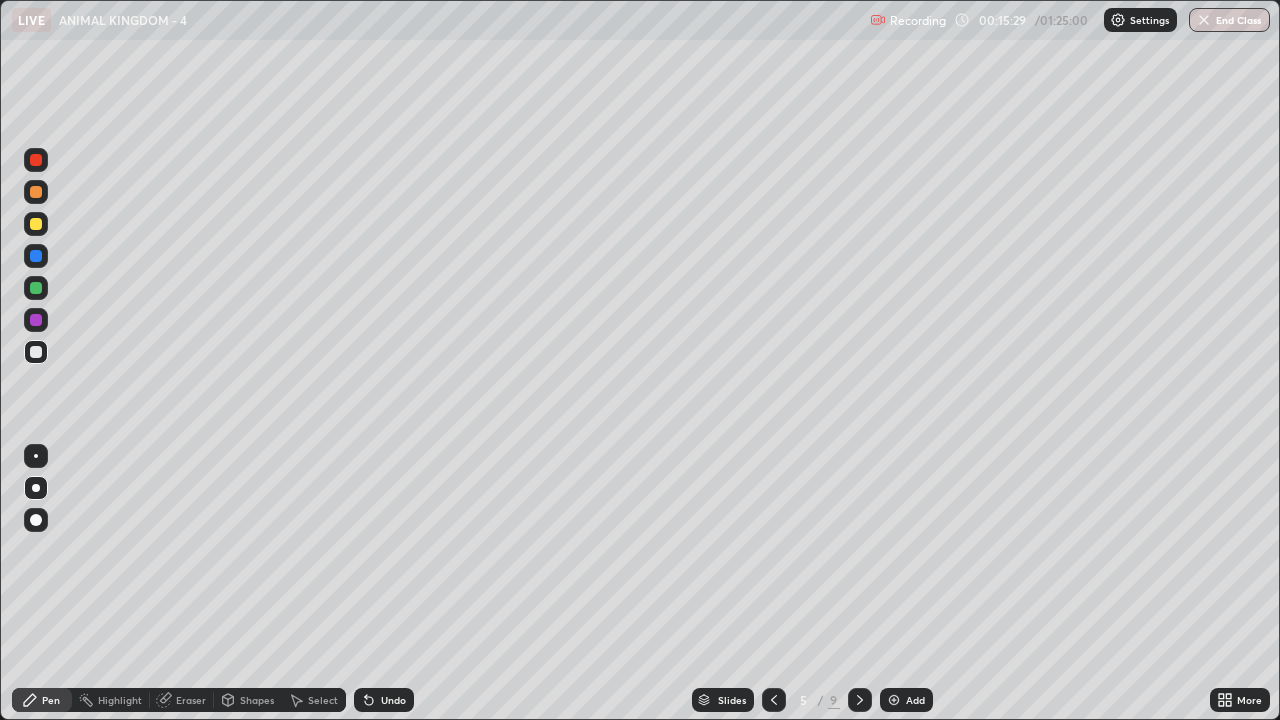click 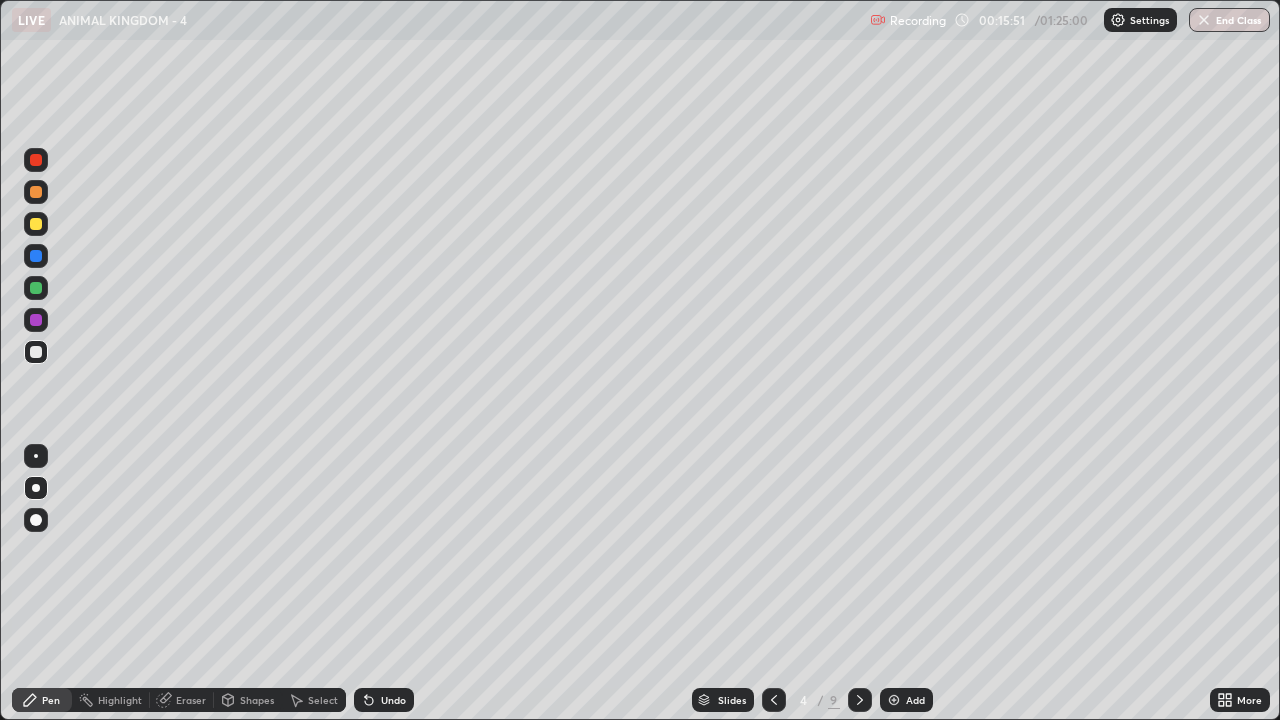 click 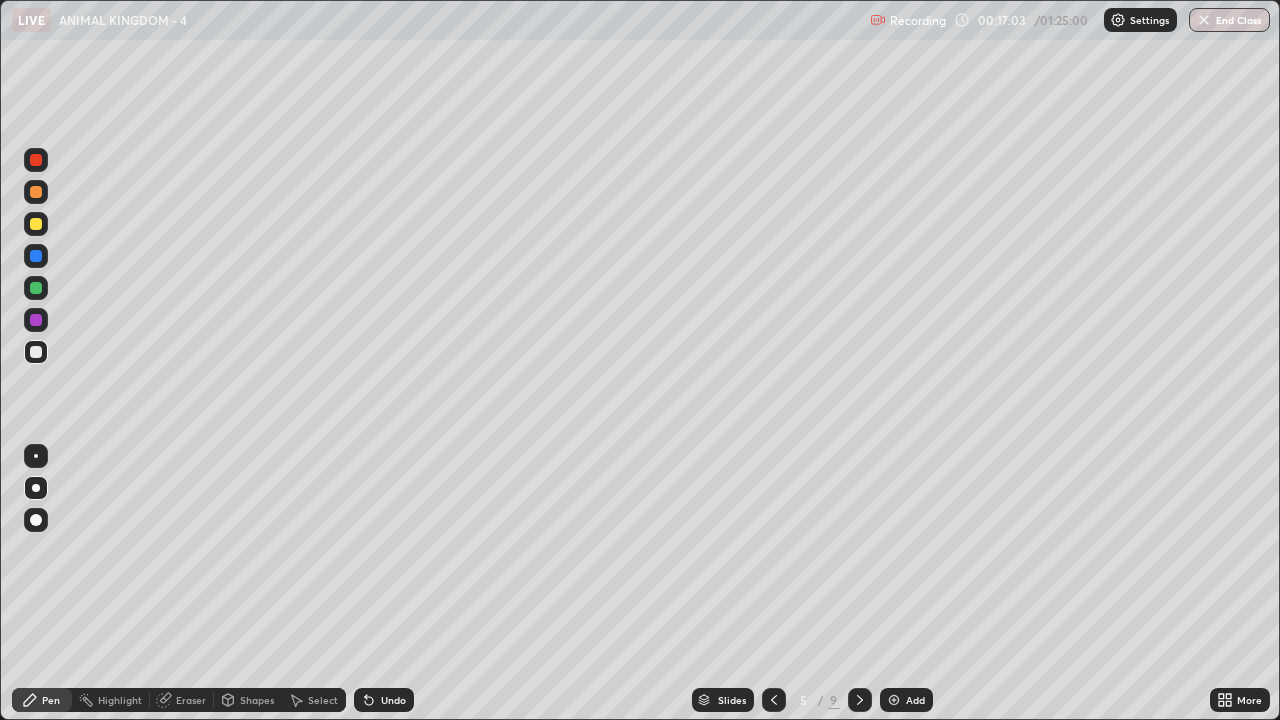 click at bounding box center (894, 700) 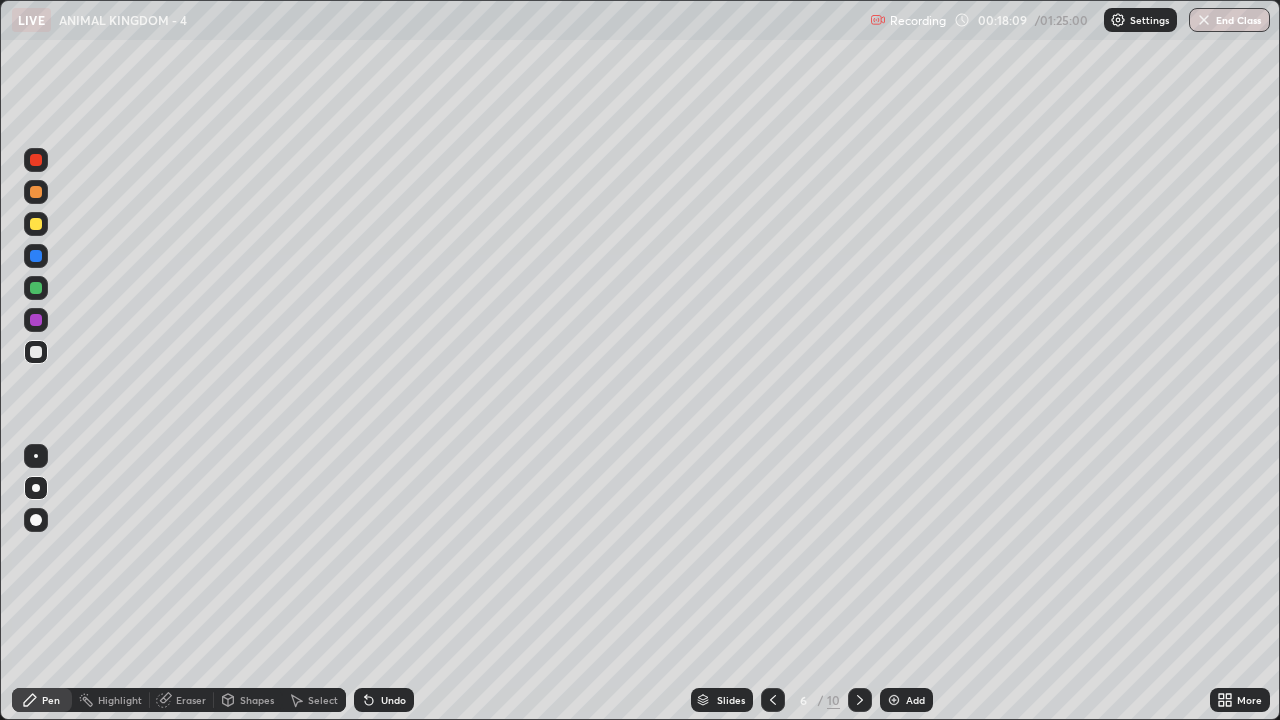 click at bounding box center (36, 224) 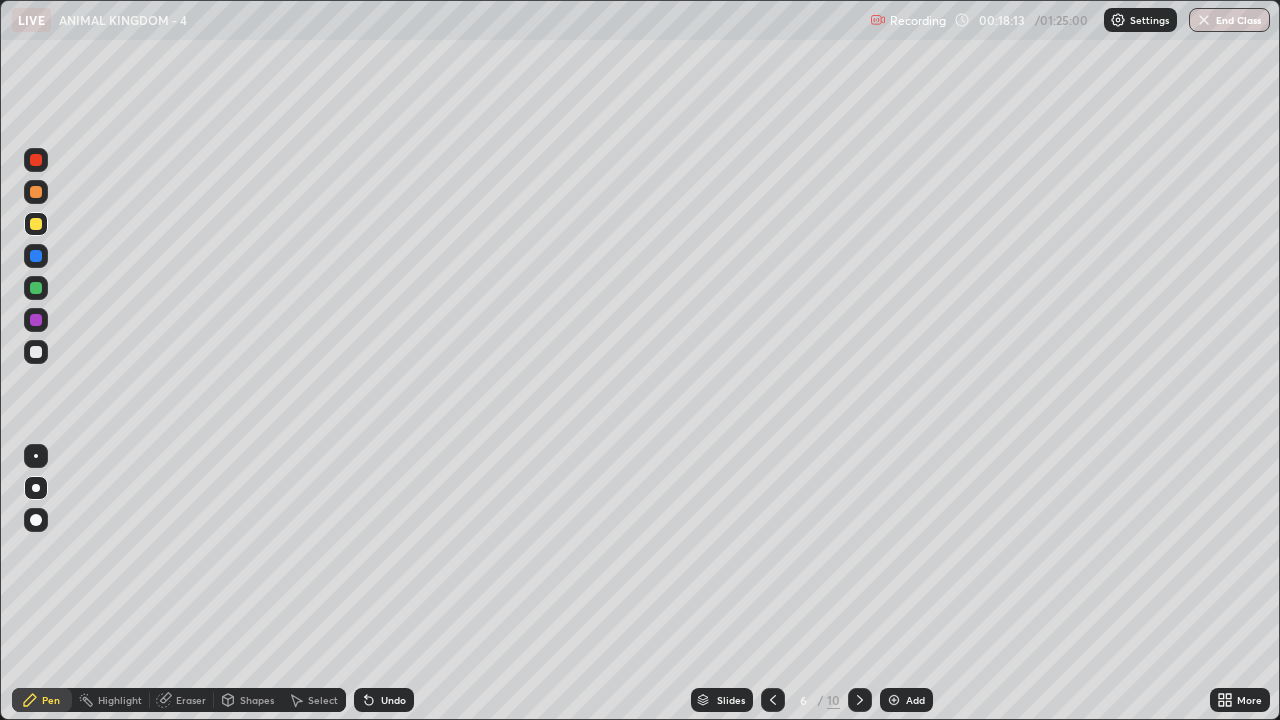 click at bounding box center [36, 352] 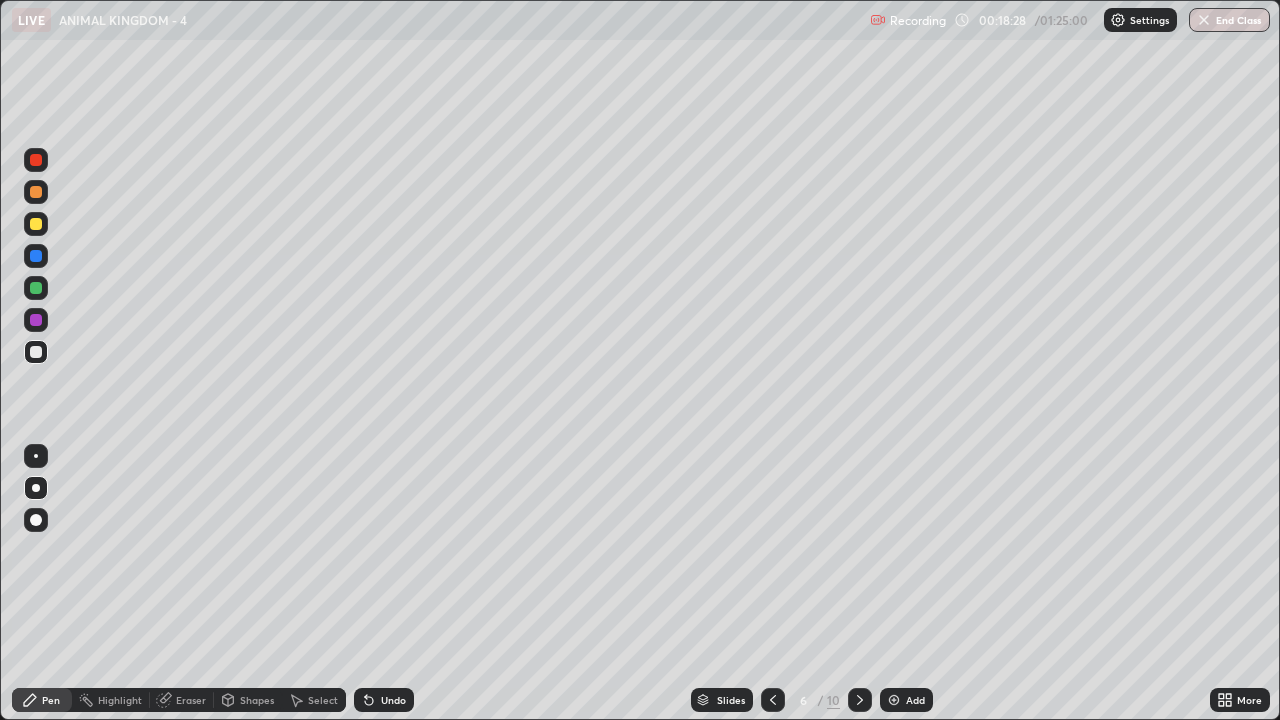 click at bounding box center [36, 224] 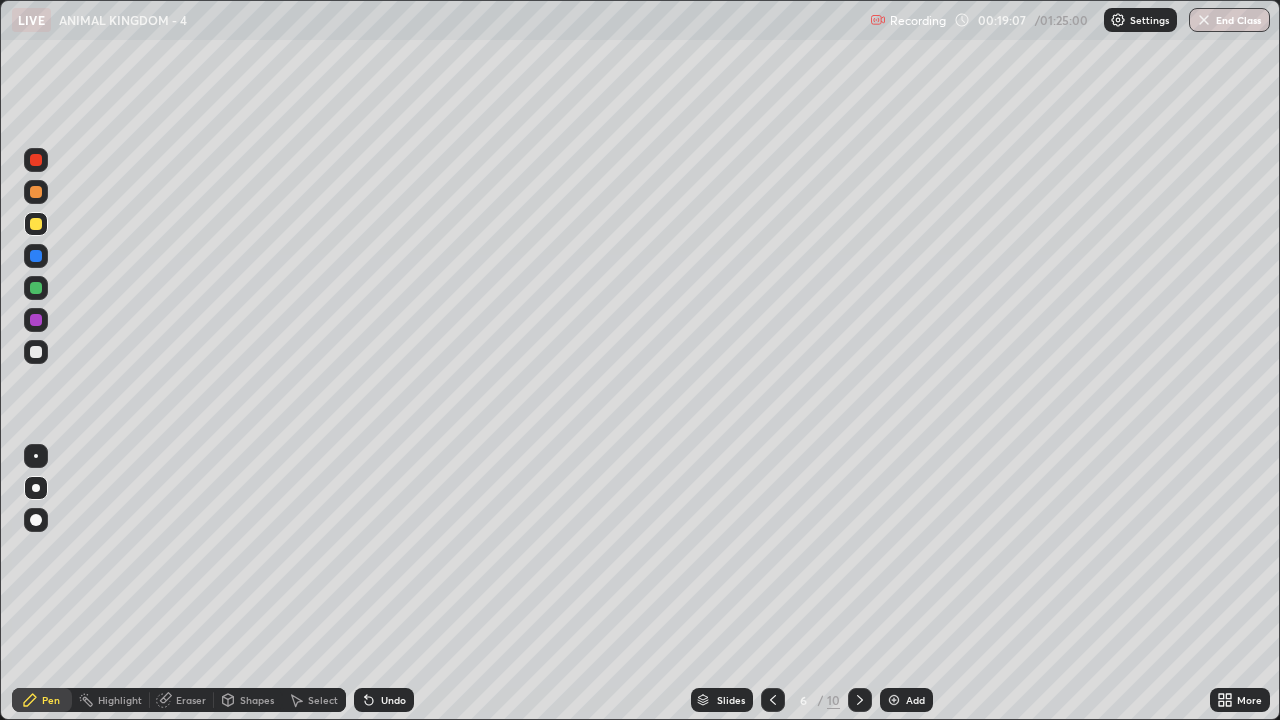 click at bounding box center [894, 700] 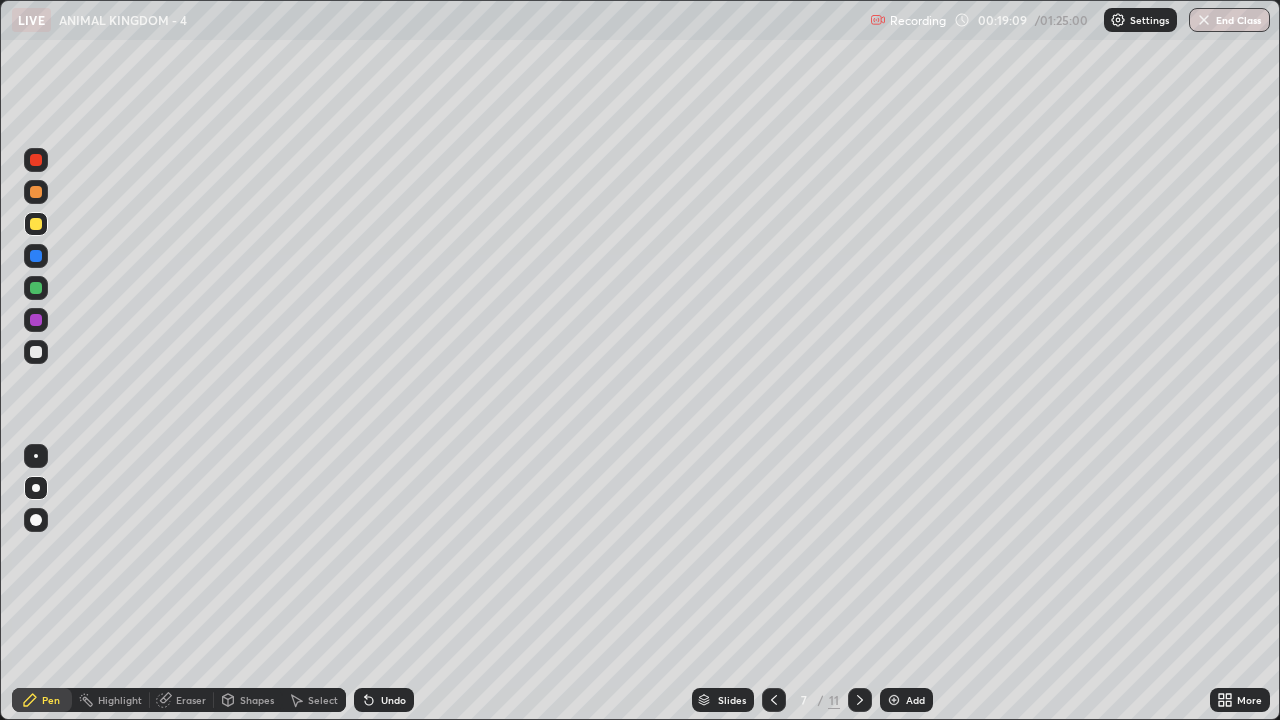 click at bounding box center (36, 352) 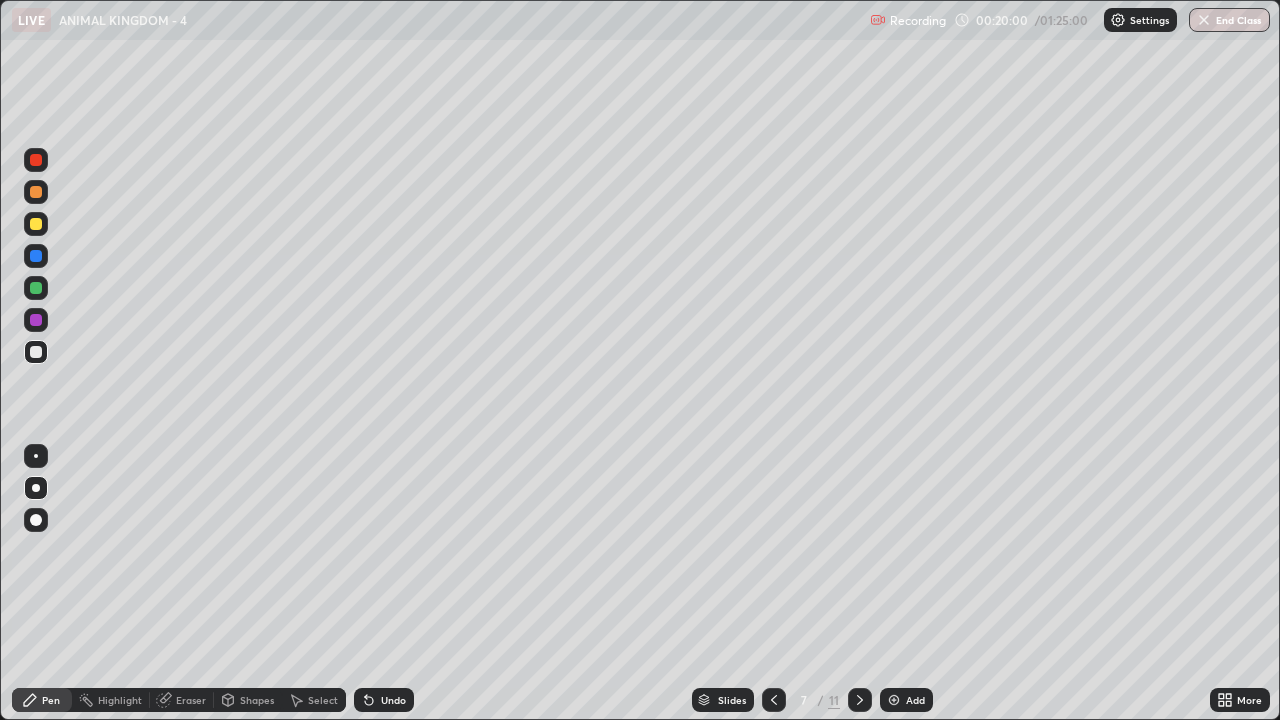 click 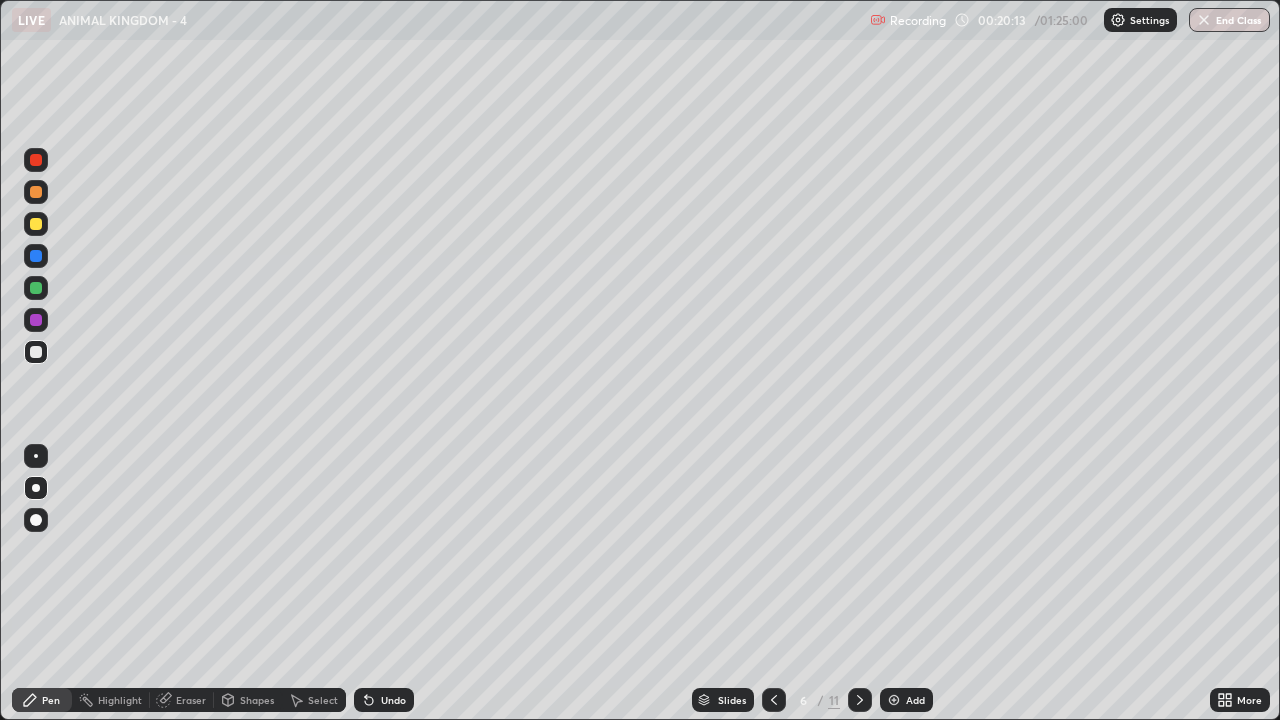 click at bounding box center (36, 224) 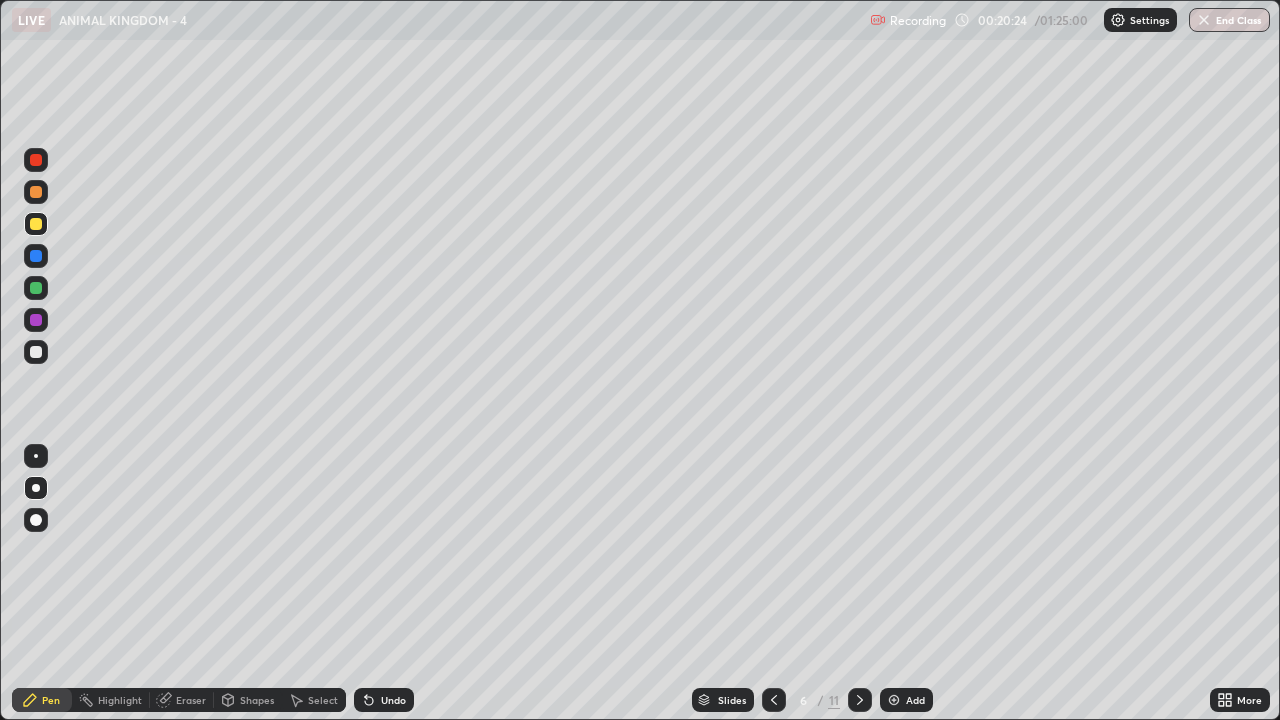 click at bounding box center (36, 352) 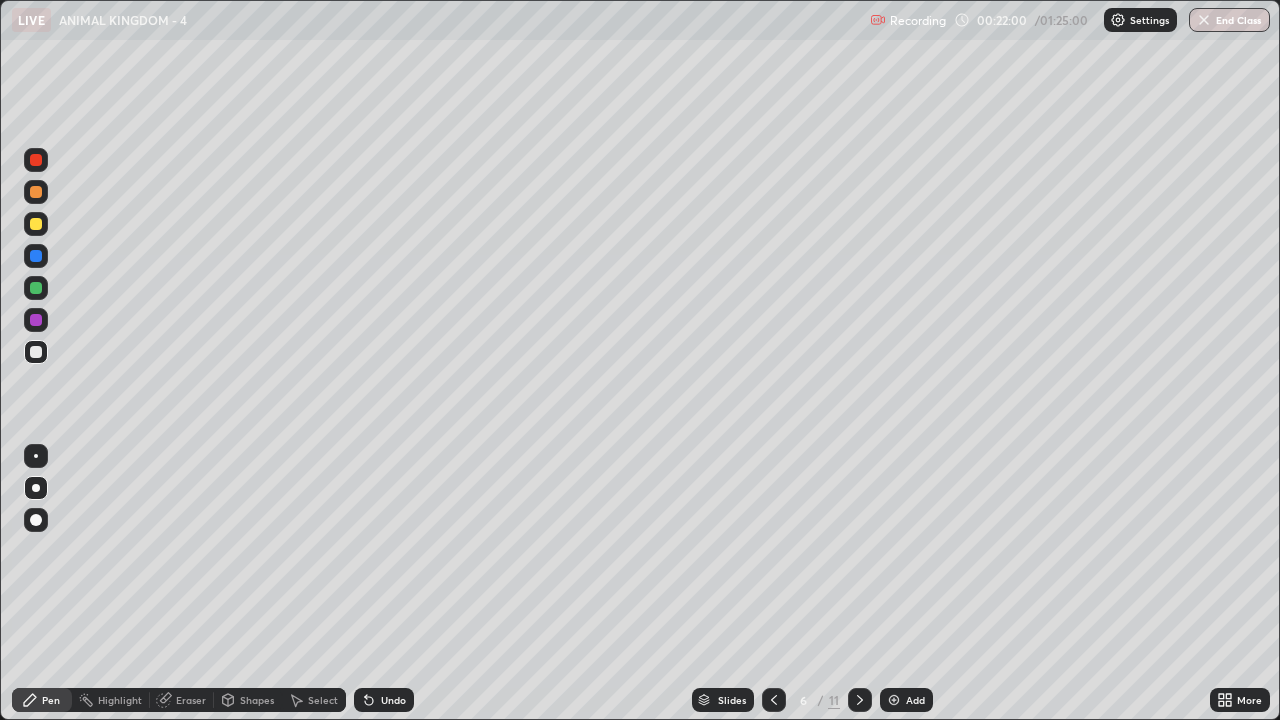 click on "Add" at bounding box center (915, 700) 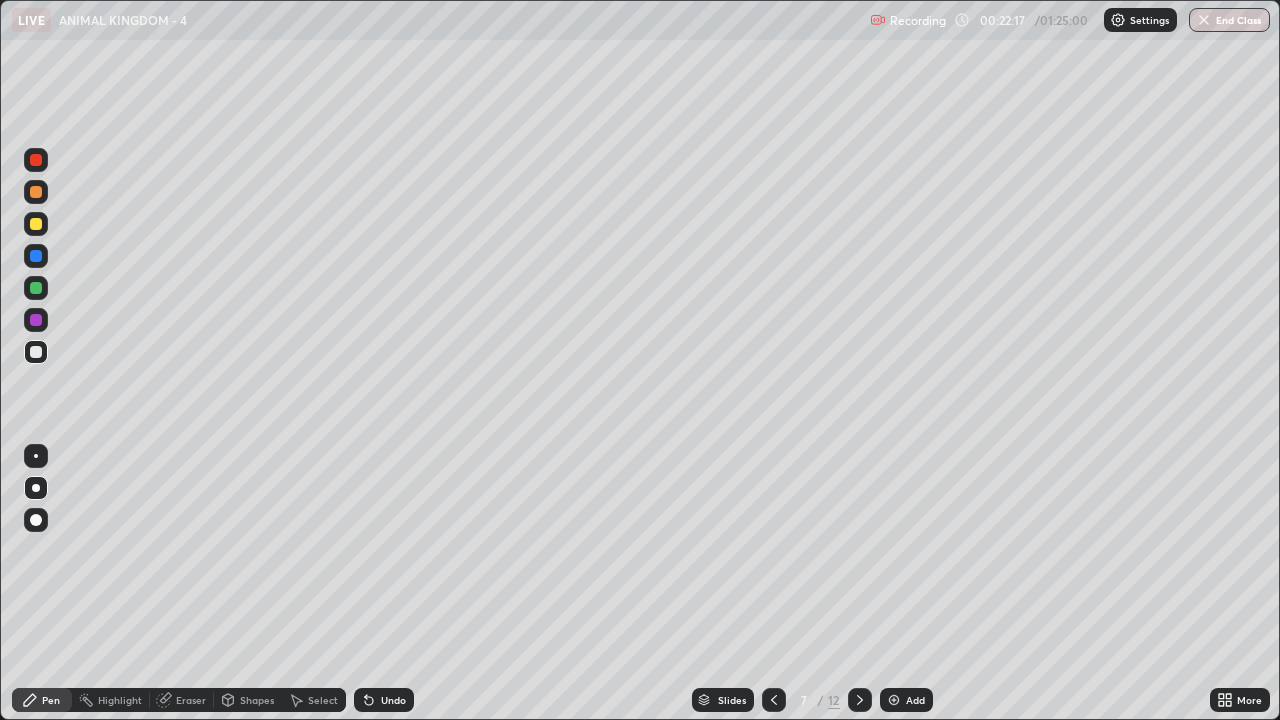 click on "Undo" at bounding box center (393, 700) 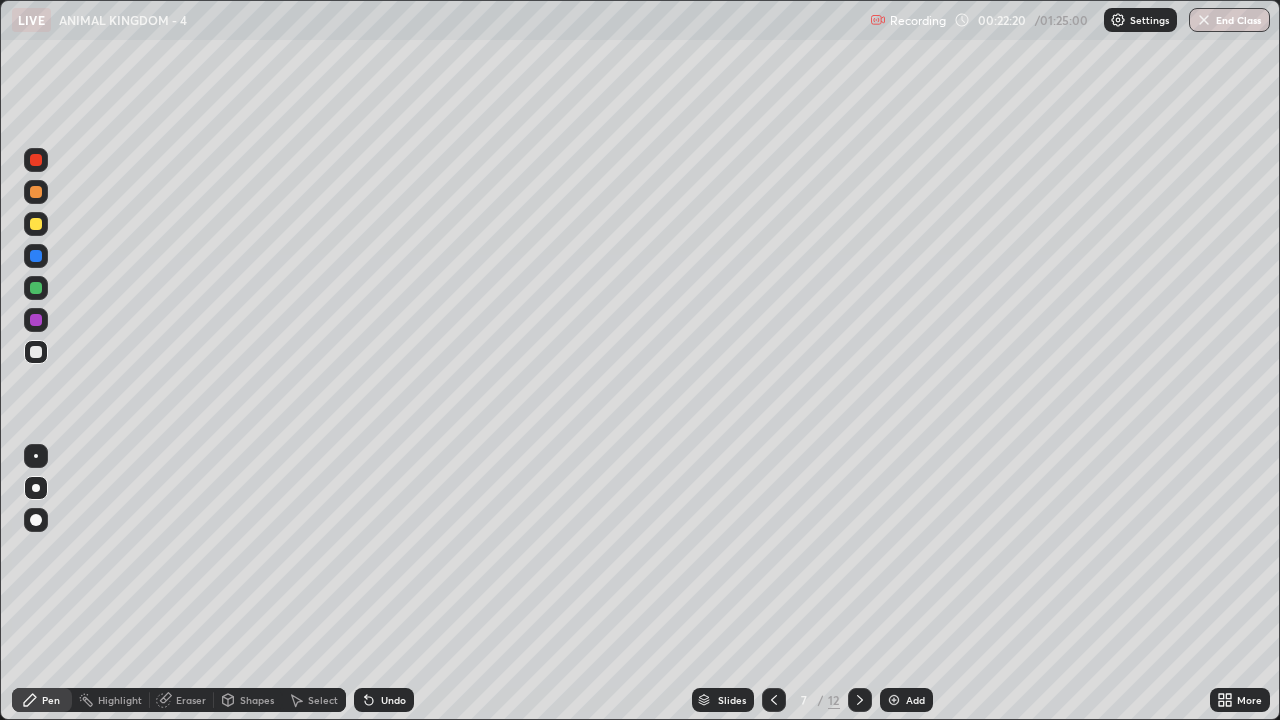 click on "Undo" at bounding box center (393, 700) 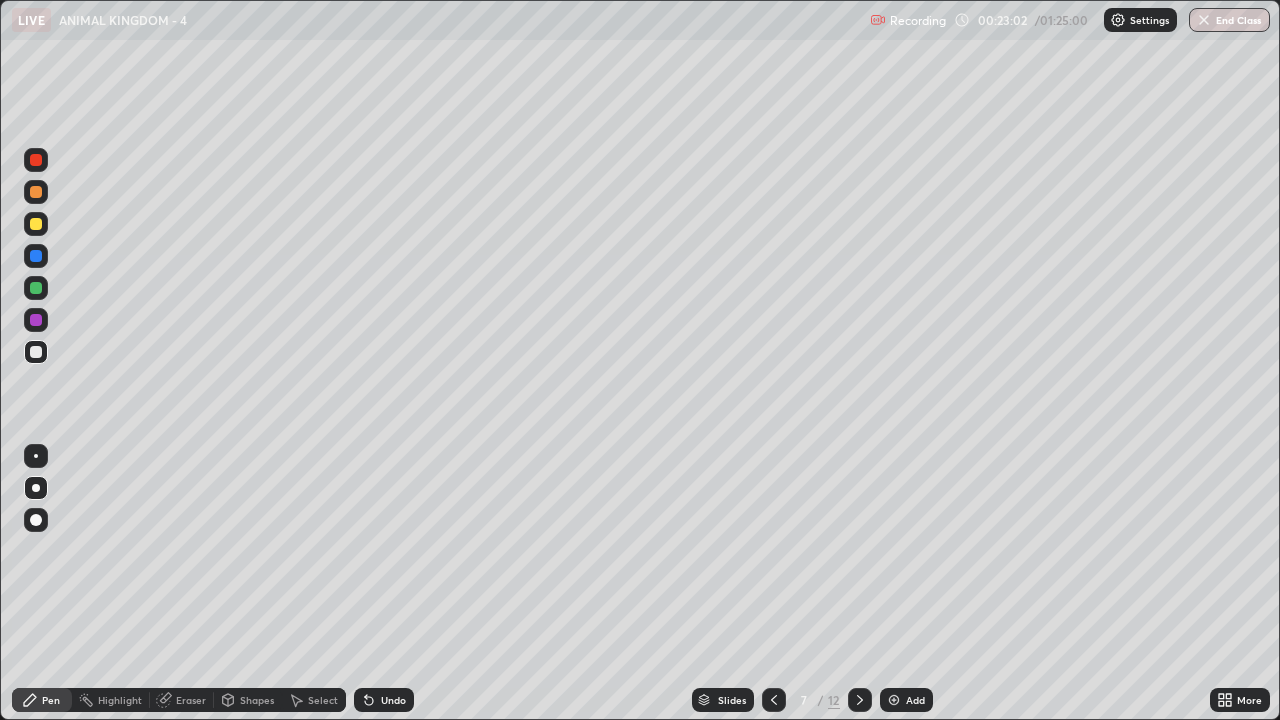 click at bounding box center [36, 224] 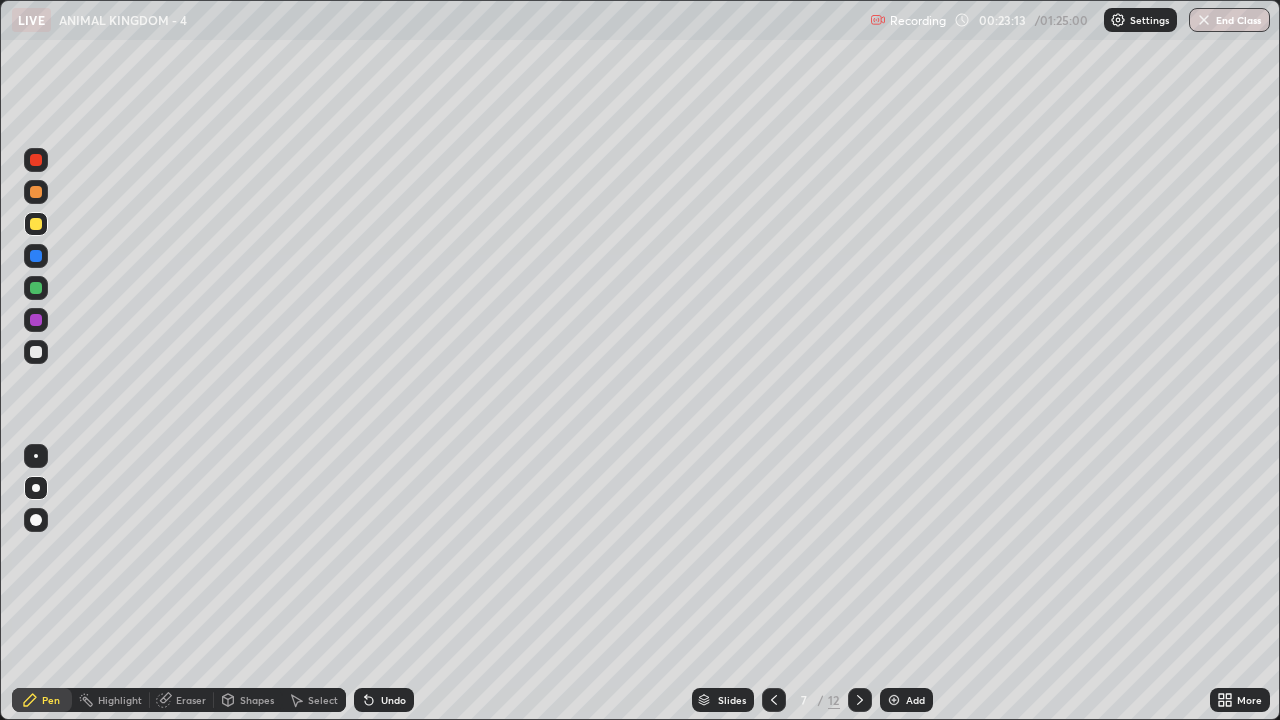 click on "Shapes" at bounding box center [257, 700] 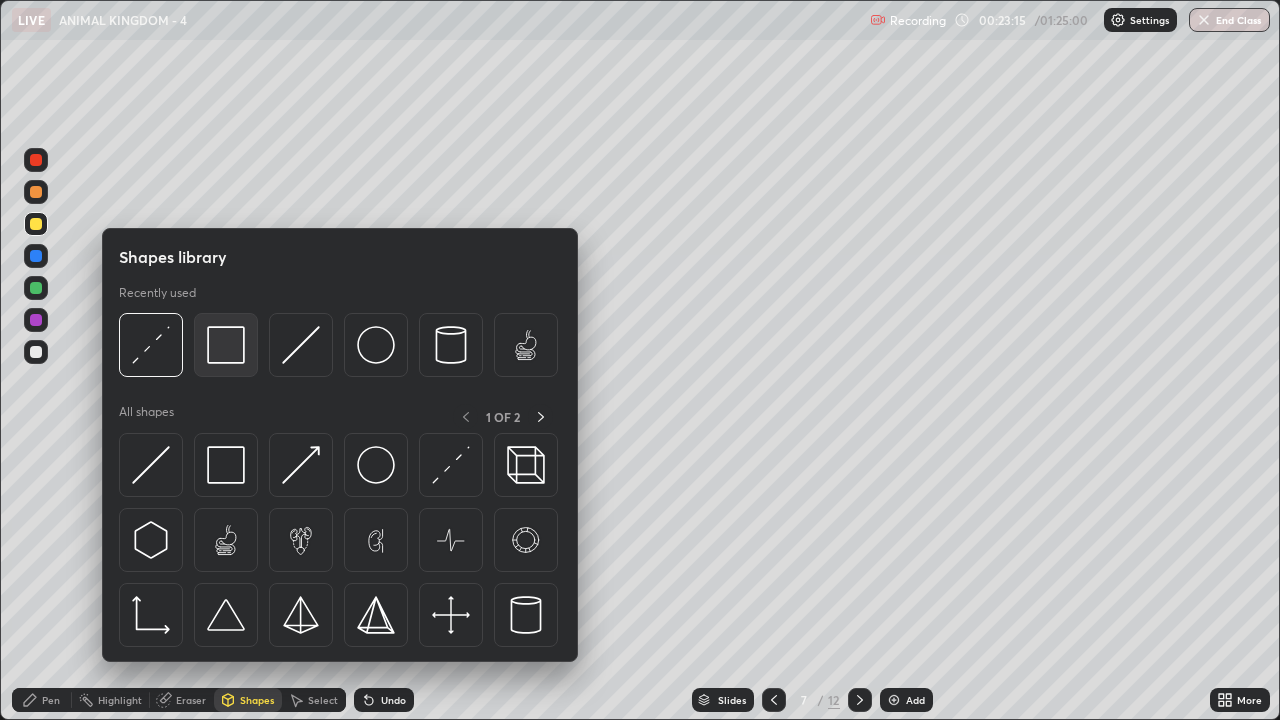 click at bounding box center [226, 345] 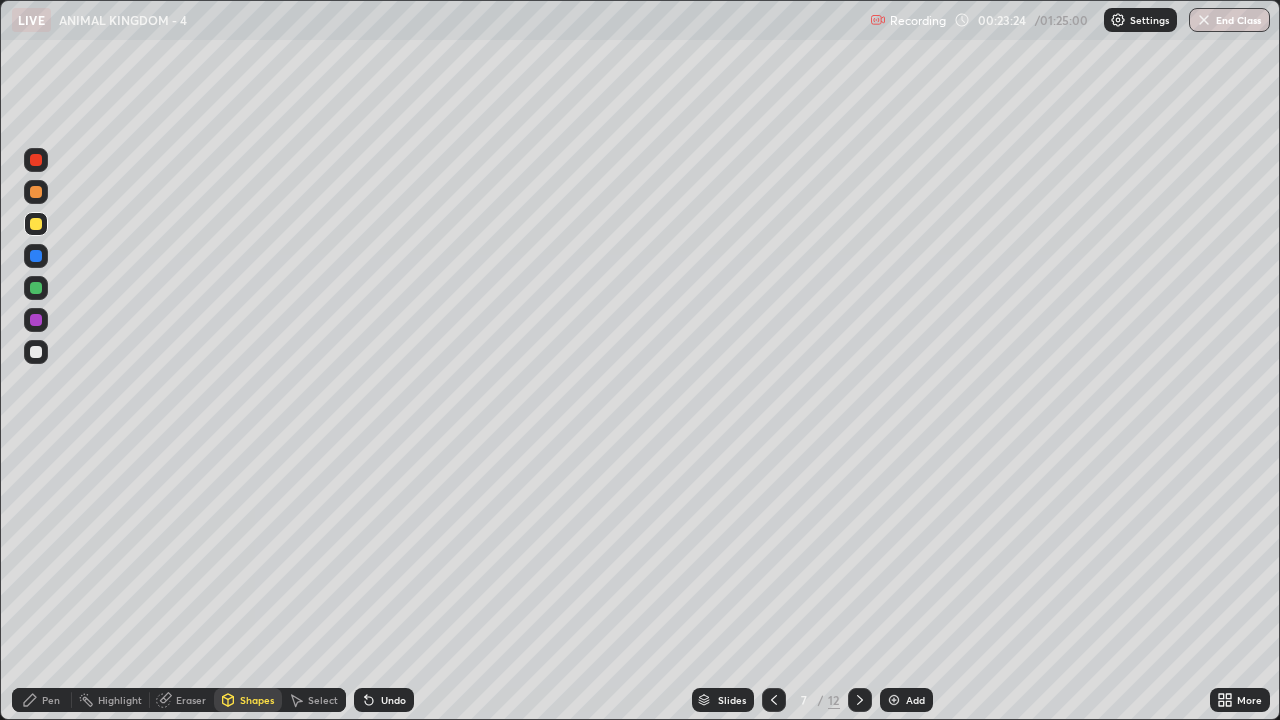 click on "Pen" at bounding box center (42, 700) 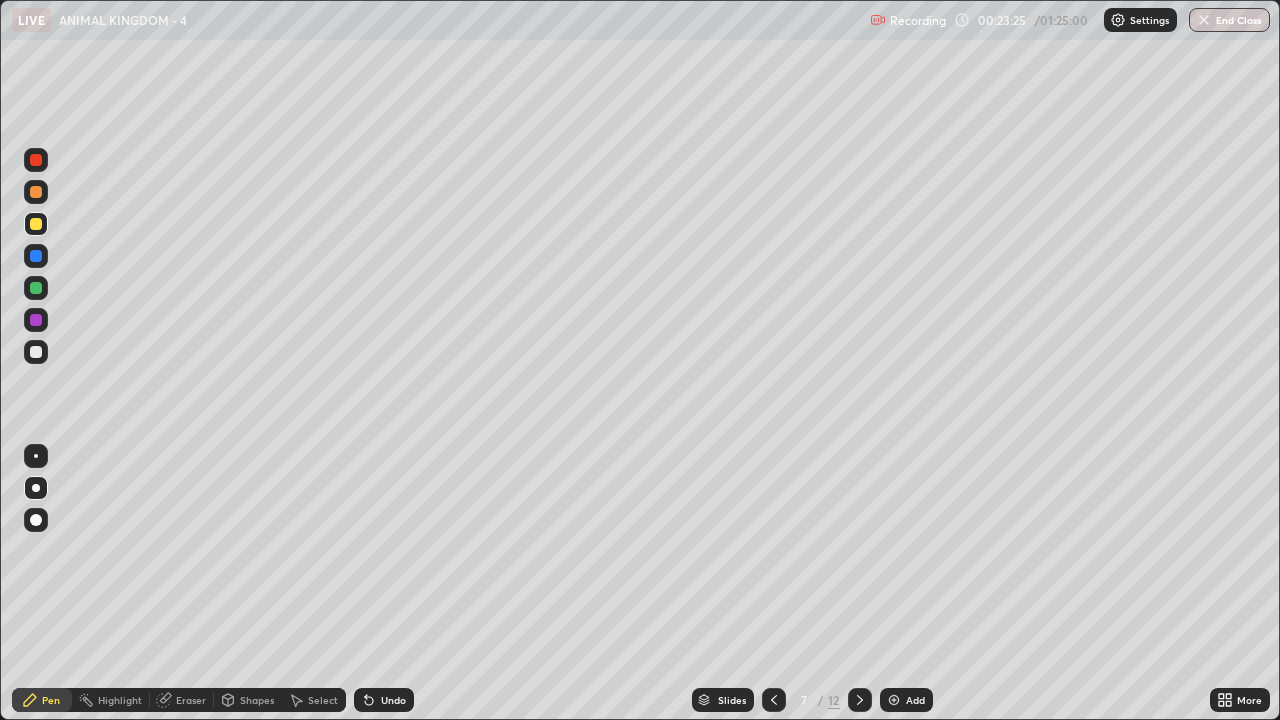 click at bounding box center [36, 352] 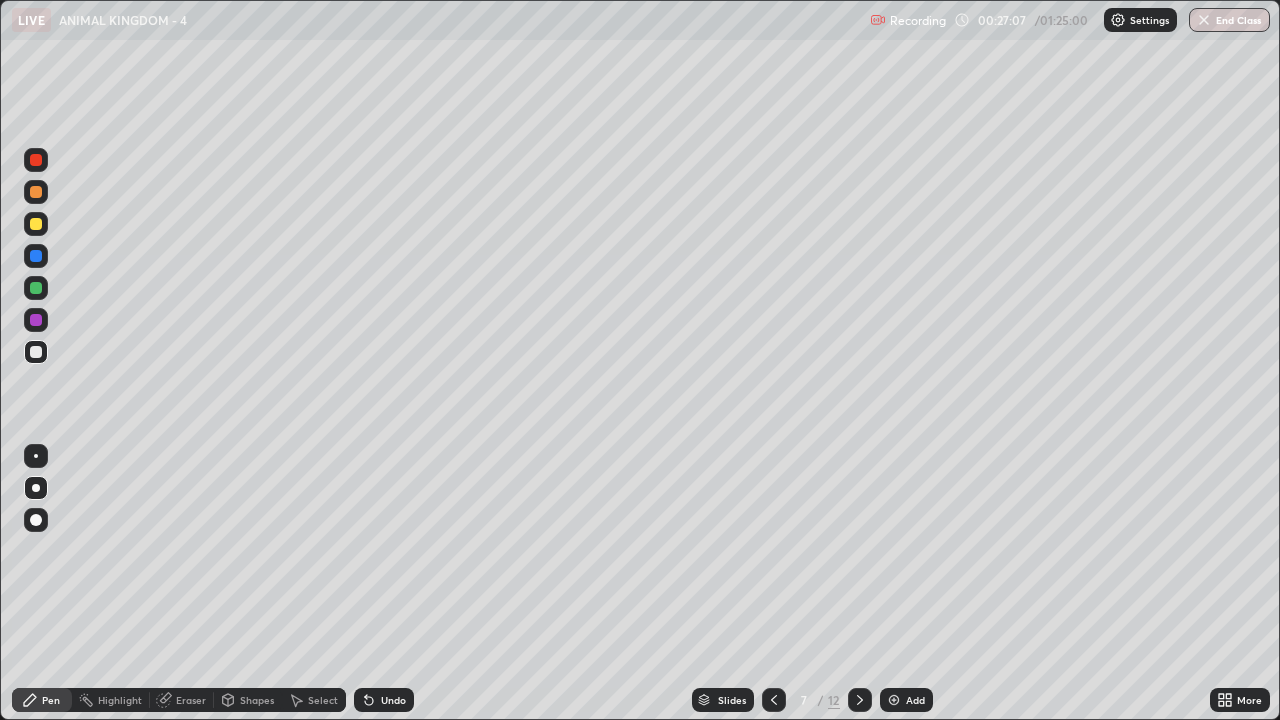 click on "Add" at bounding box center (906, 700) 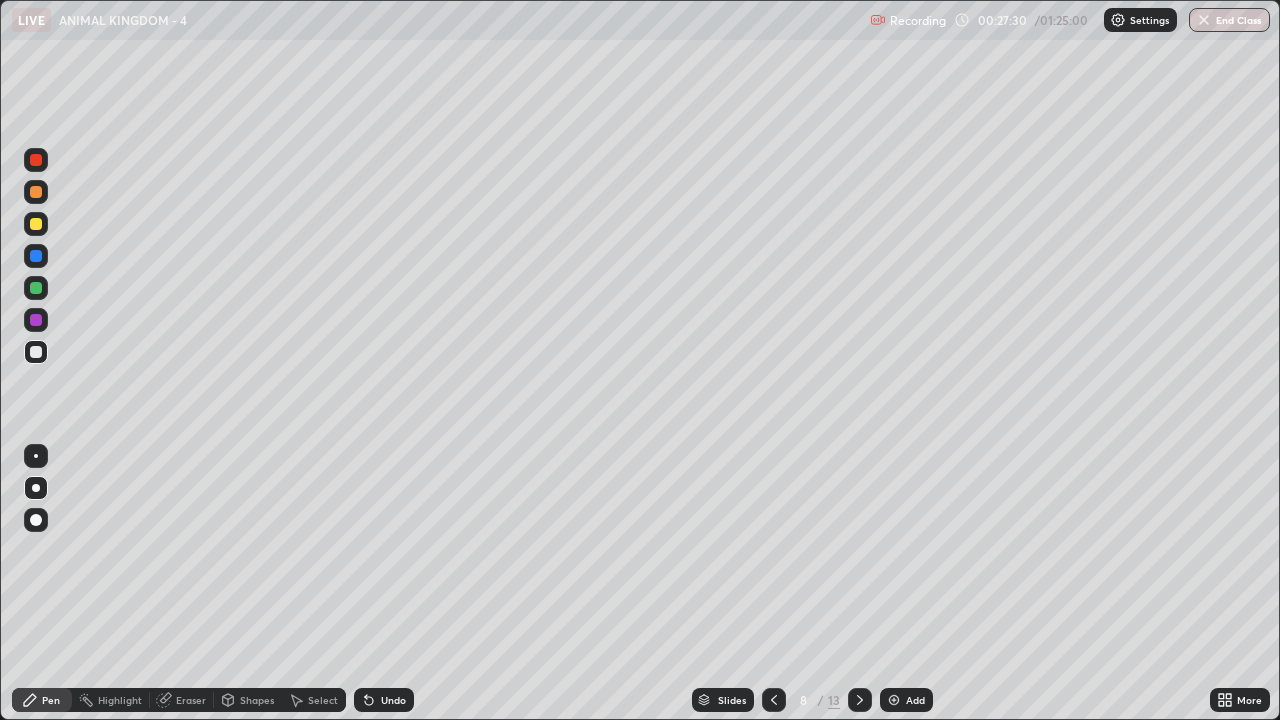click 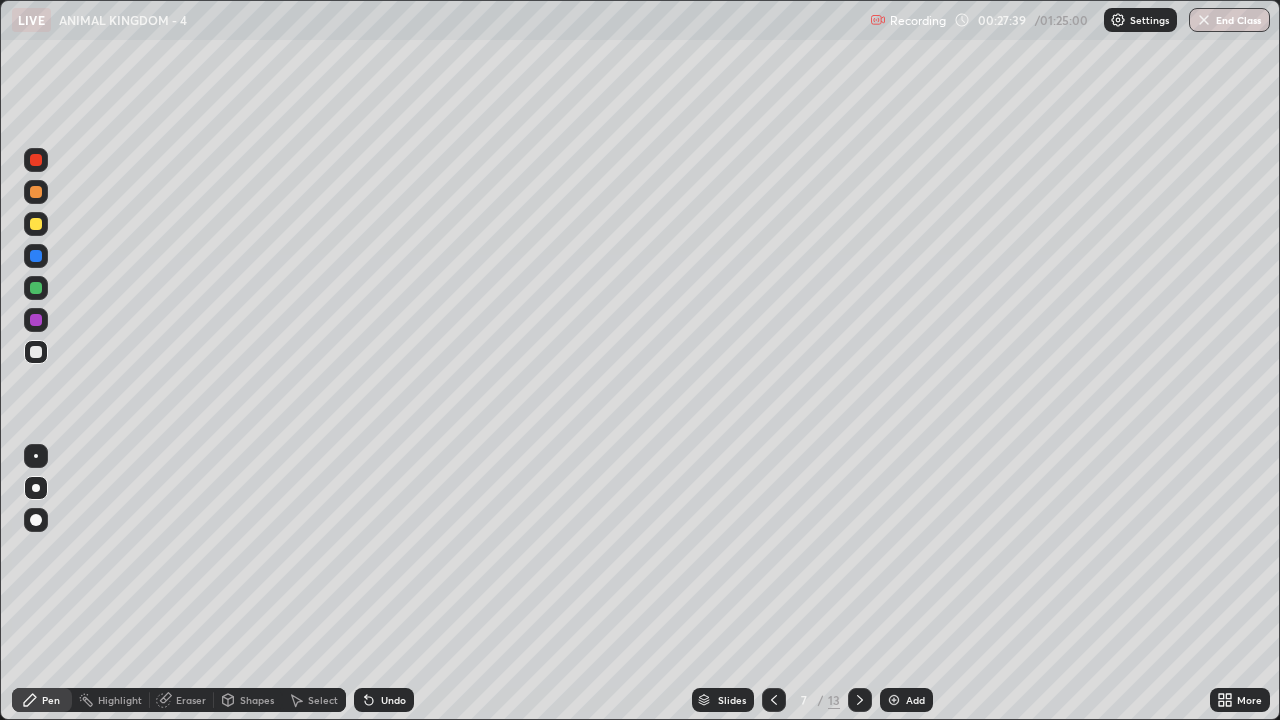 click 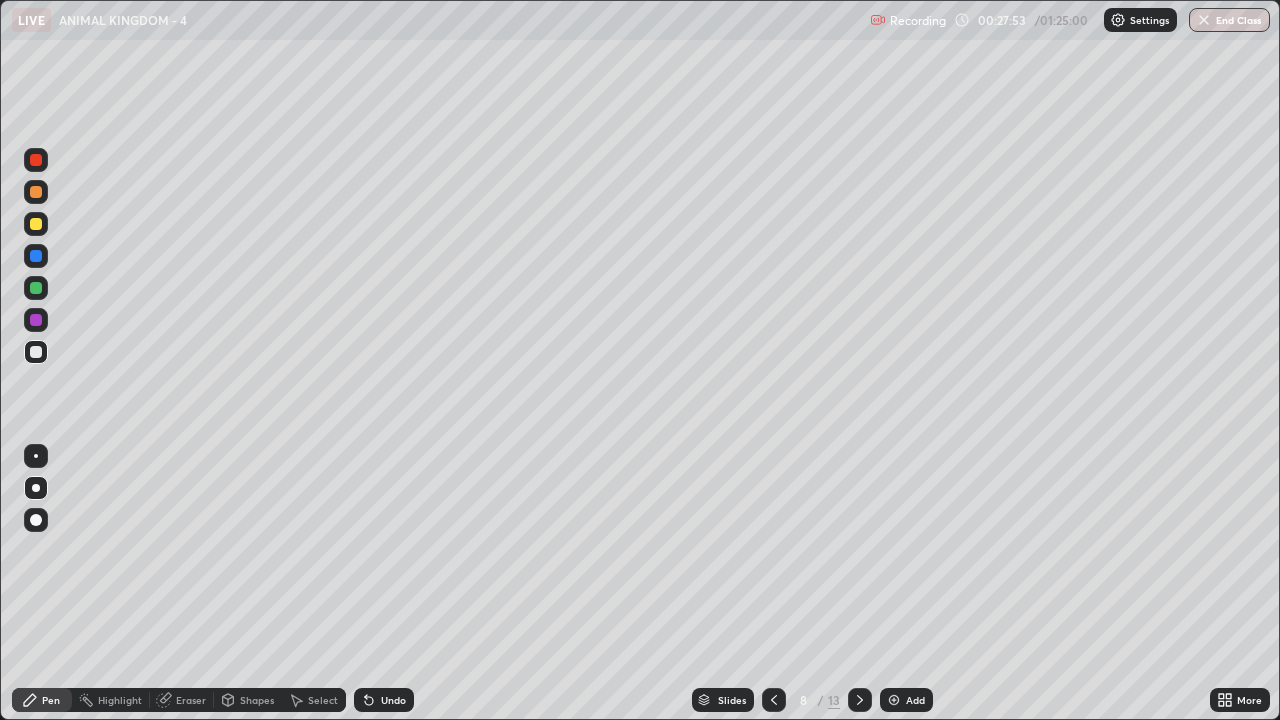 click 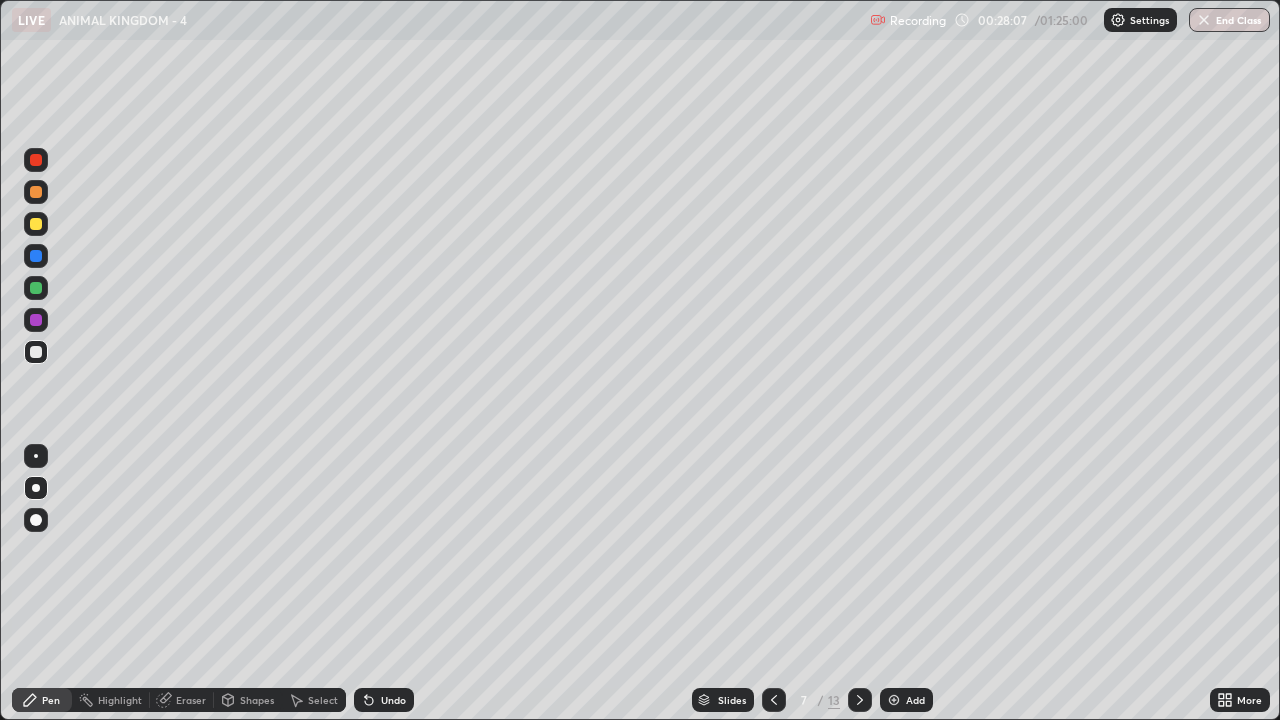 click at bounding box center [36, 288] 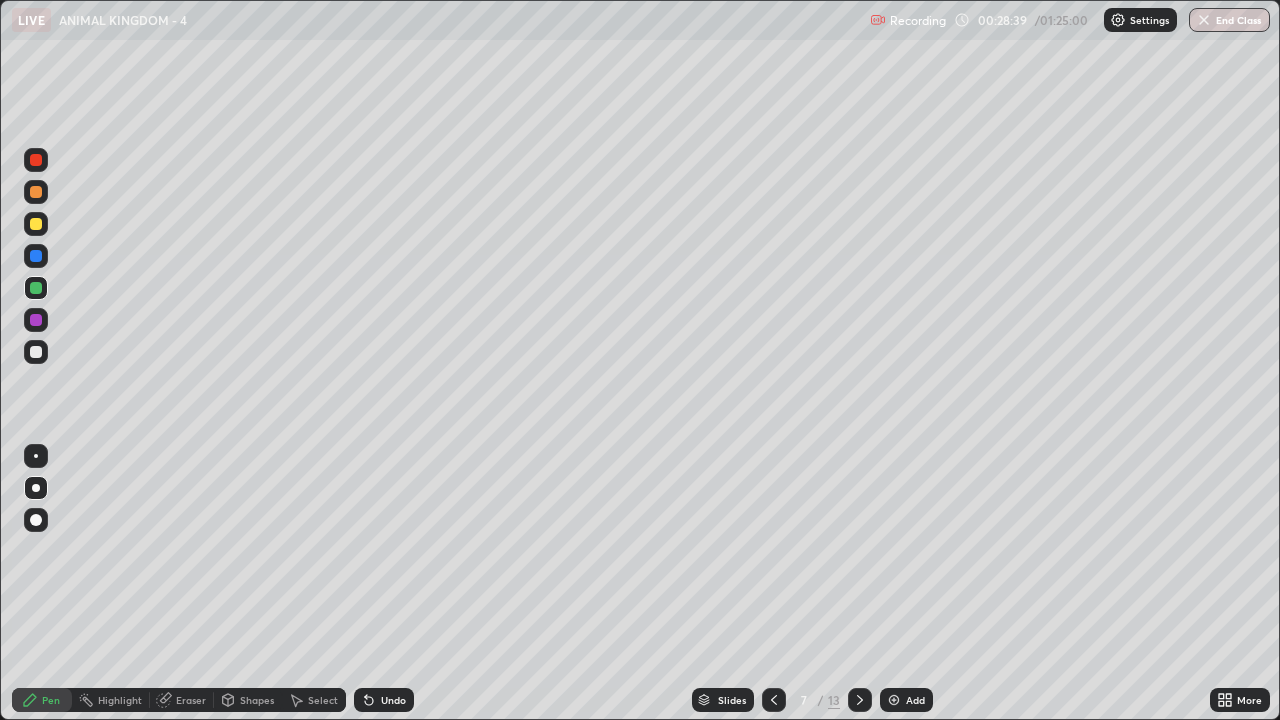 click 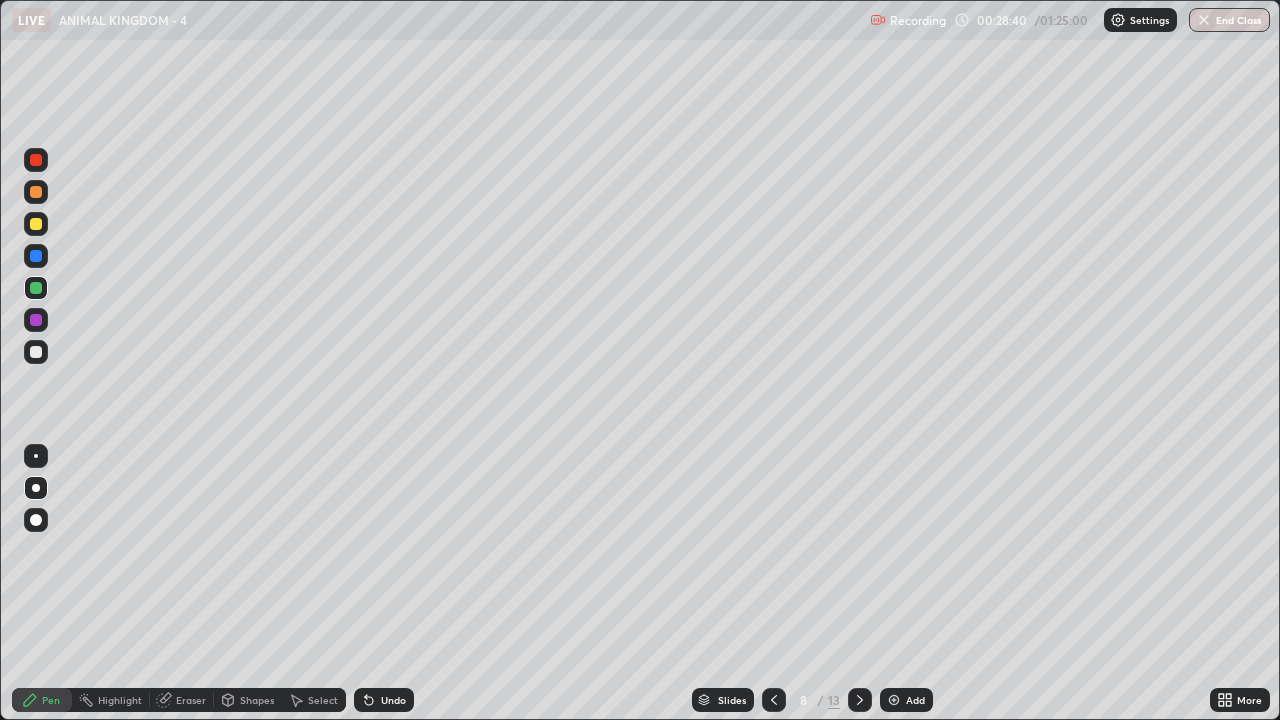 click 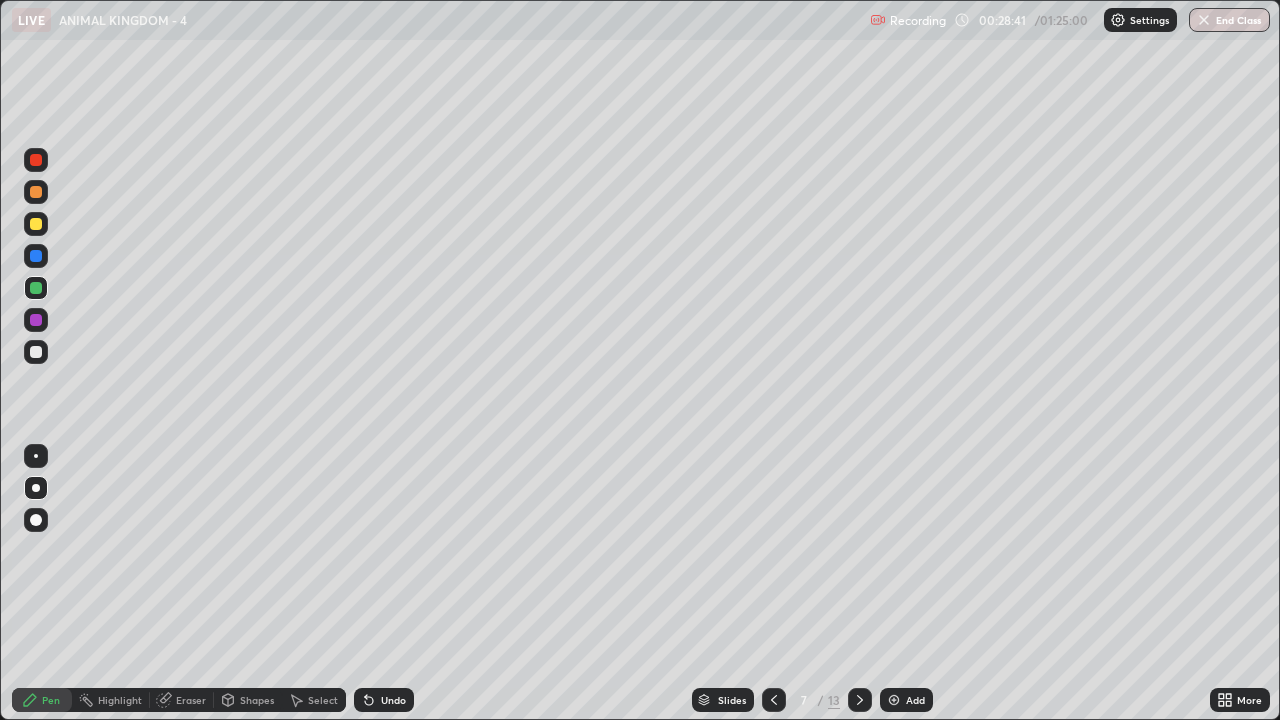 click at bounding box center (894, 700) 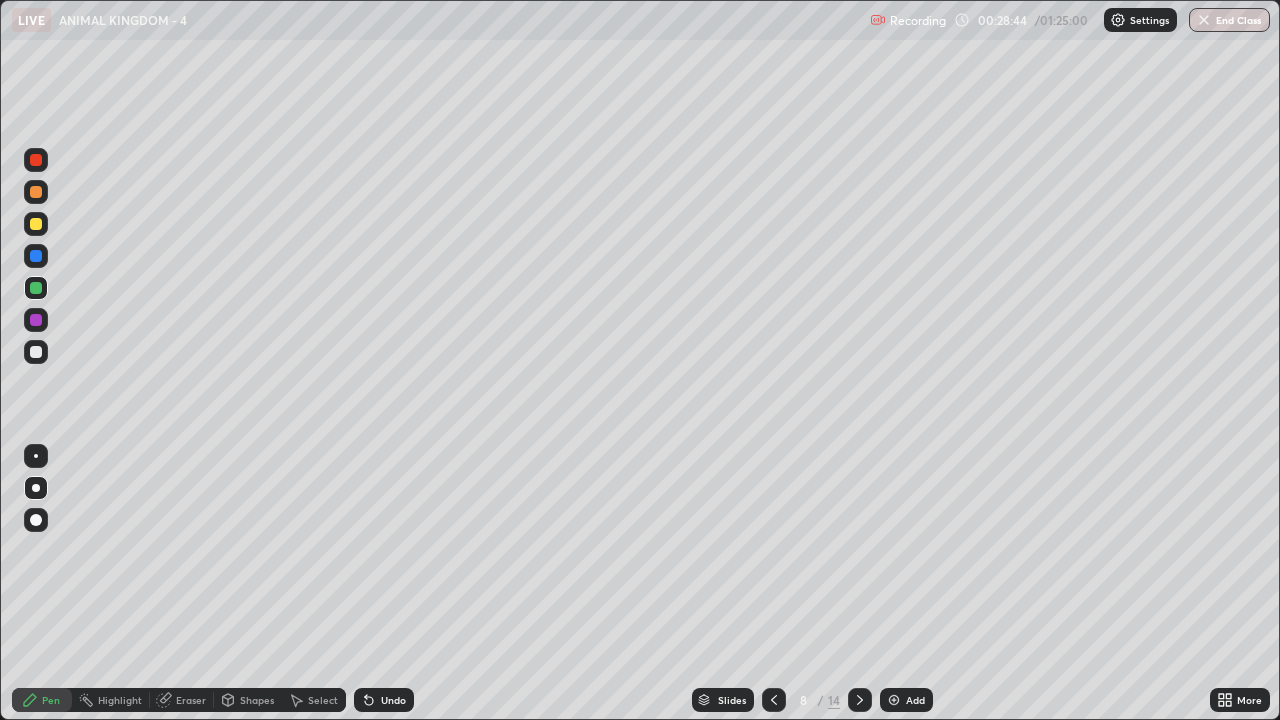 click at bounding box center (36, 352) 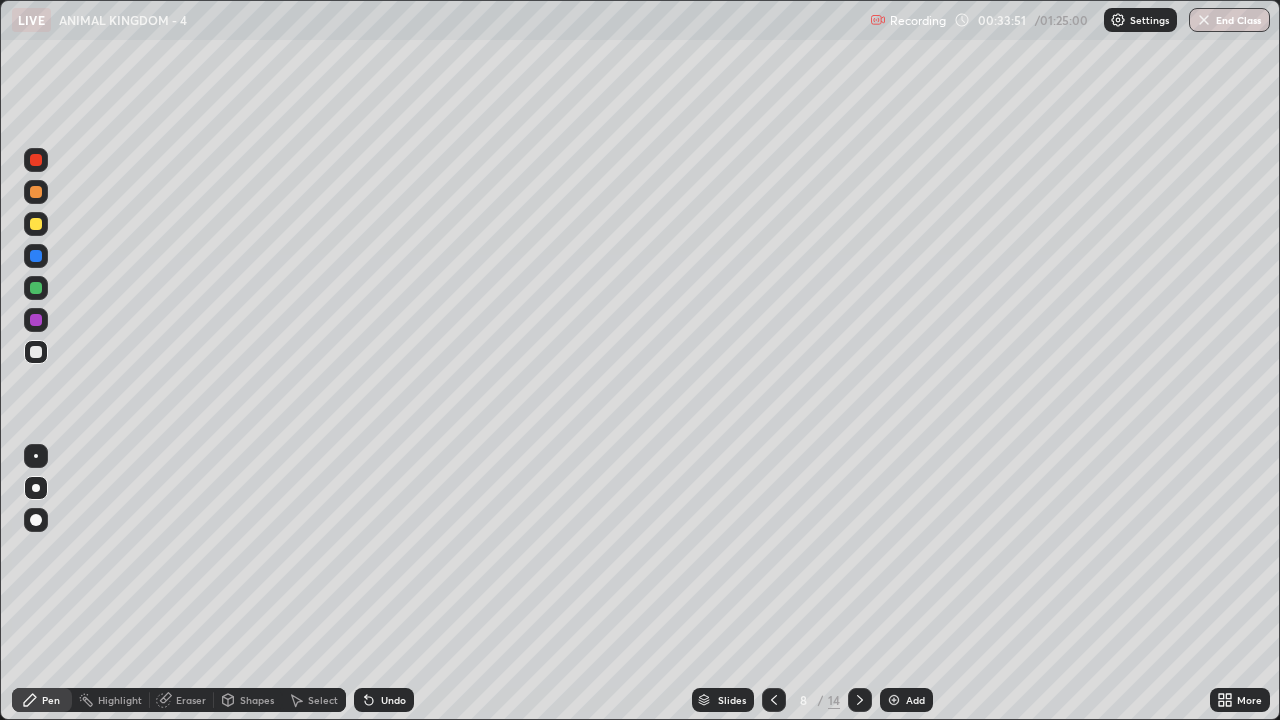 click at bounding box center [894, 700] 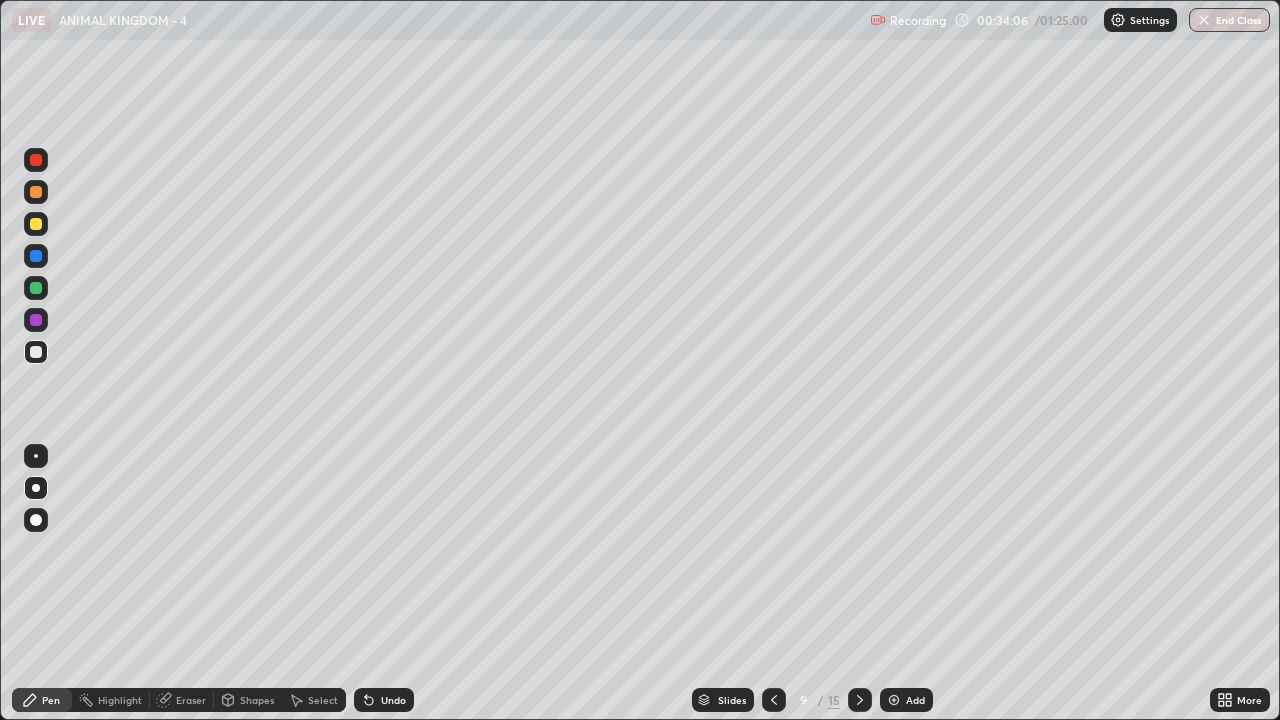 click 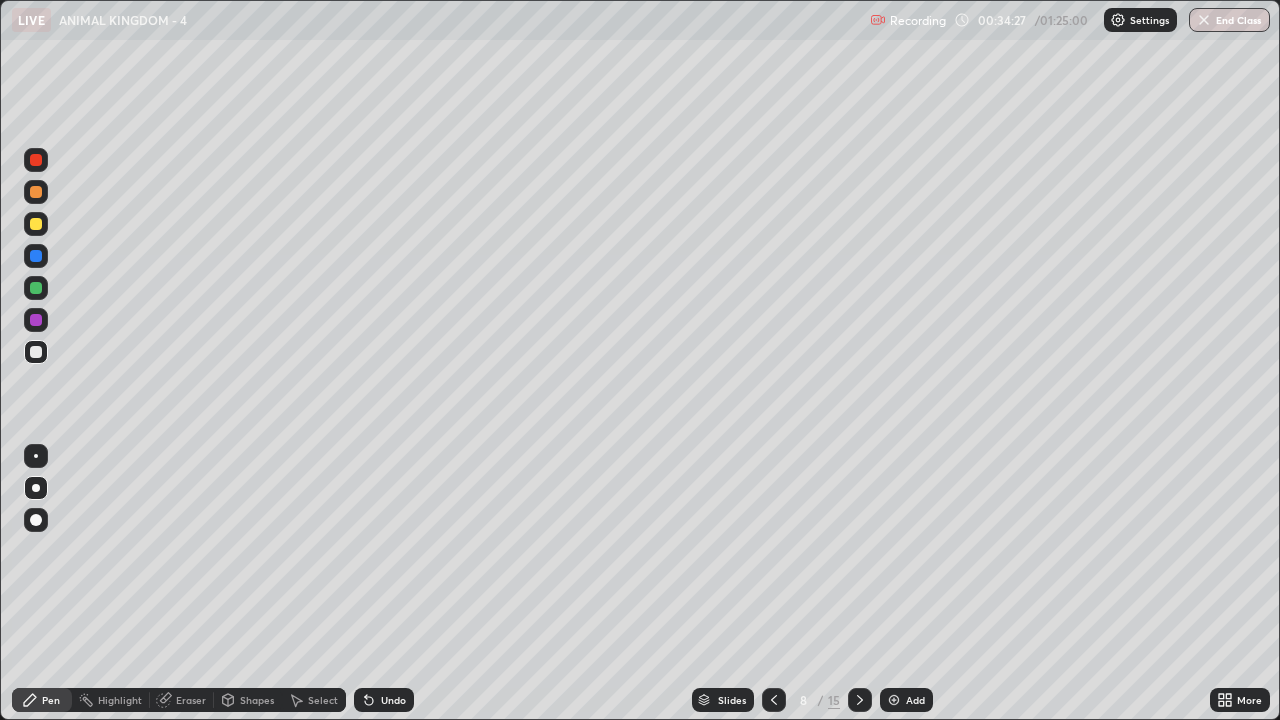 click at bounding box center [36, 288] 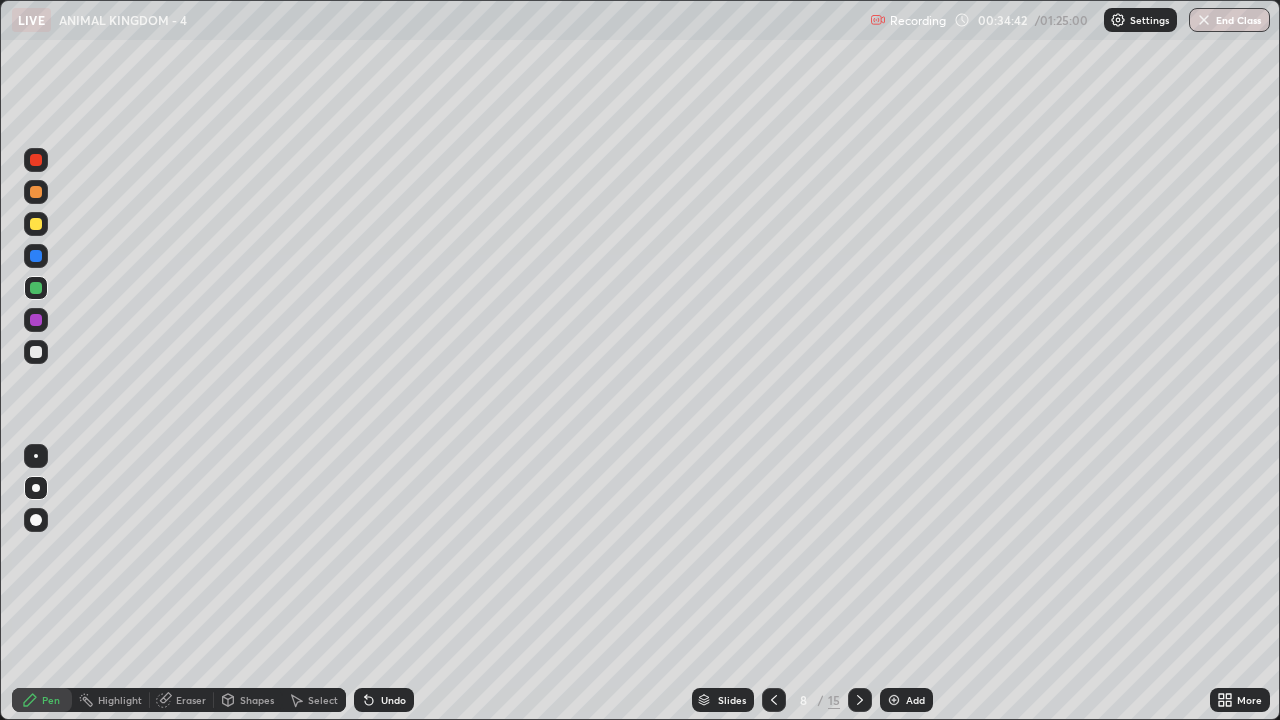 click 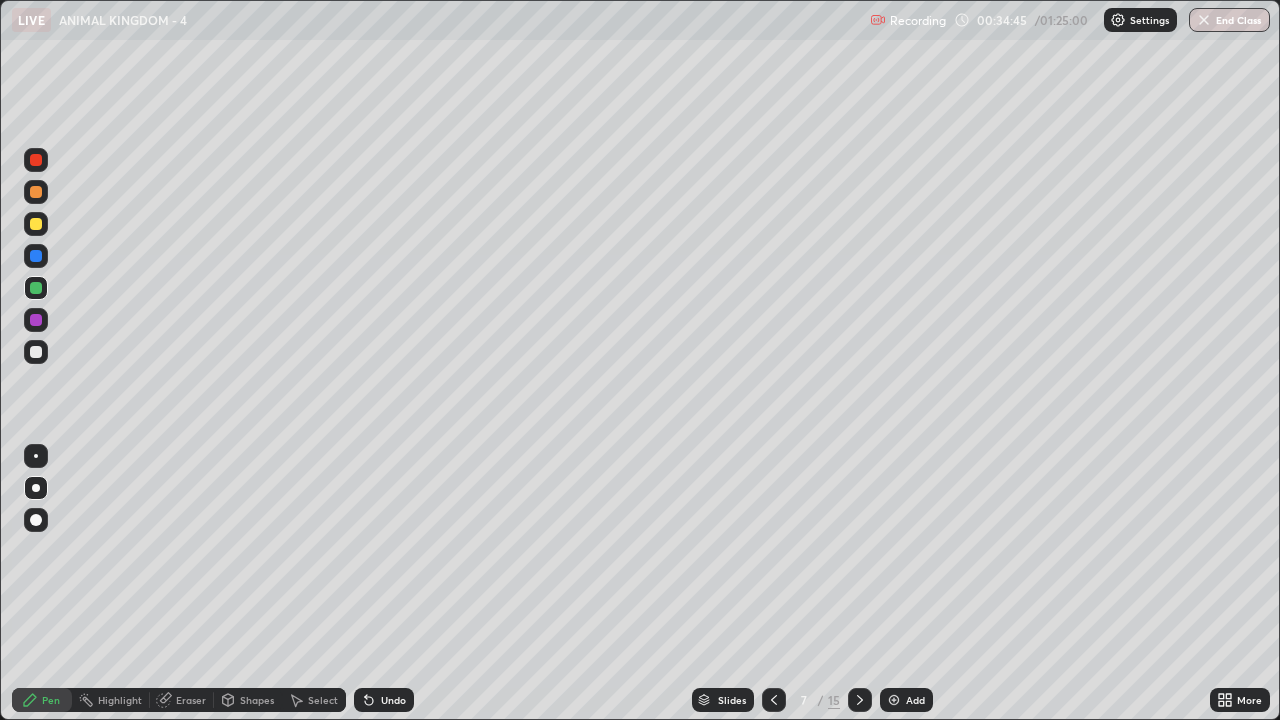click 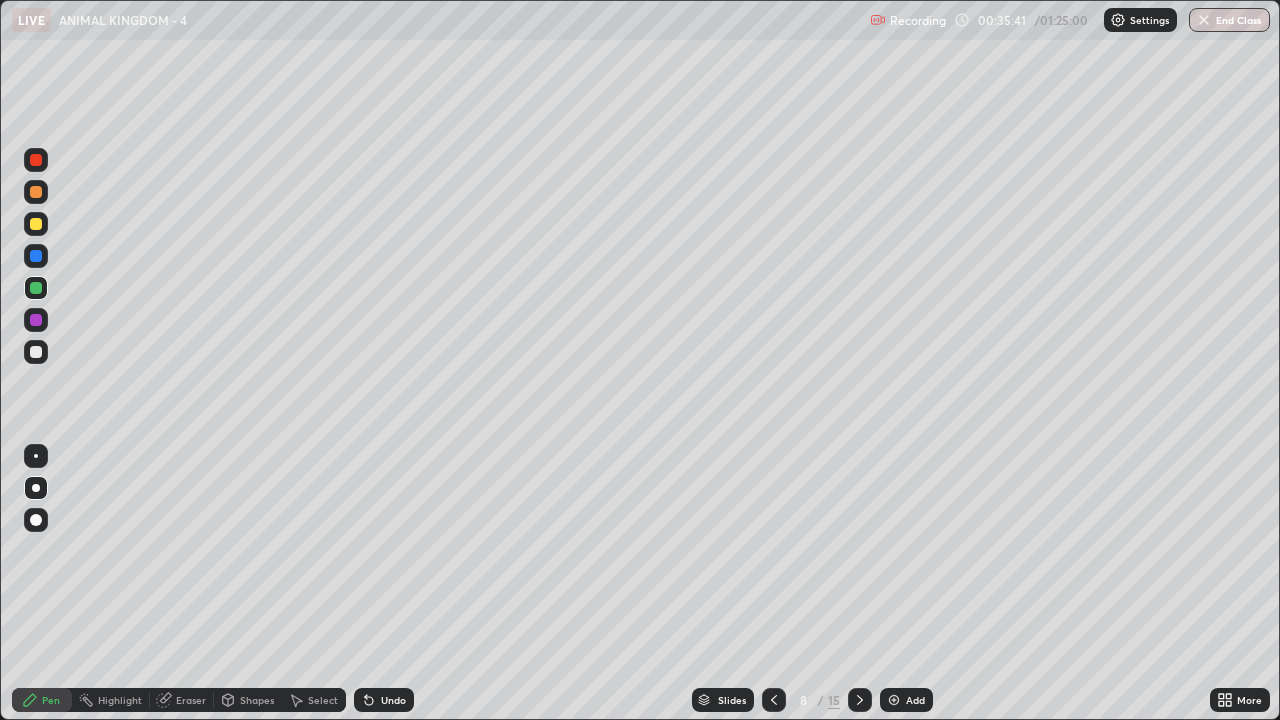 click 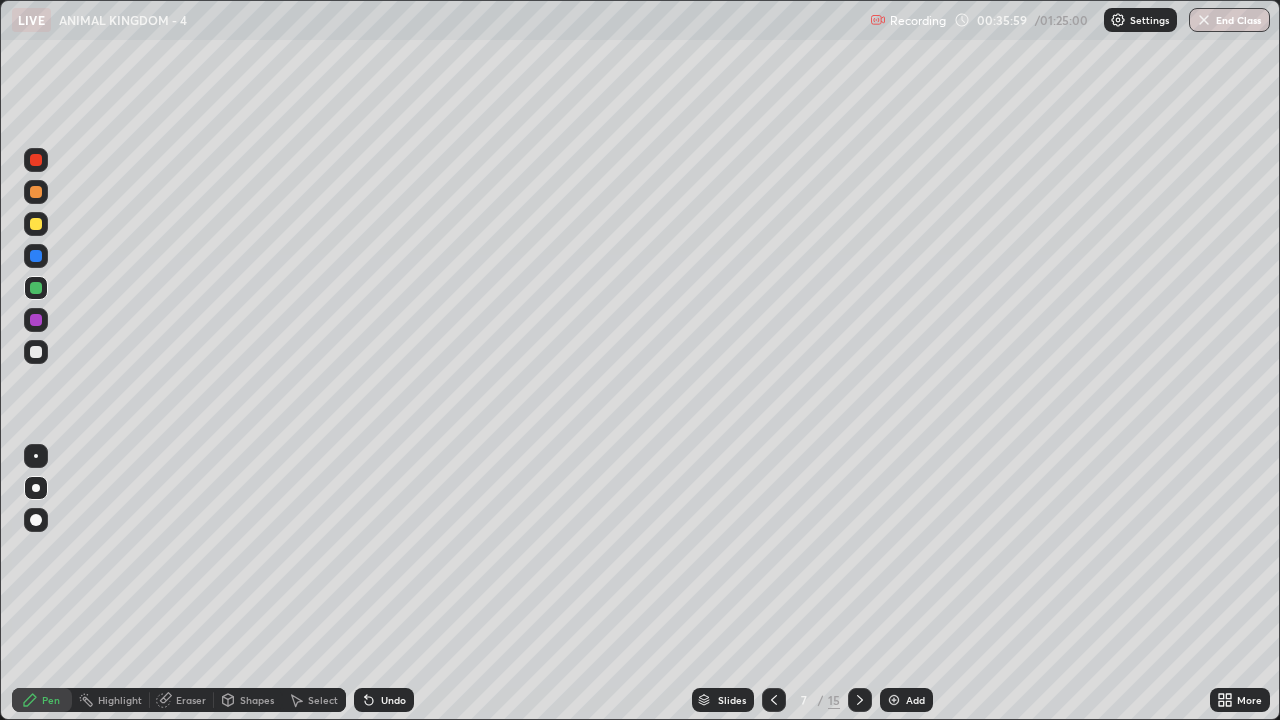 click 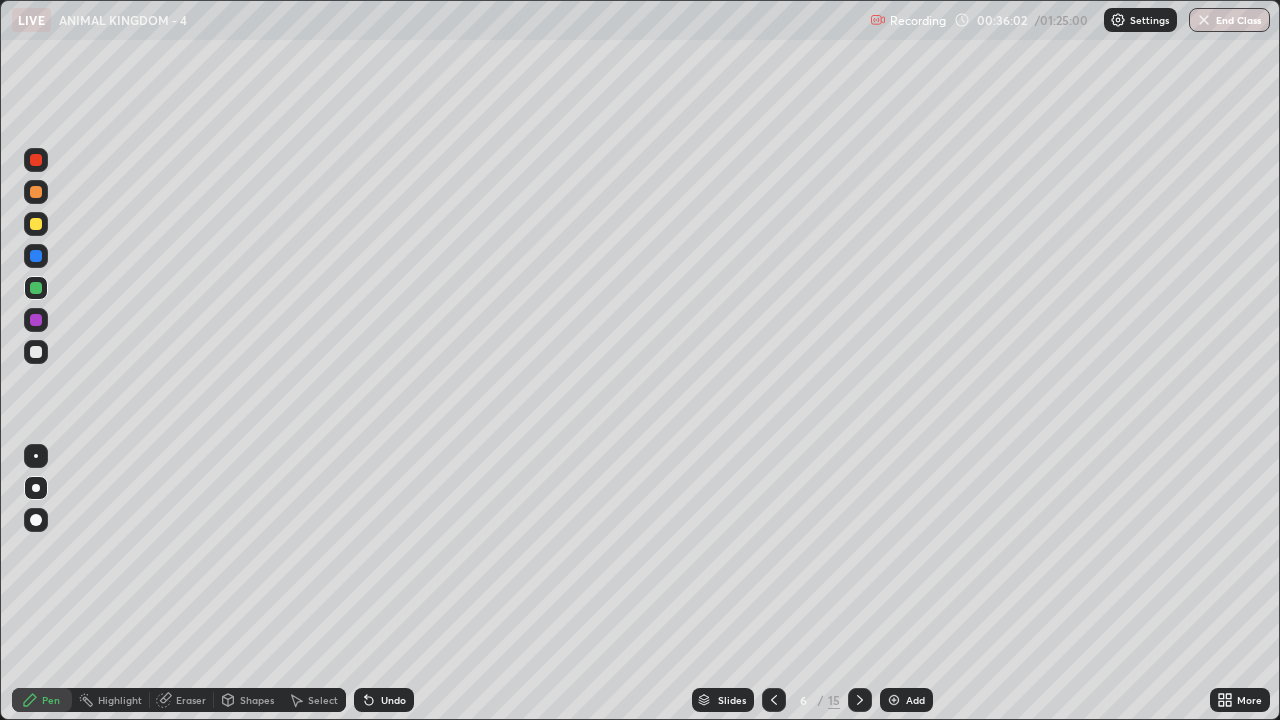 click 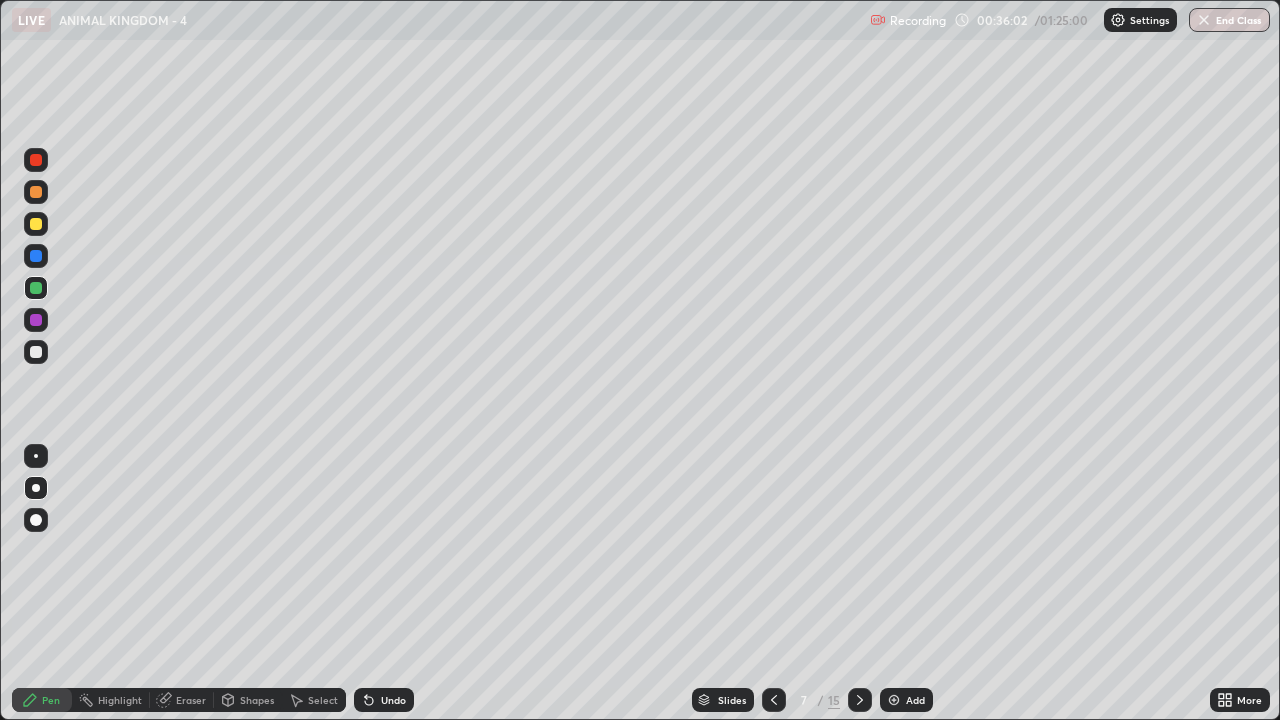 click 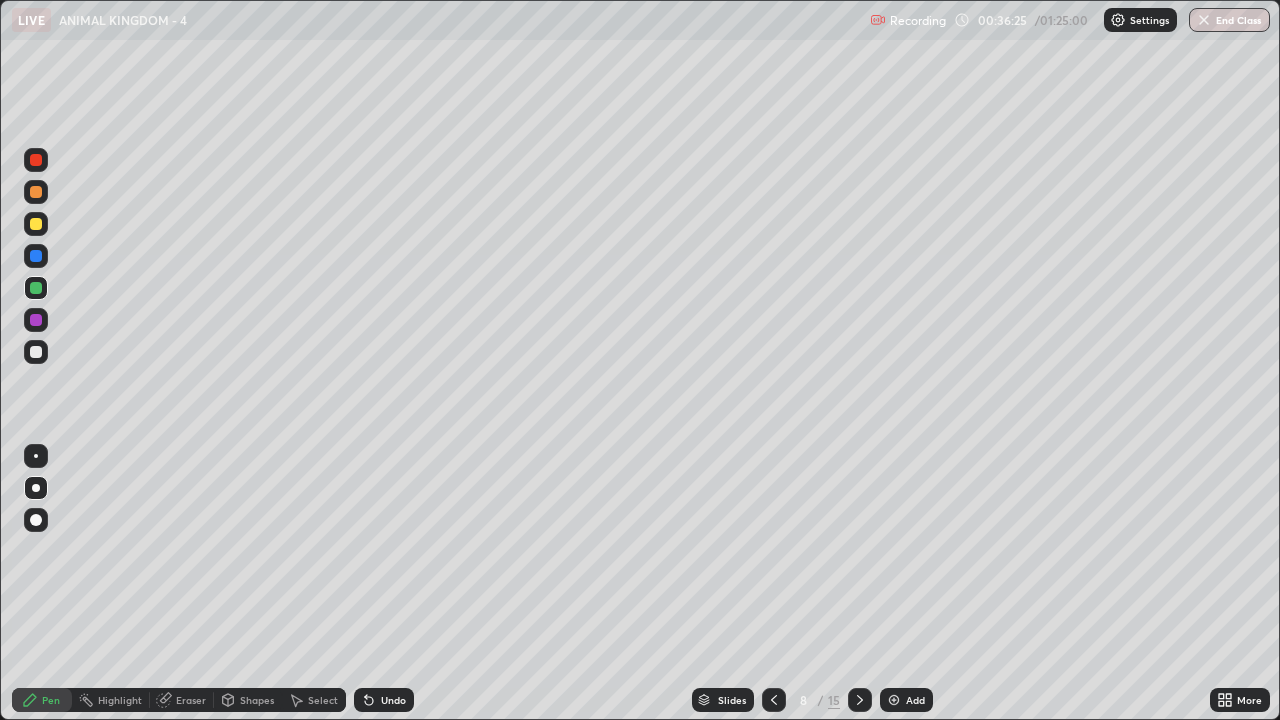 click 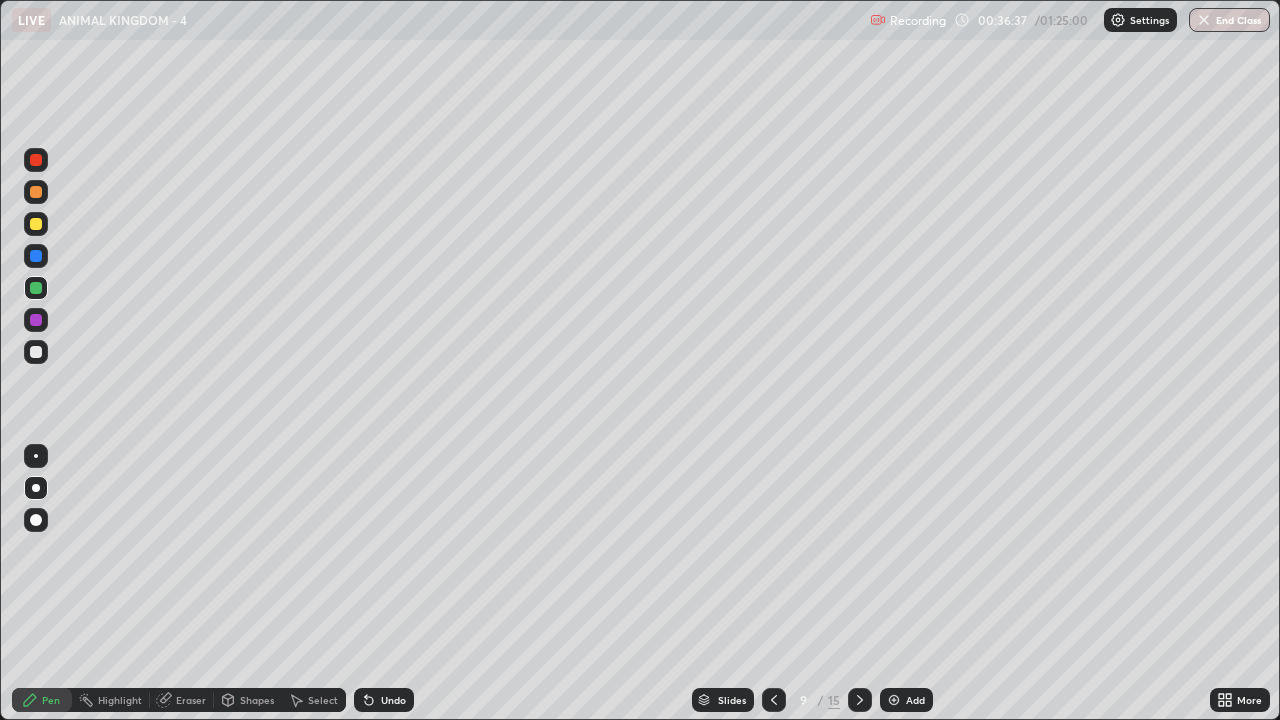click 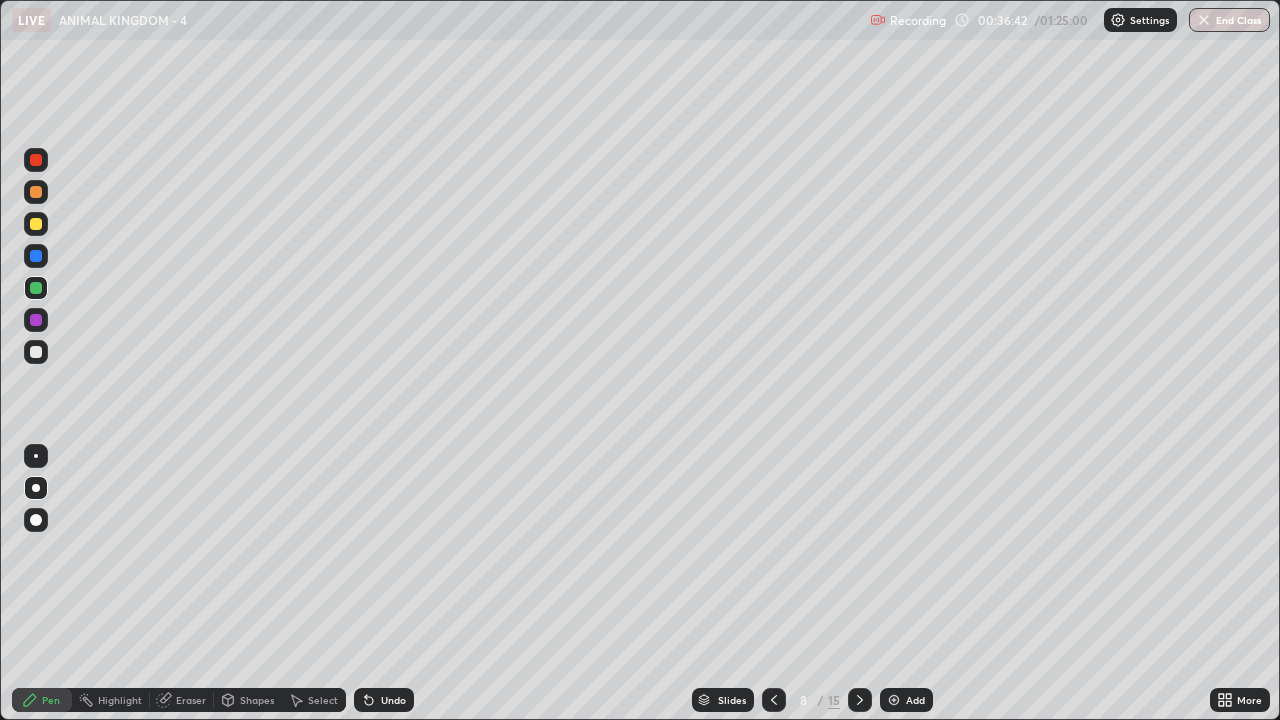 click at bounding box center (894, 700) 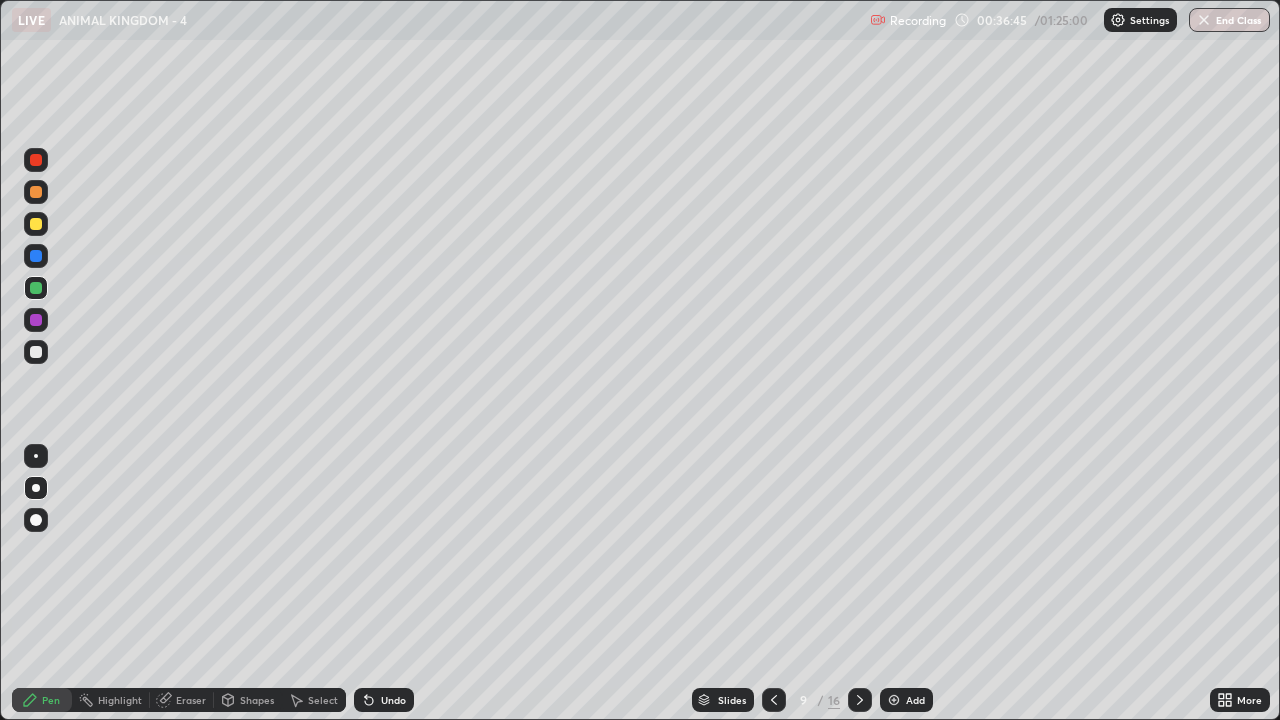 click at bounding box center (36, 352) 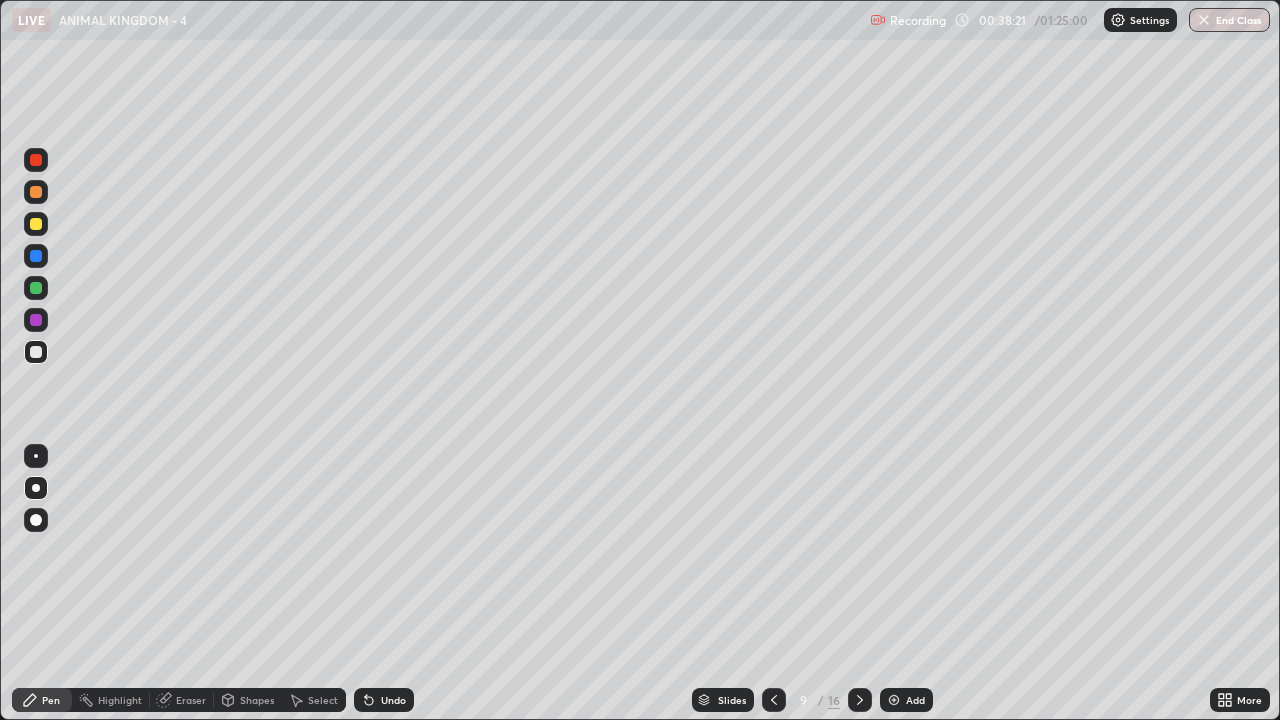 click on "Add" at bounding box center [915, 700] 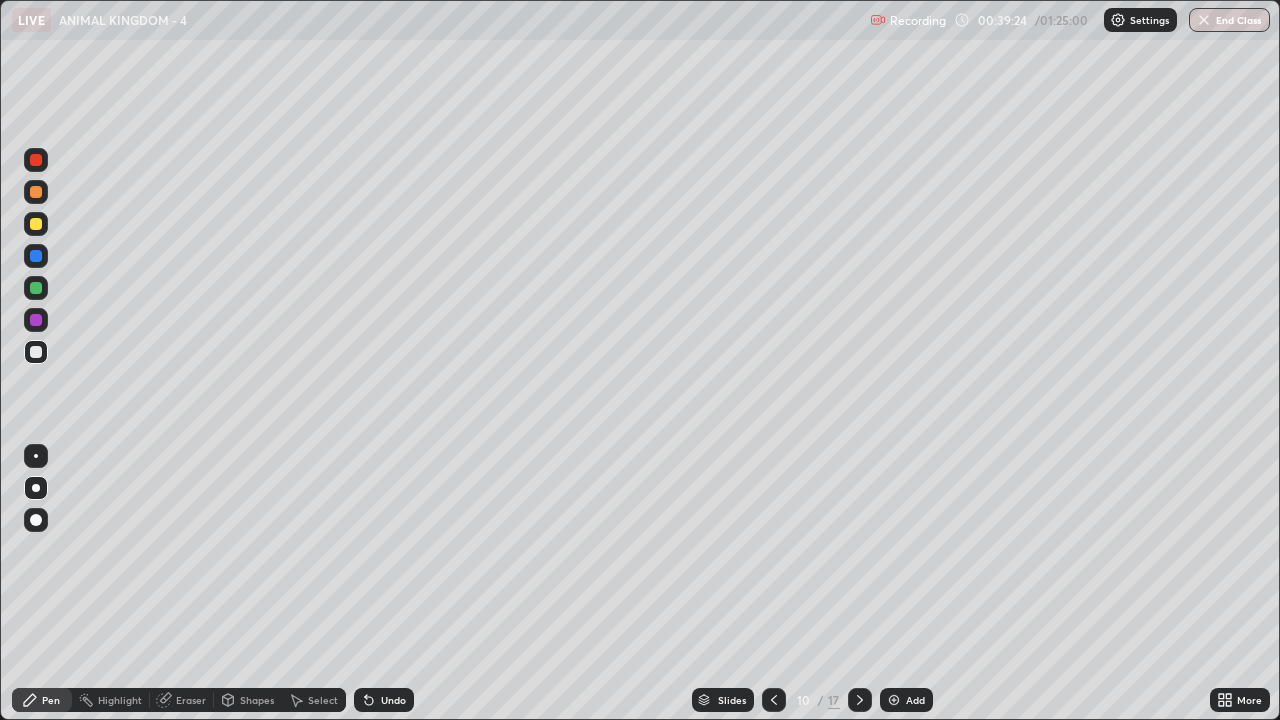 click on "Add" at bounding box center [915, 700] 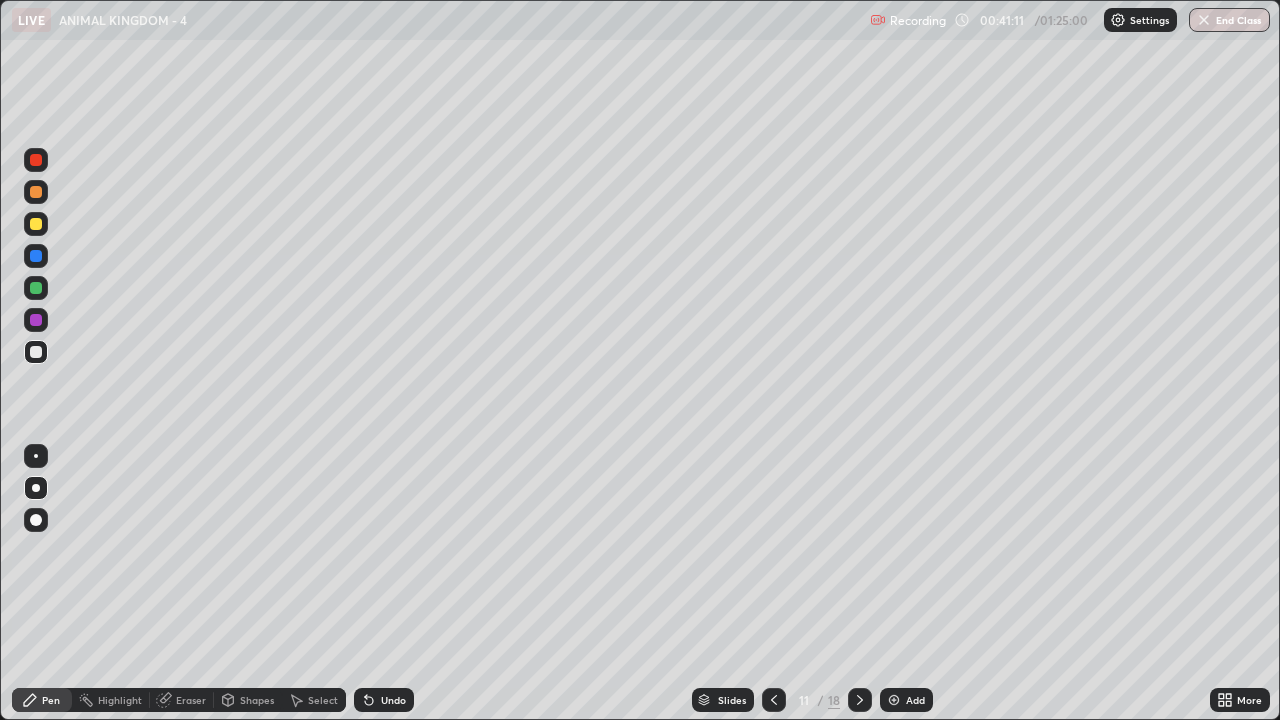click at bounding box center (36, 288) 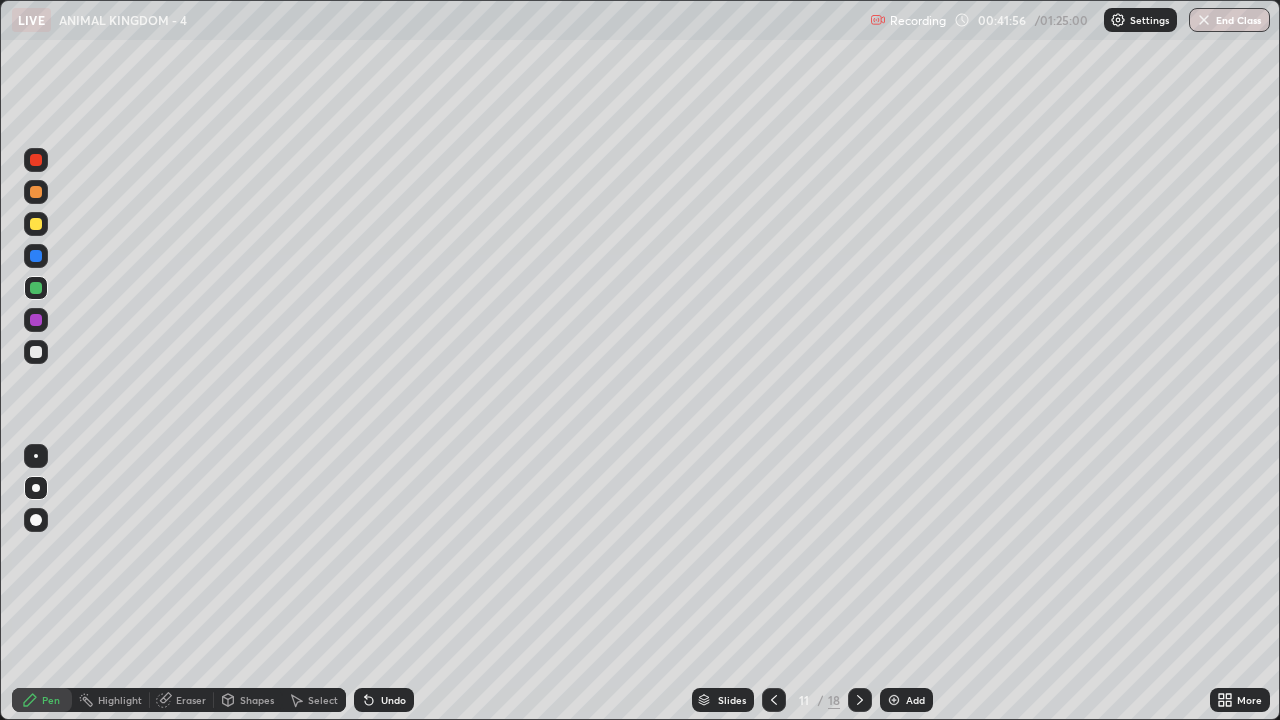 click at bounding box center [36, 352] 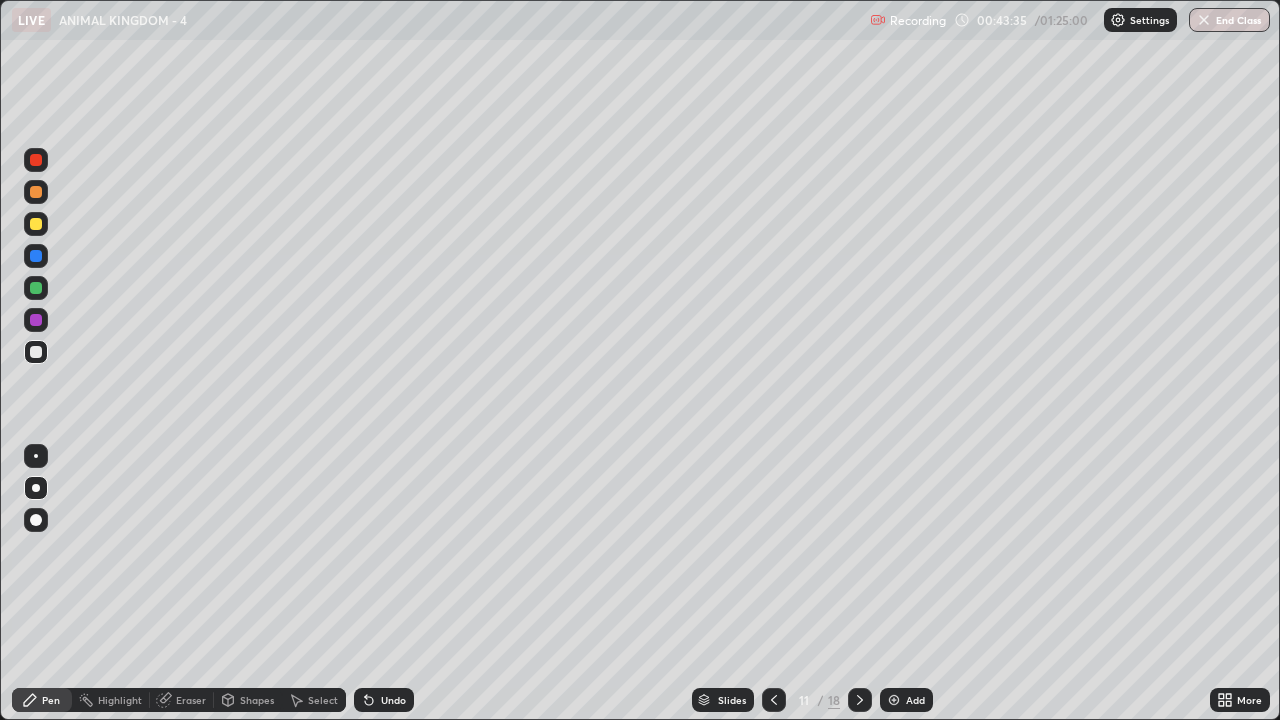 click at bounding box center [36, 288] 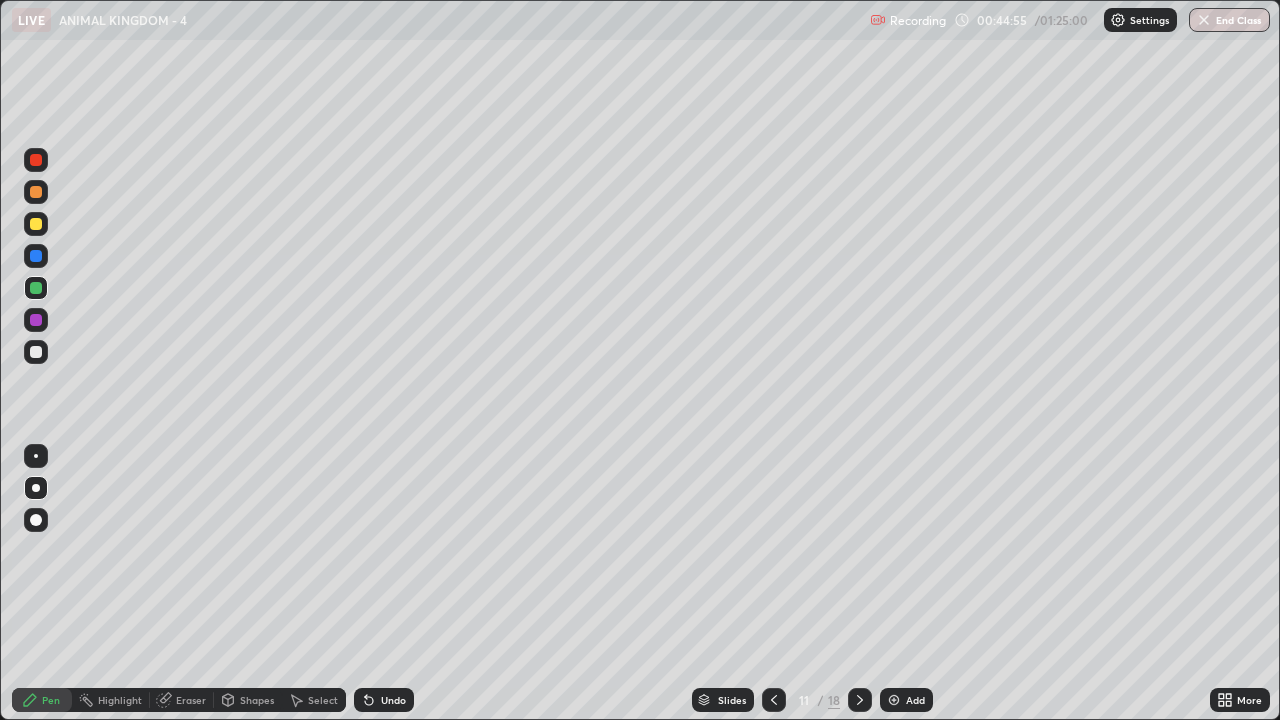 click 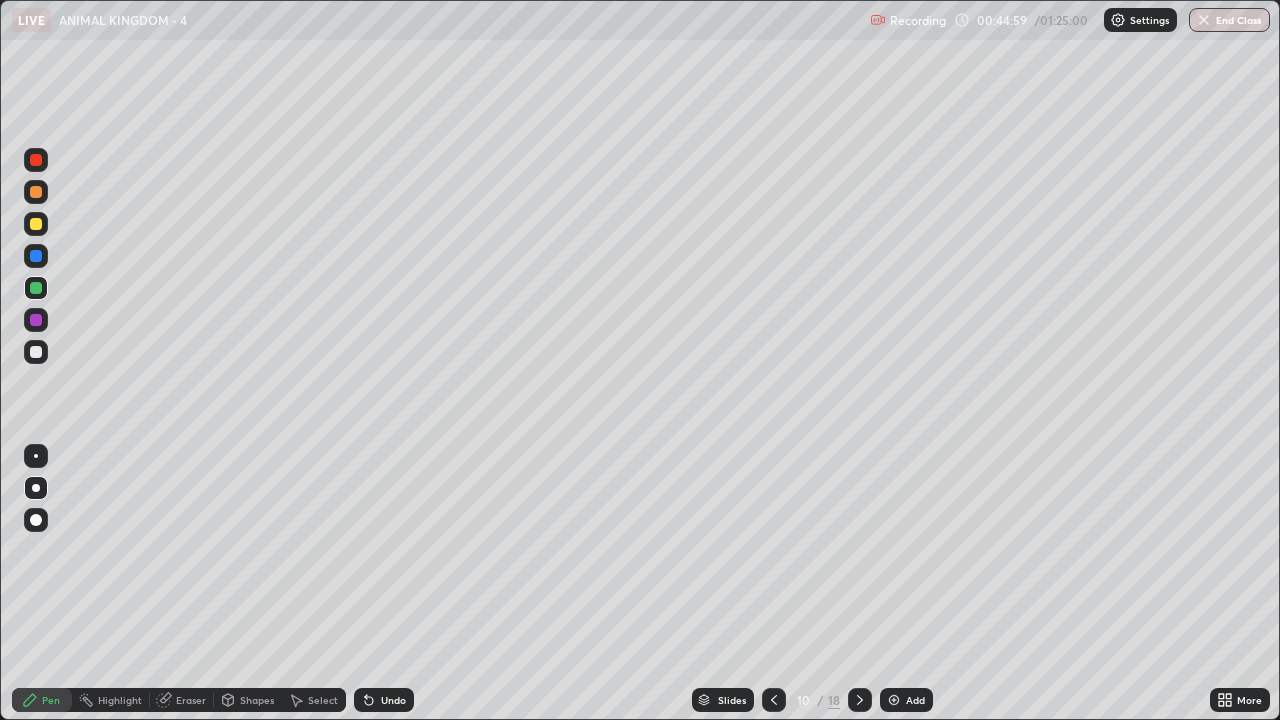 click 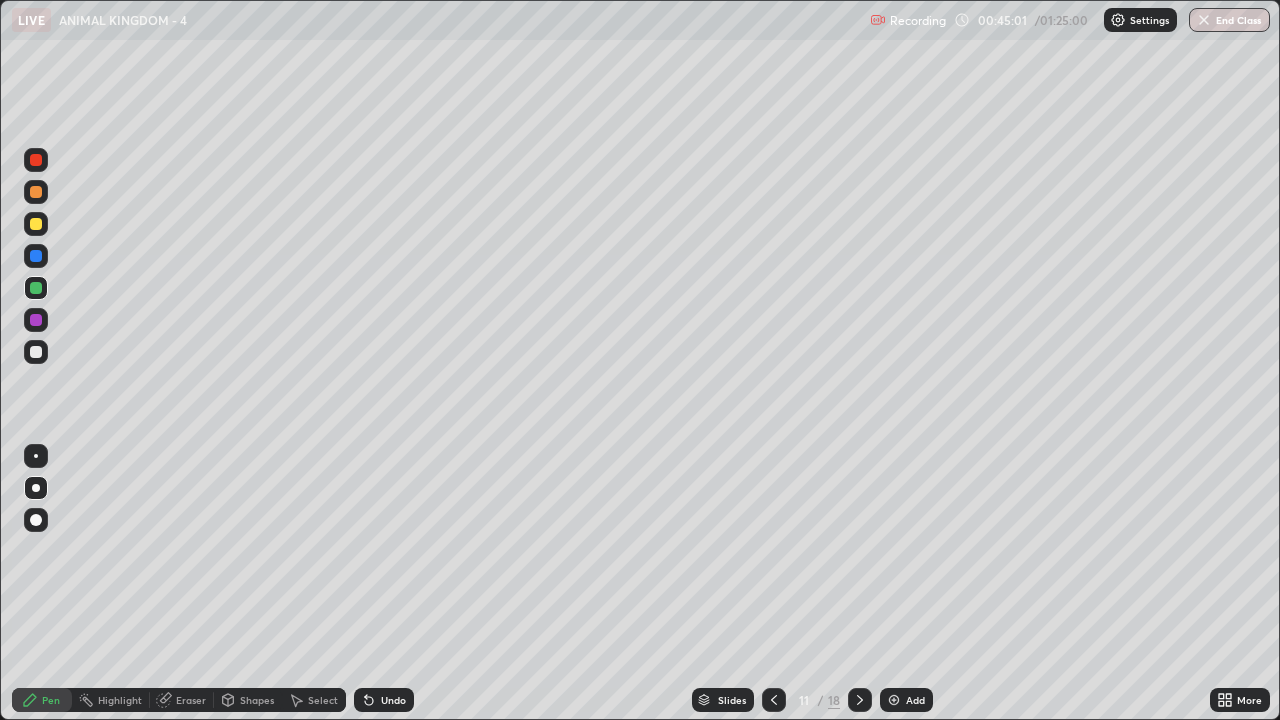 click at bounding box center (894, 700) 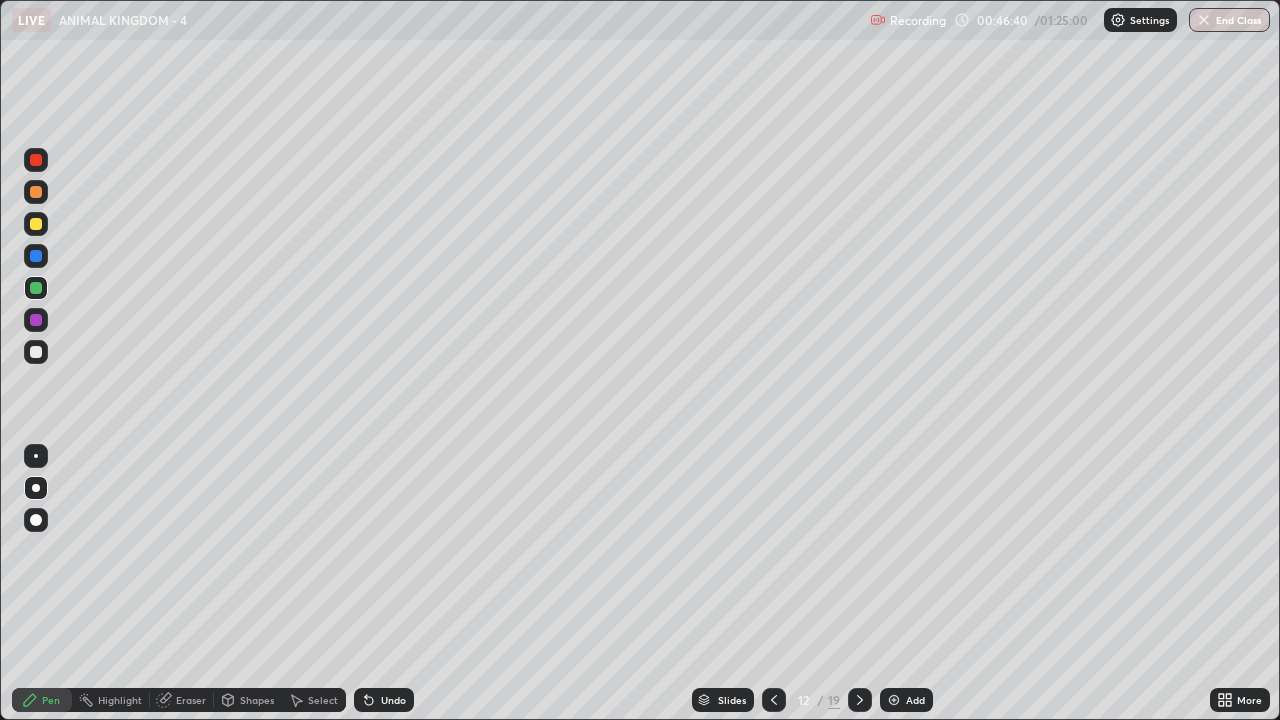 click 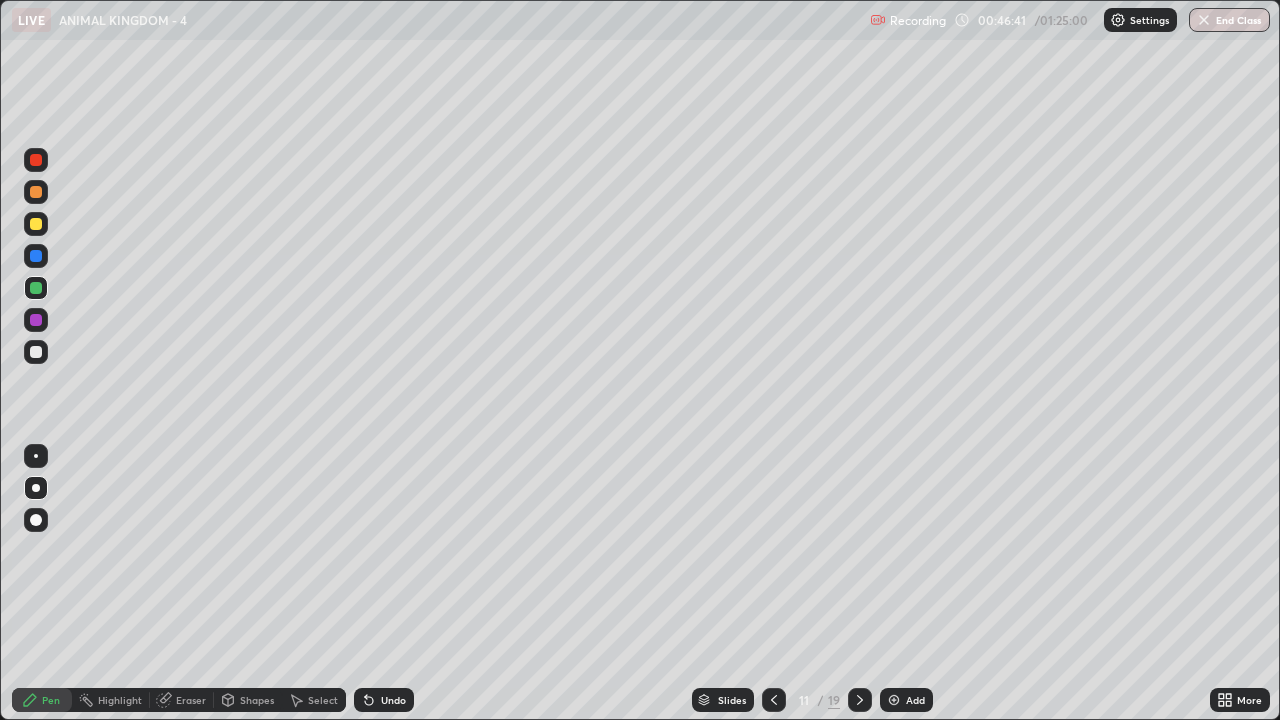click at bounding box center [894, 700] 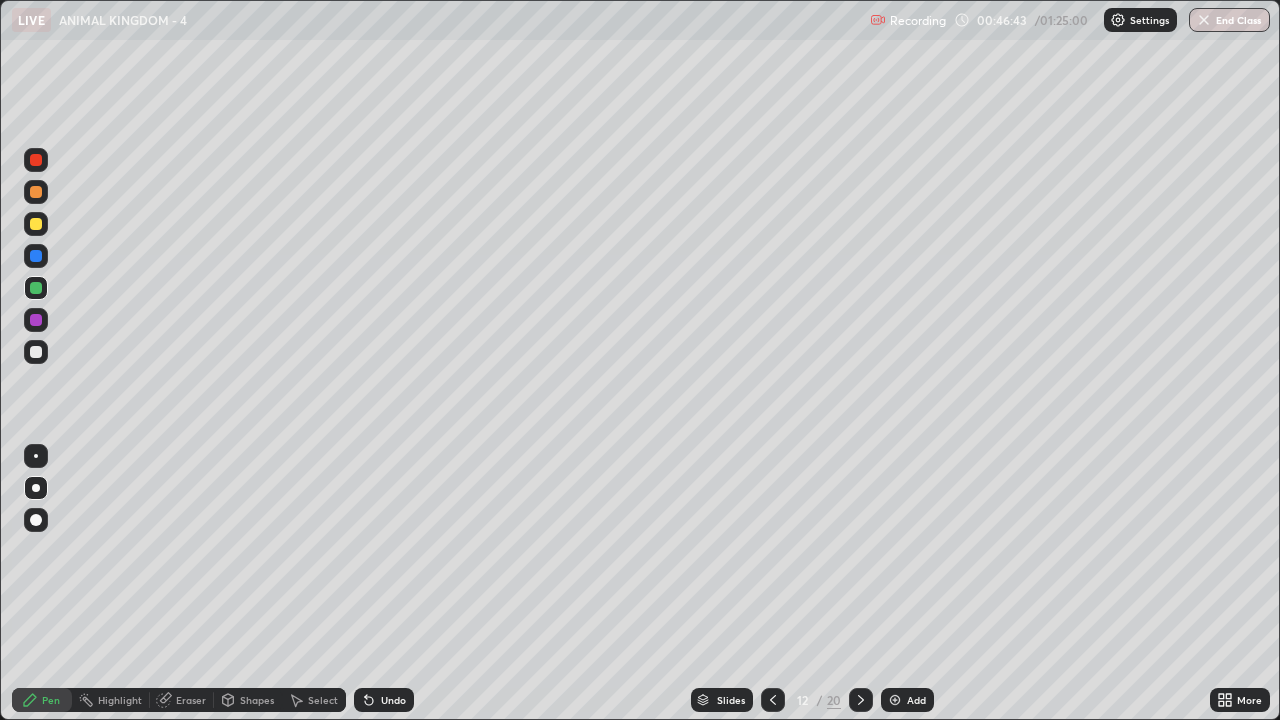 click at bounding box center [36, 224] 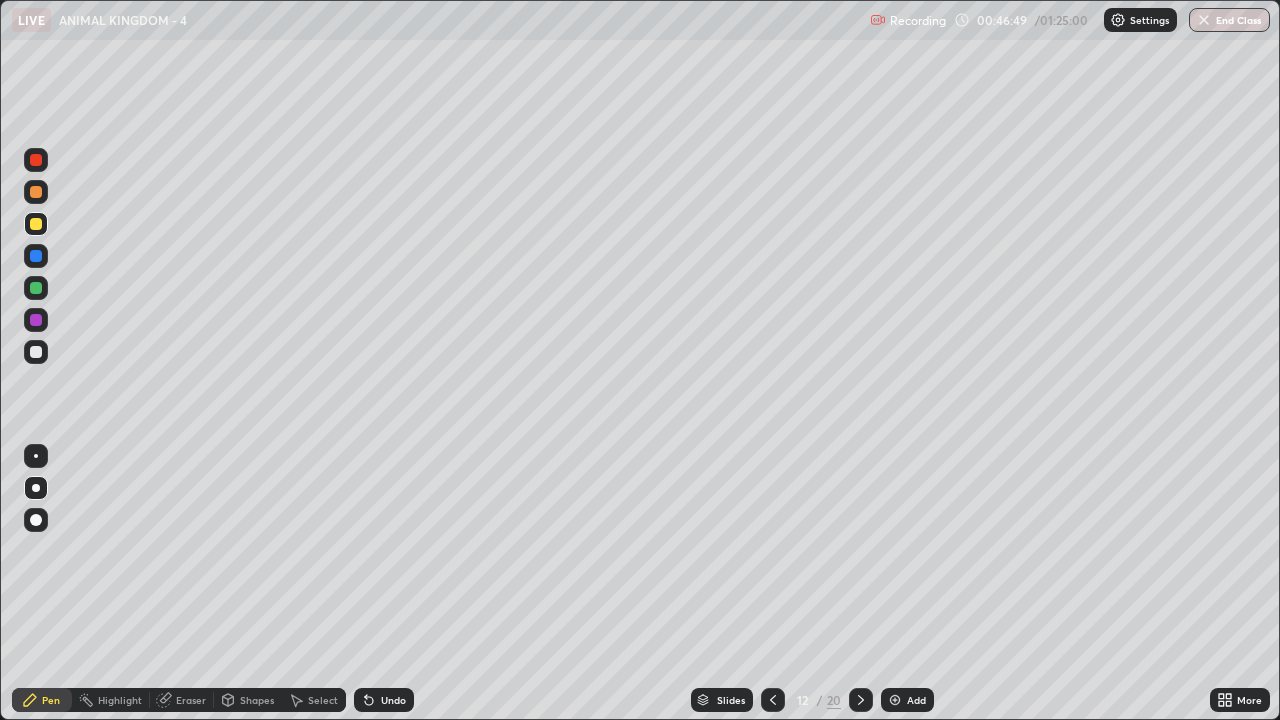 click on "Shapes" at bounding box center (257, 700) 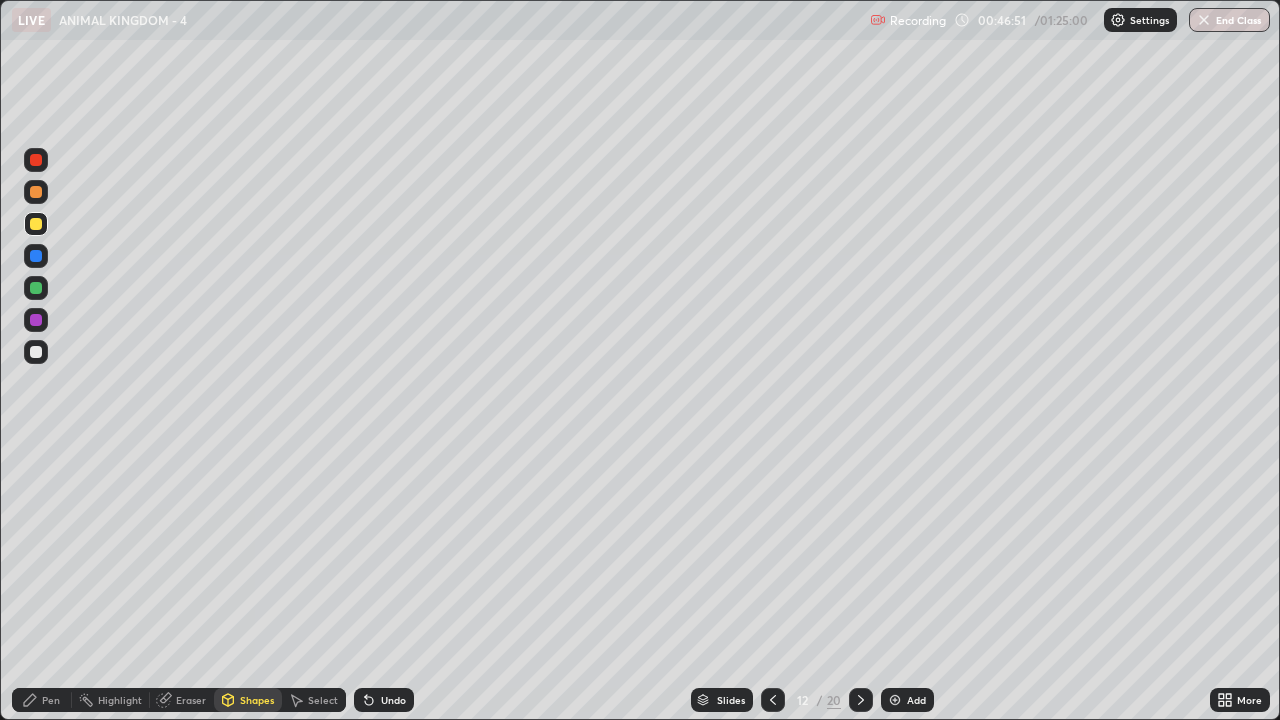 click at bounding box center [36, 352] 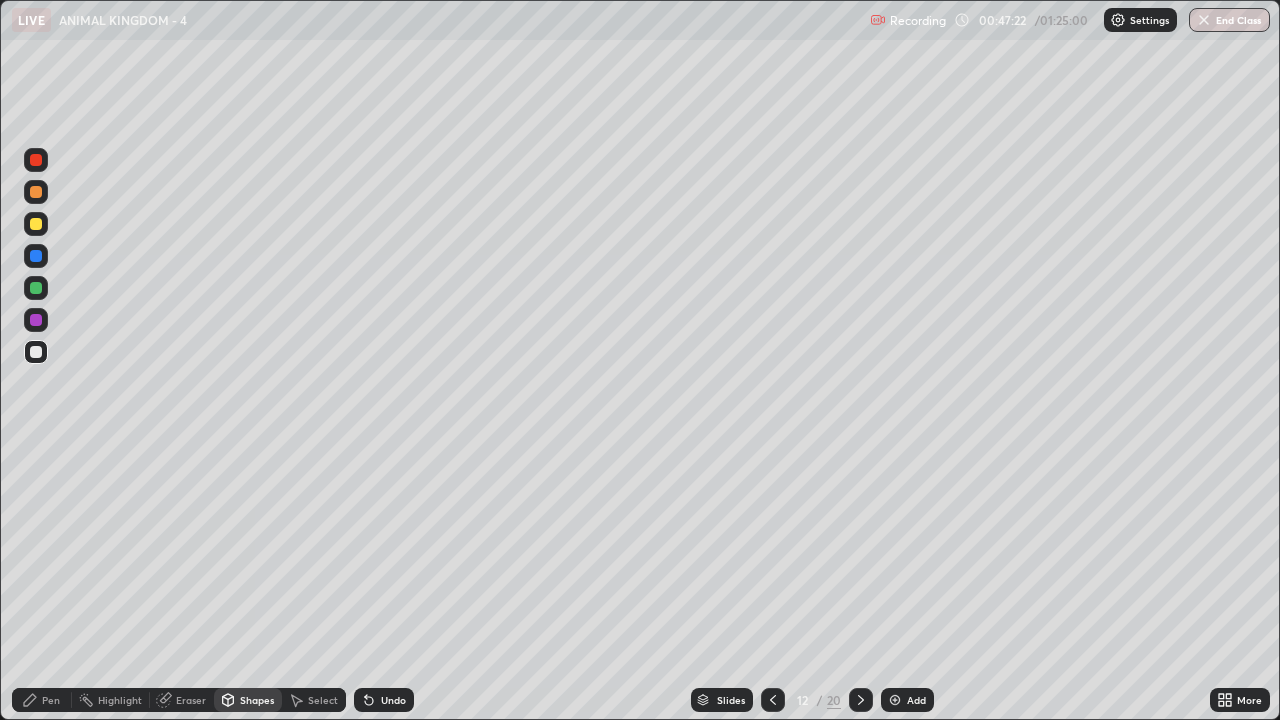 click on "Pen" at bounding box center (42, 700) 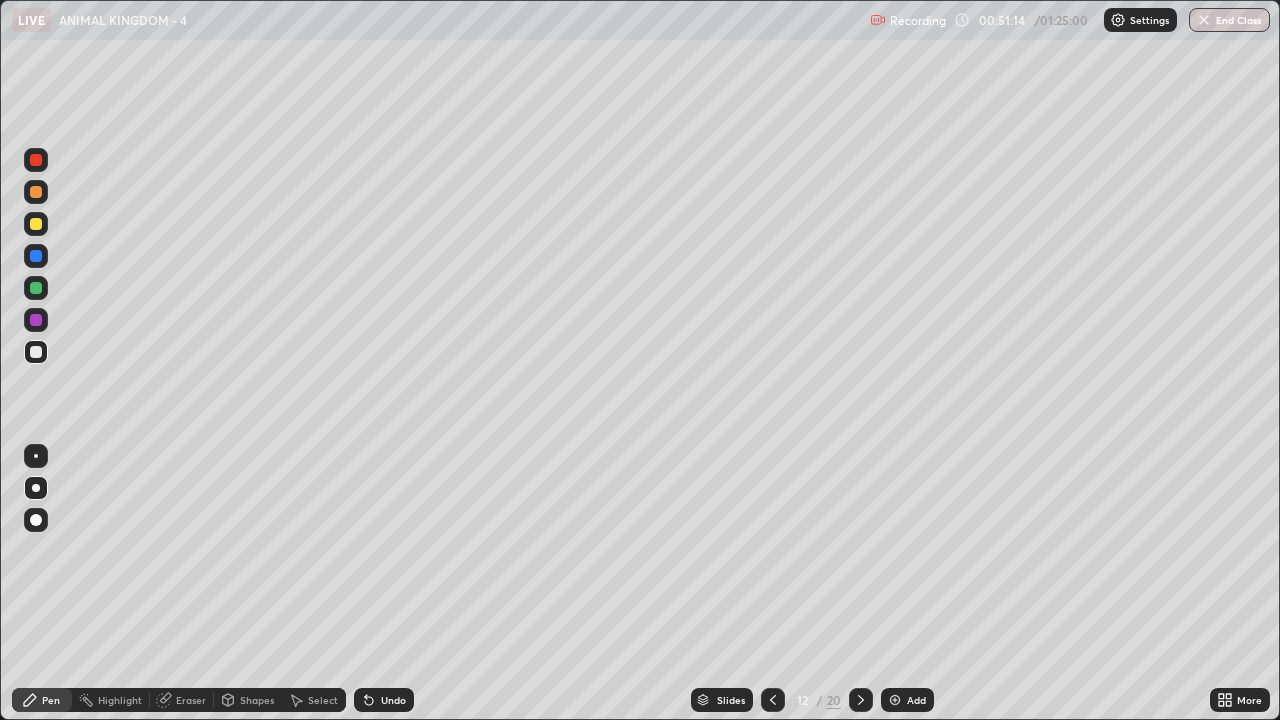 click at bounding box center (895, 700) 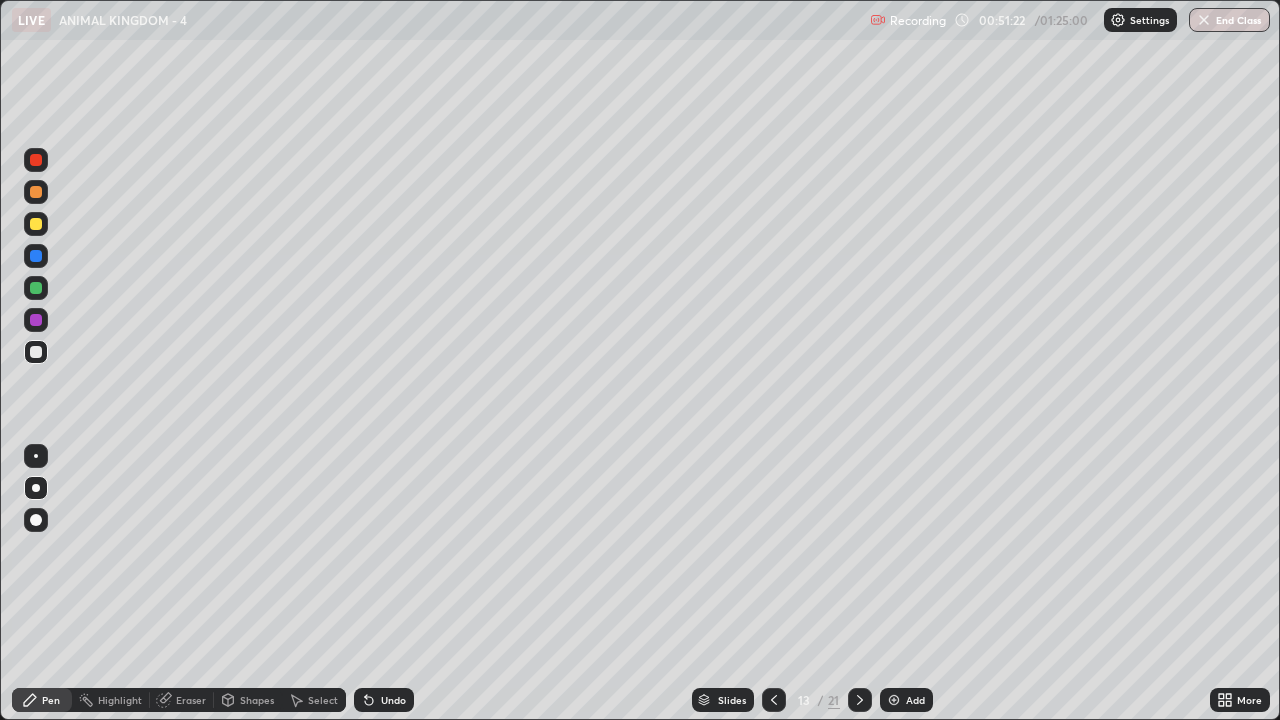 click on "Shapes" at bounding box center [257, 700] 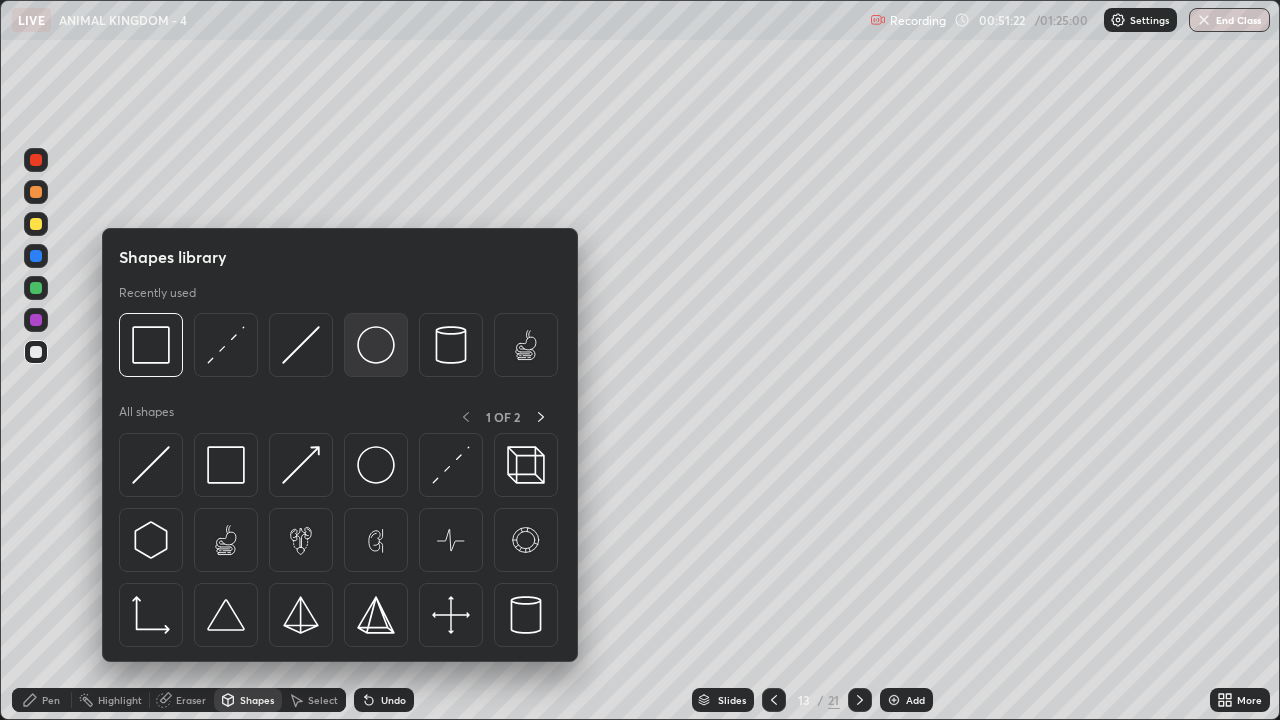 click at bounding box center (376, 345) 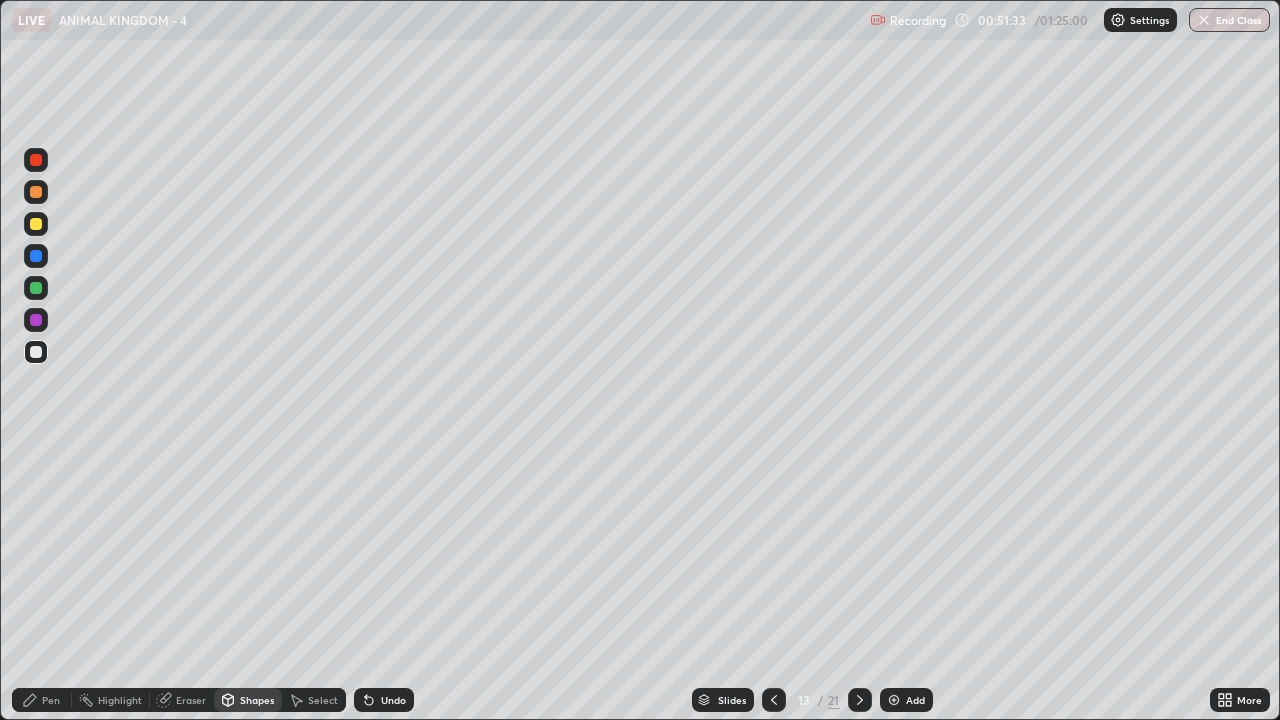 click on "Pen" at bounding box center [51, 700] 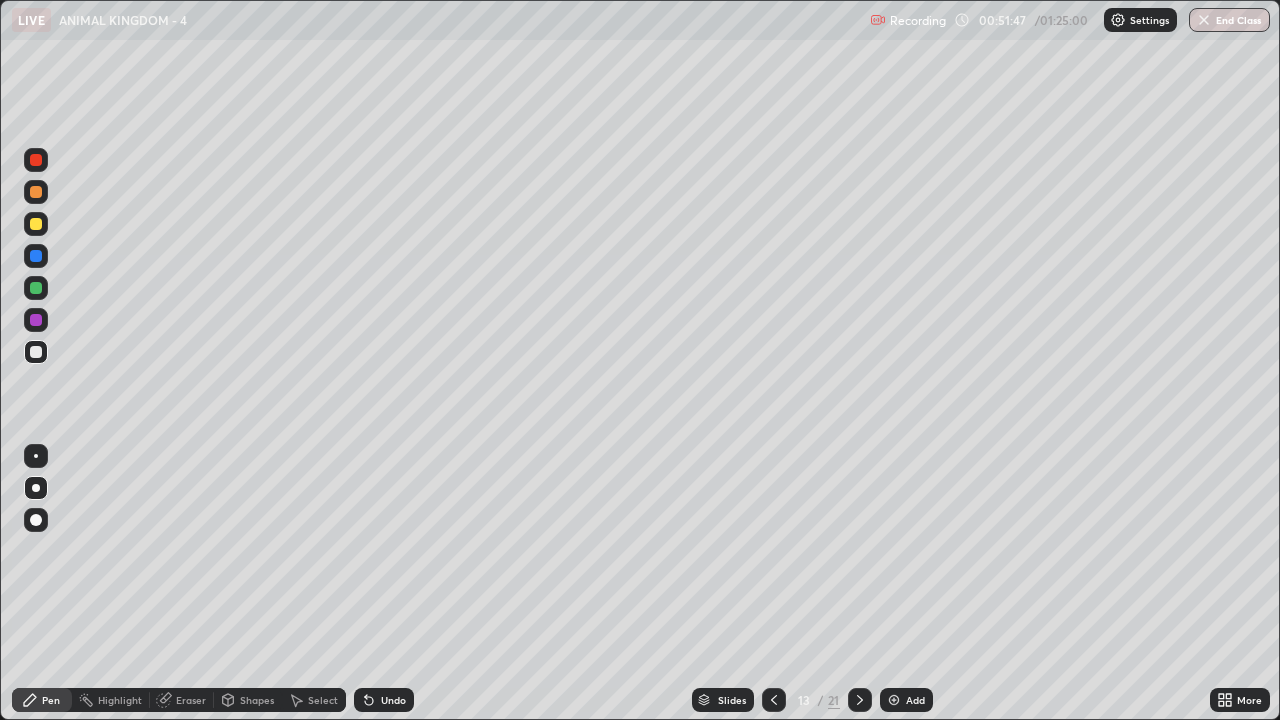 click on "Add" at bounding box center (915, 700) 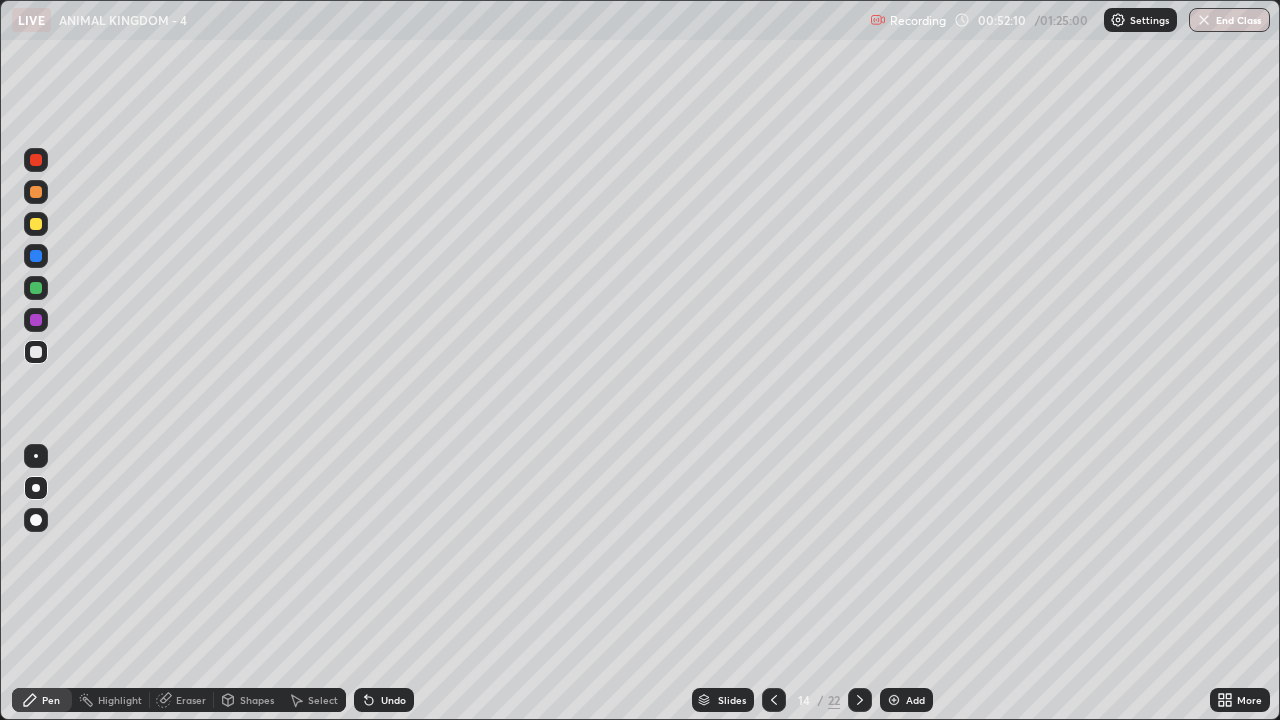 click 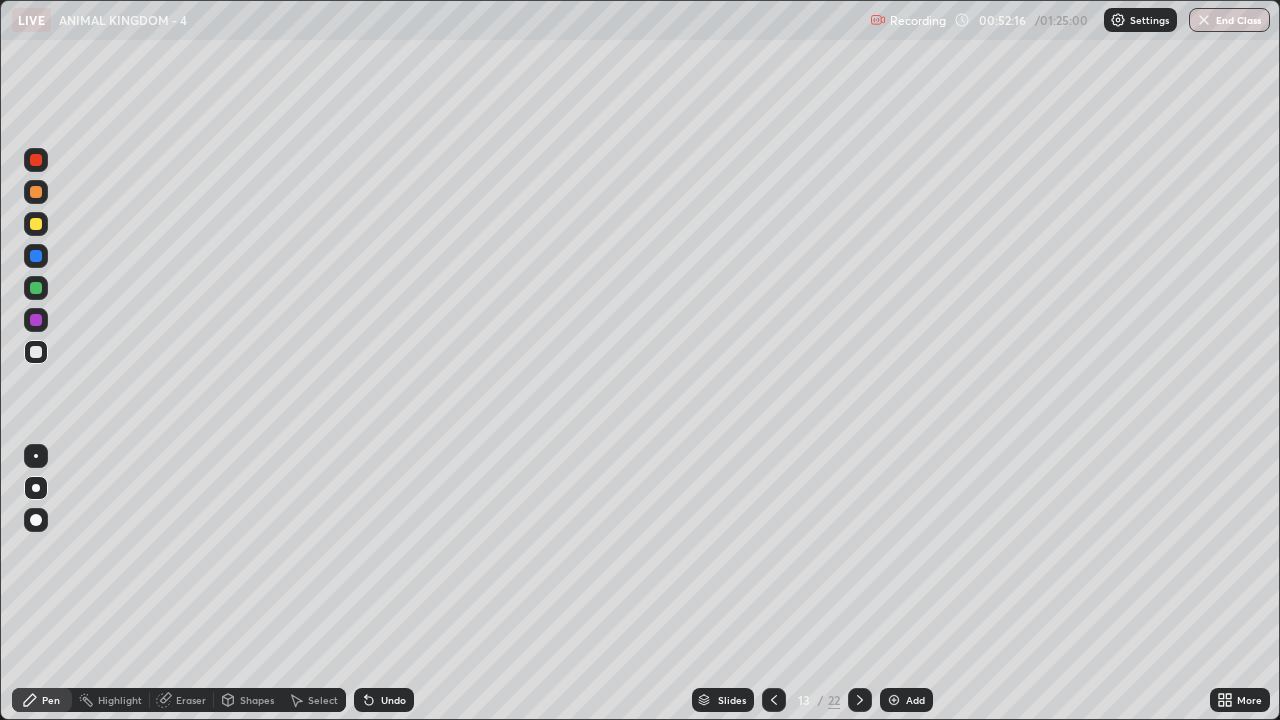 click at bounding box center (36, 224) 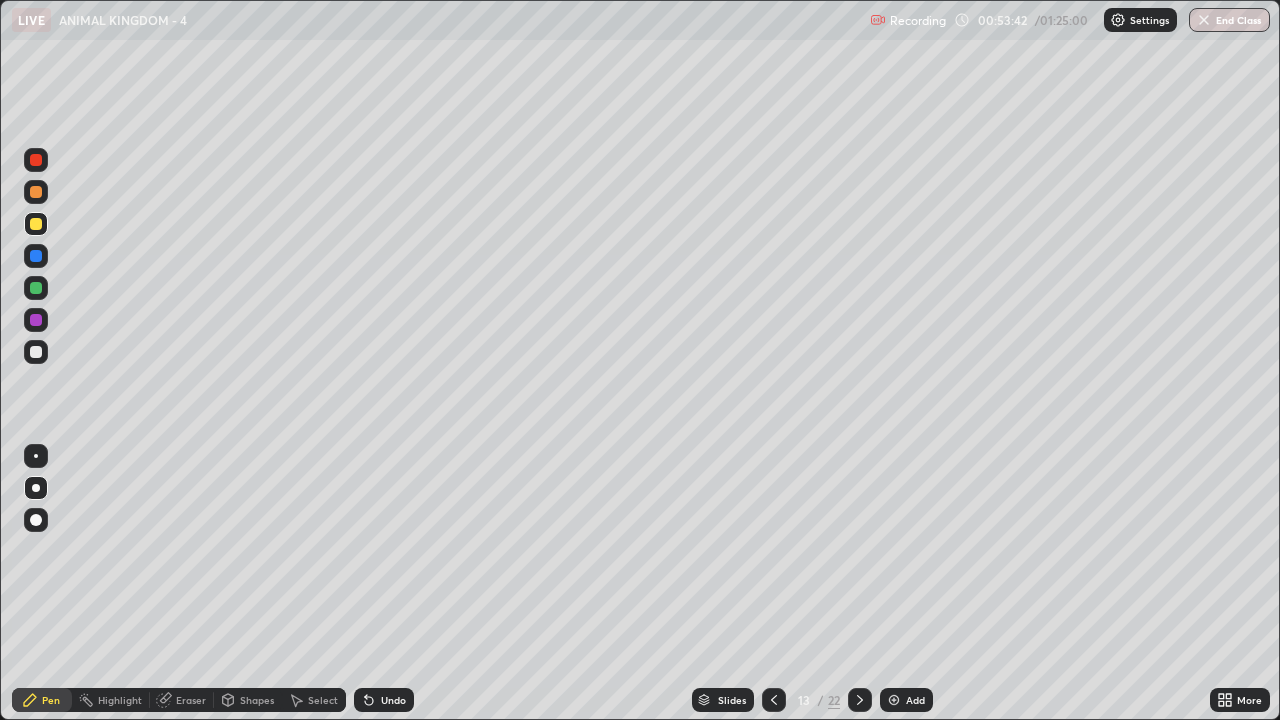 click 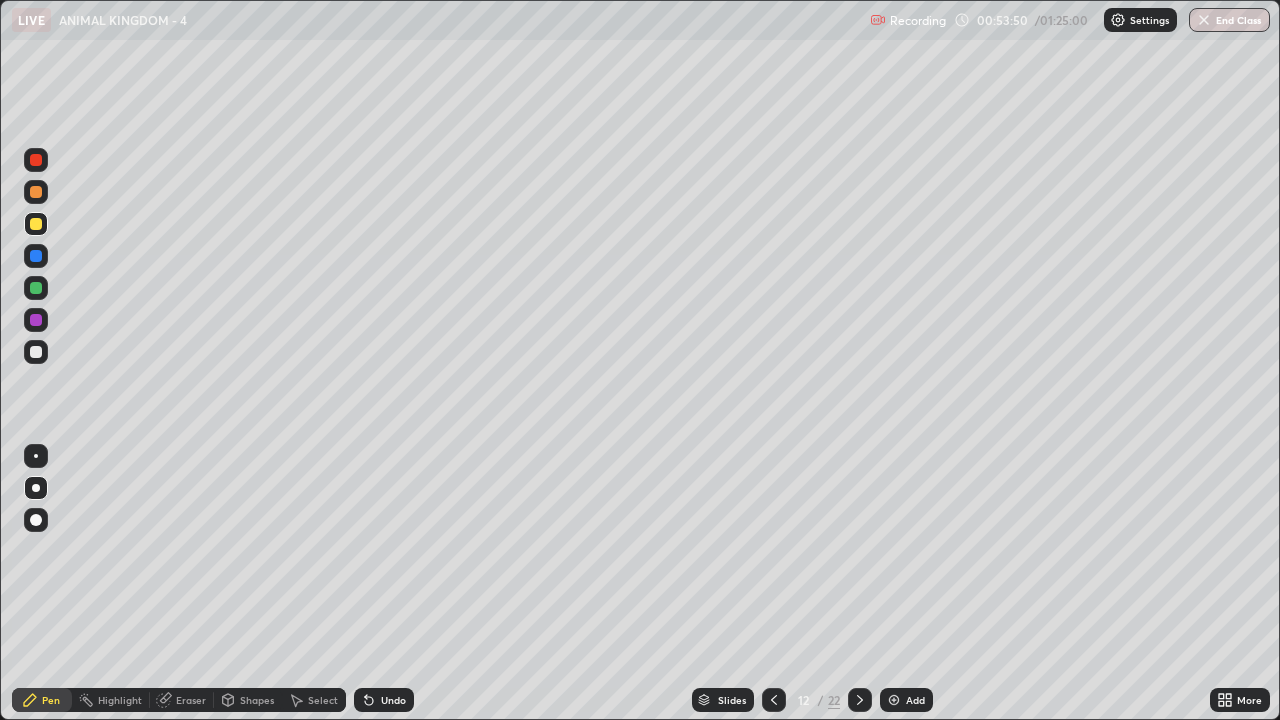 click 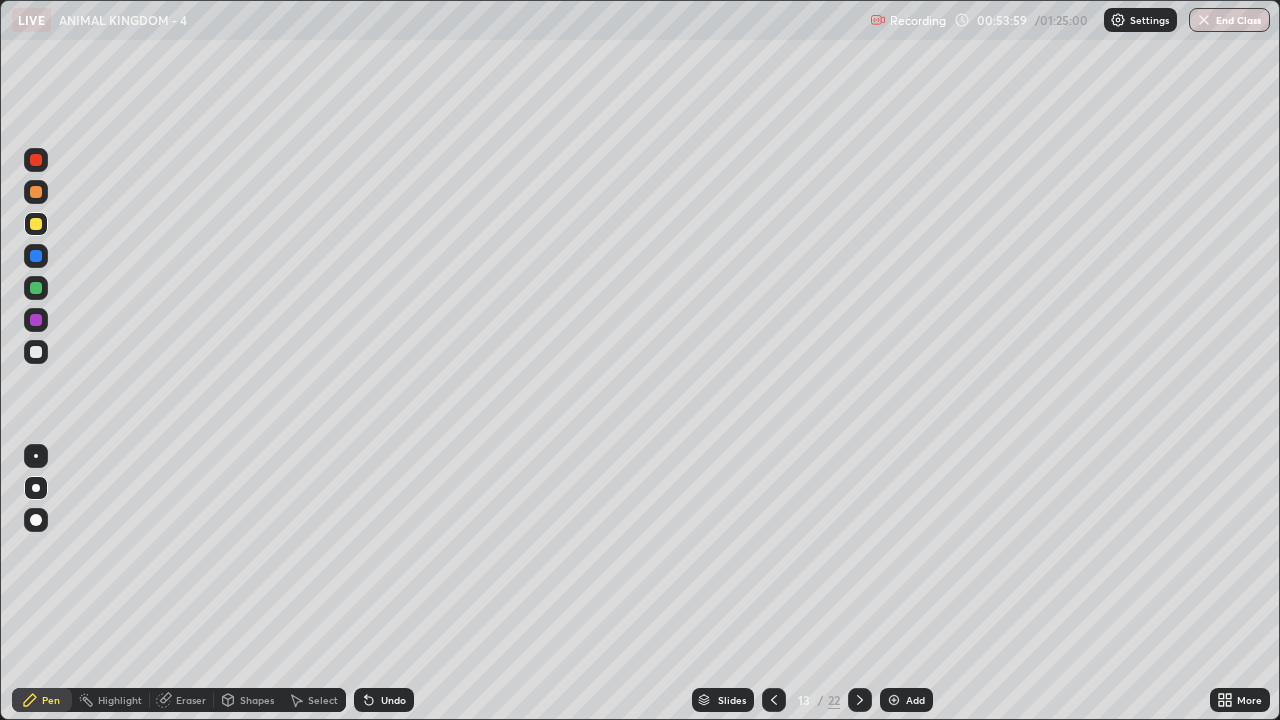 click at bounding box center (36, 352) 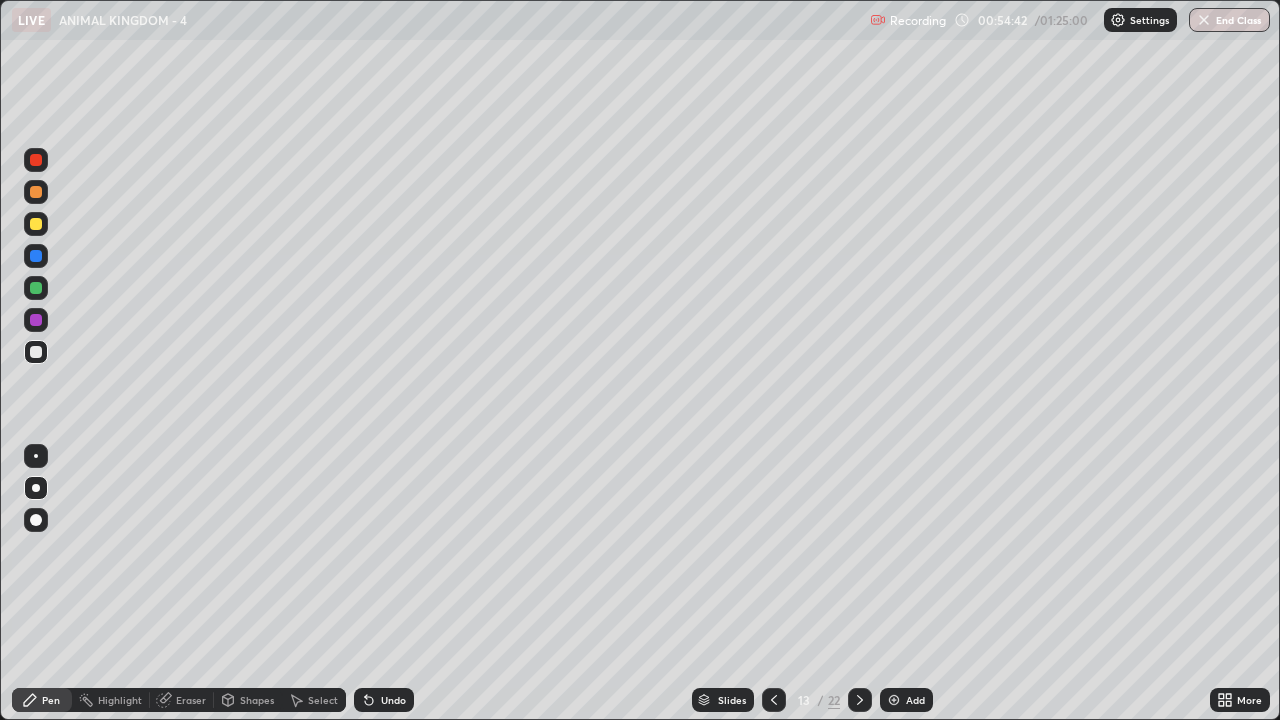 click at bounding box center (774, 700) 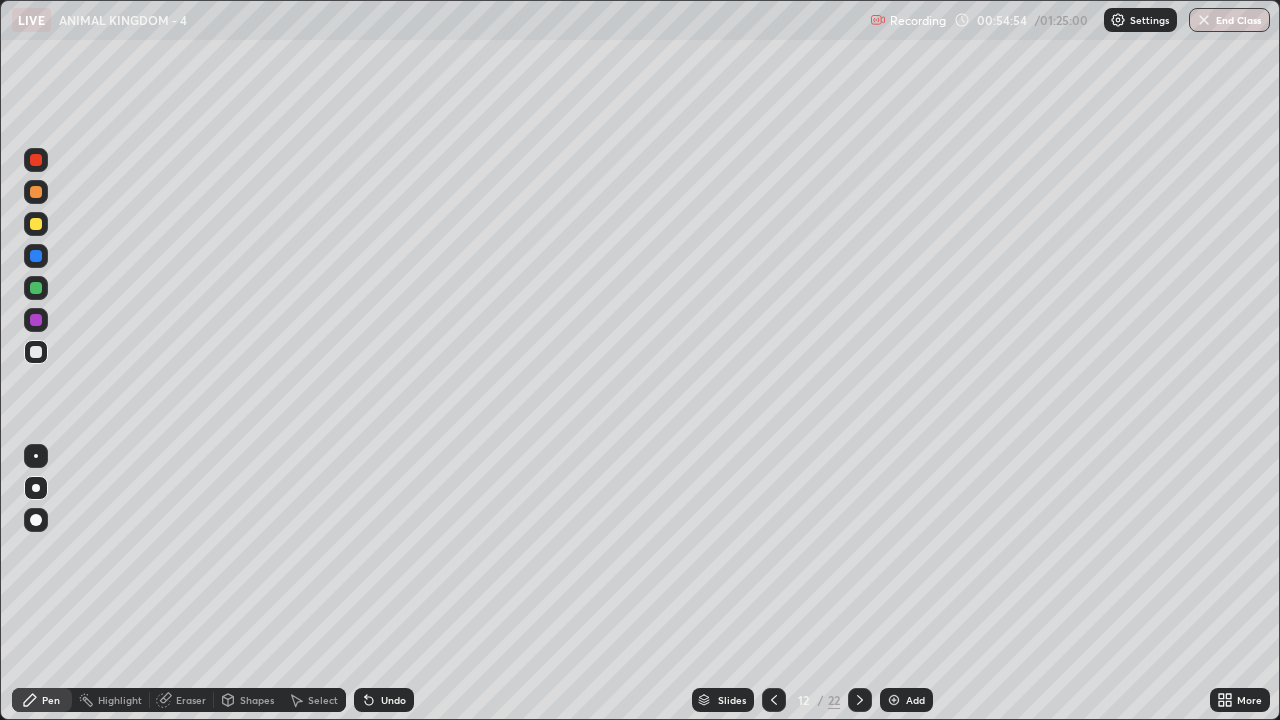 click 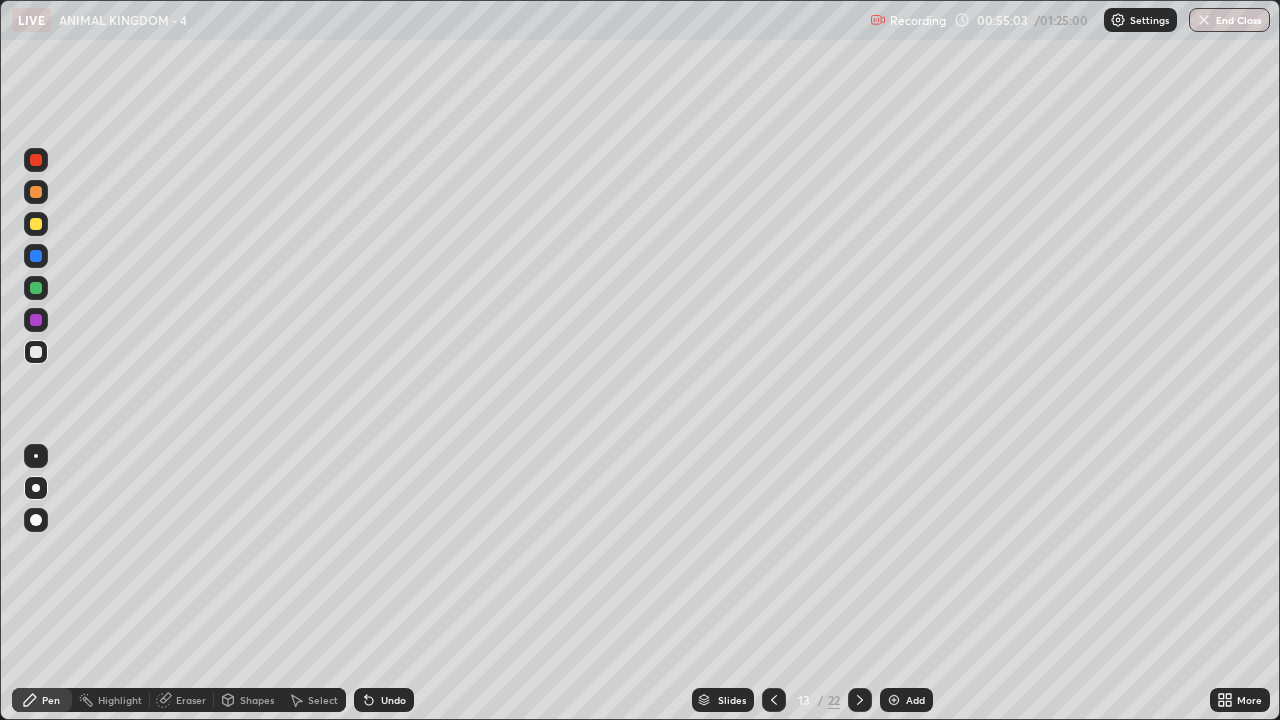 click 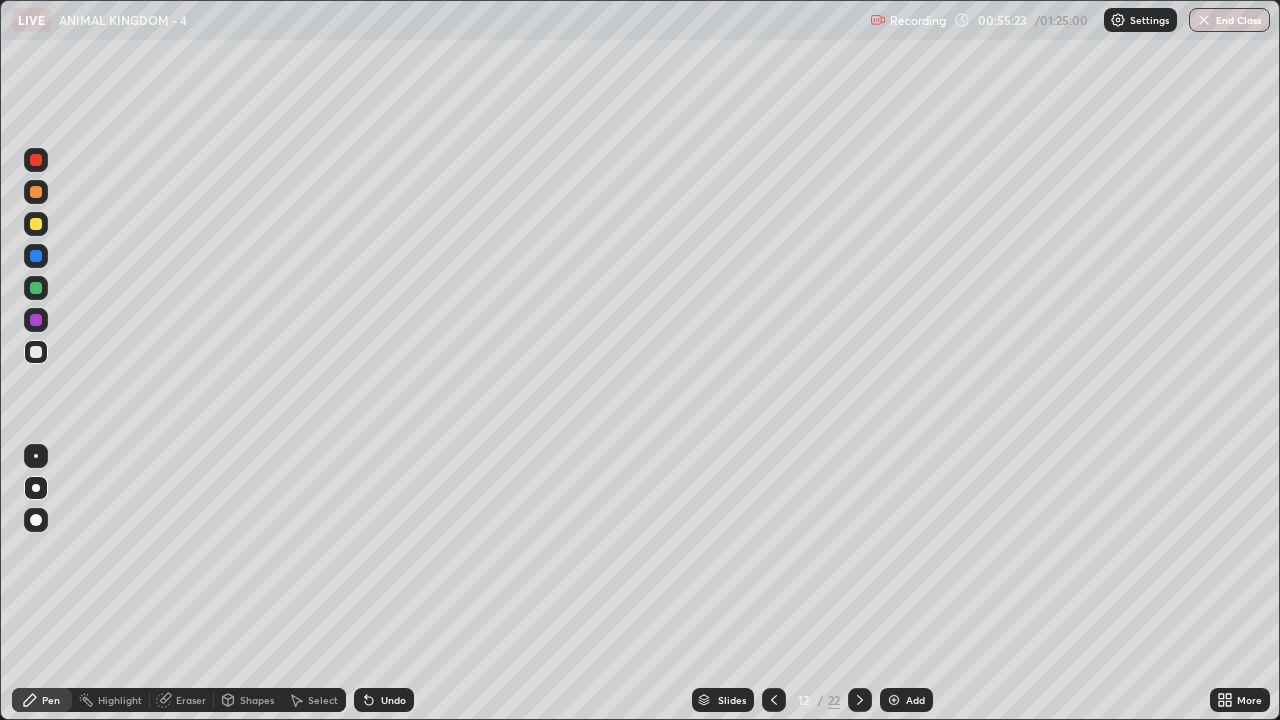 click at bounding box center (860, 700) 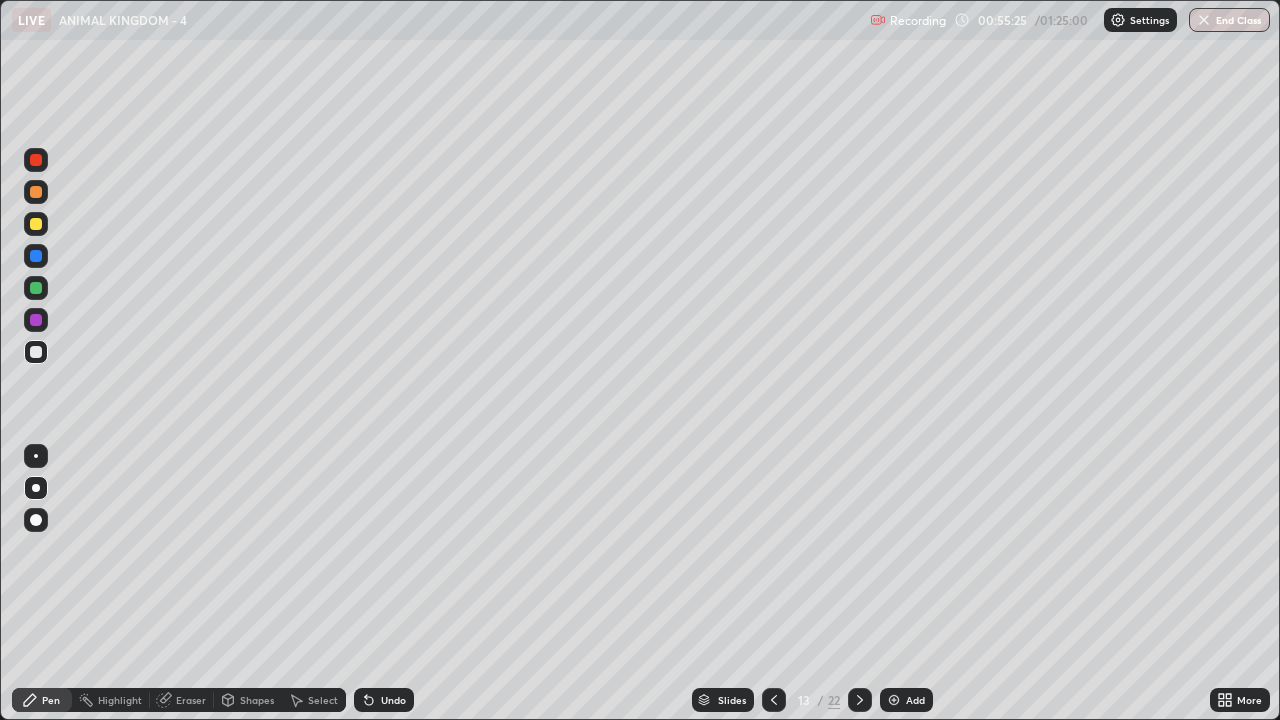 click on "Add" at bounding box center (906, 700) 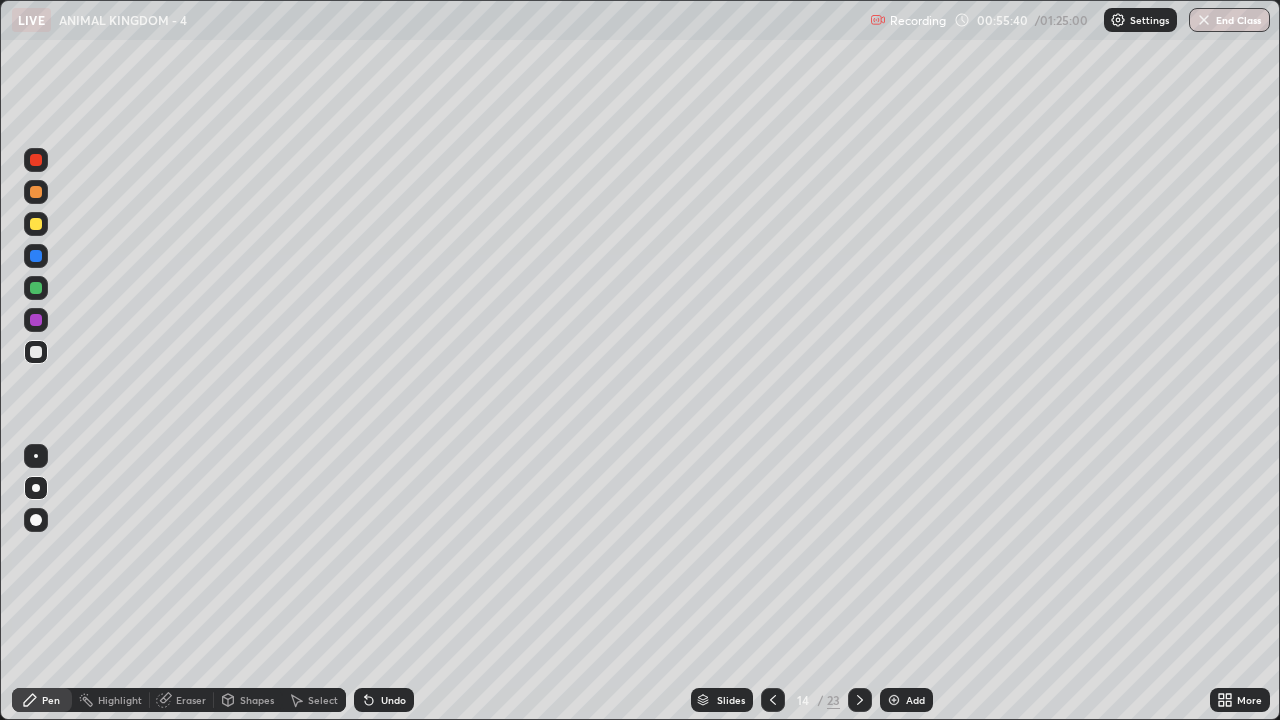click at bounding box center (36, 224) 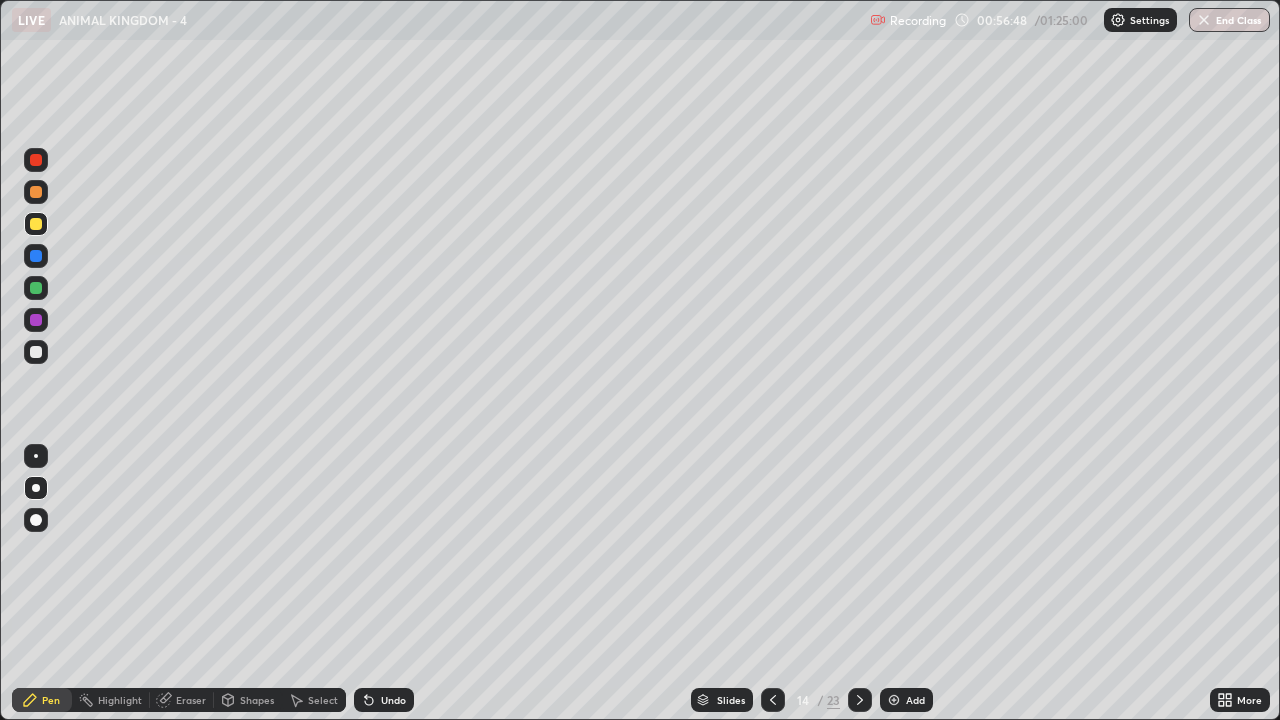 click at bounding box center [36, 288] 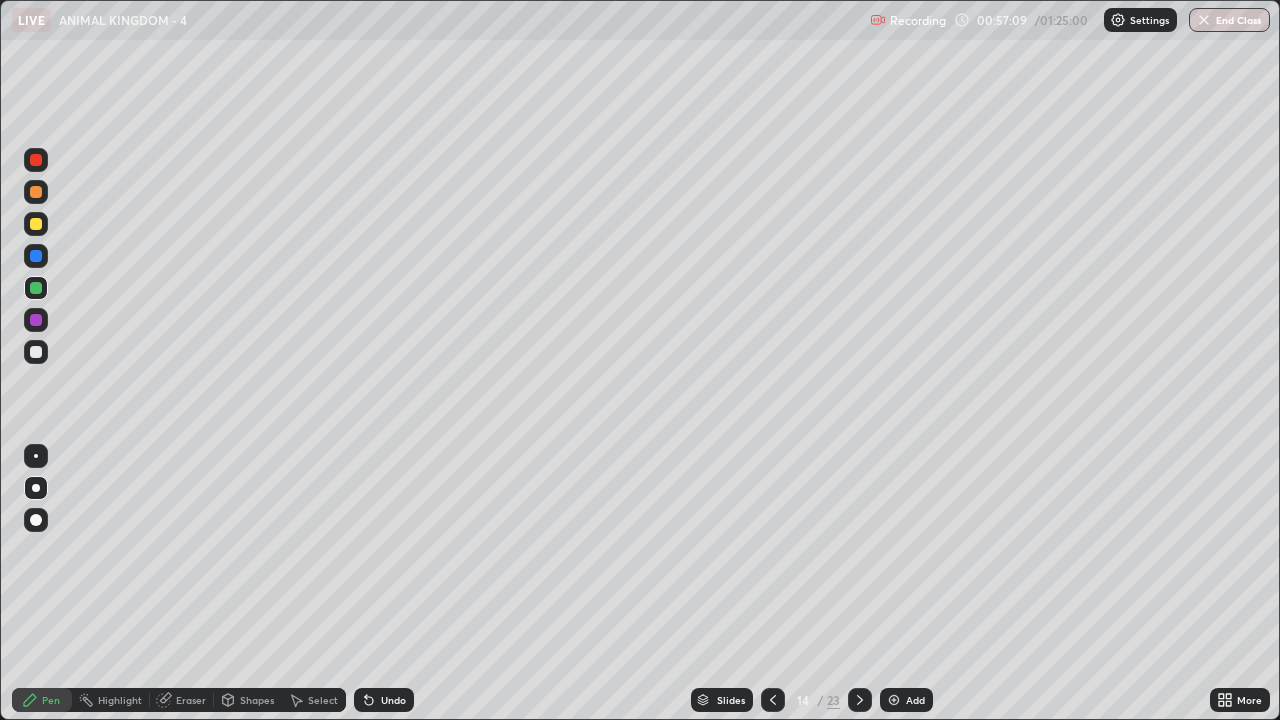 click on "Select" at bounding box center [323, 700] 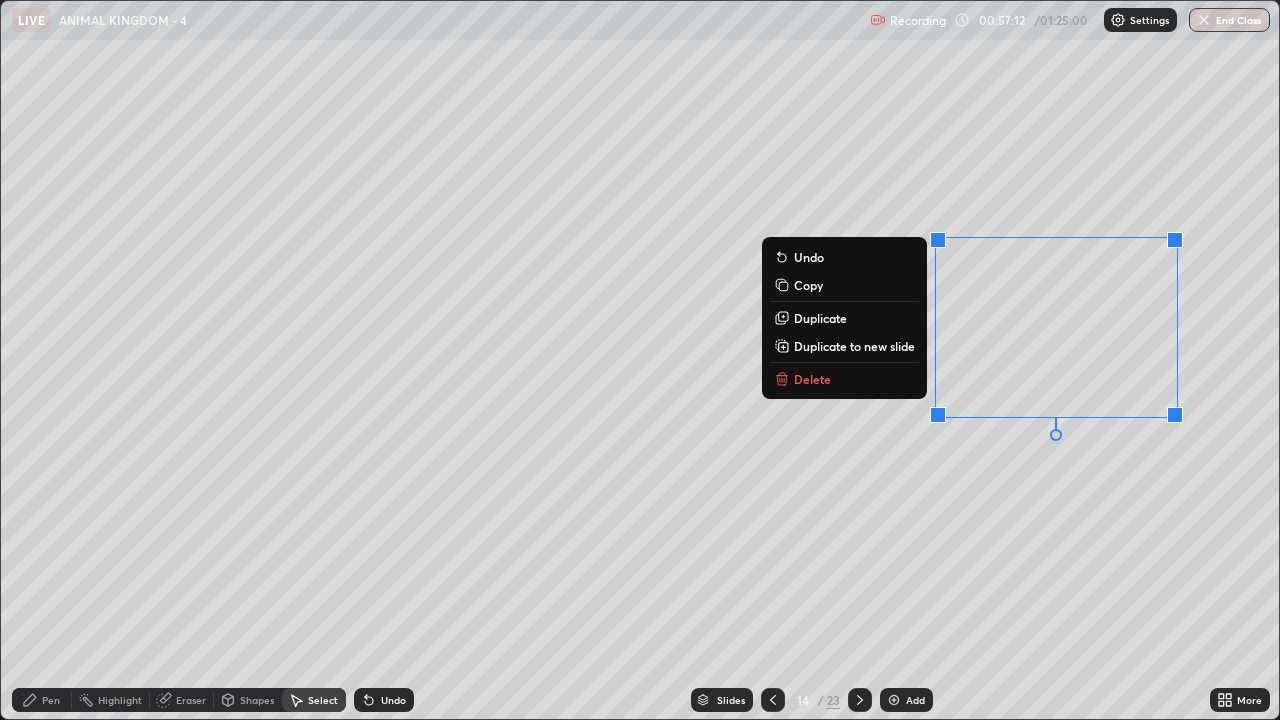 click on "Delete" at bounding box center [844, 379] 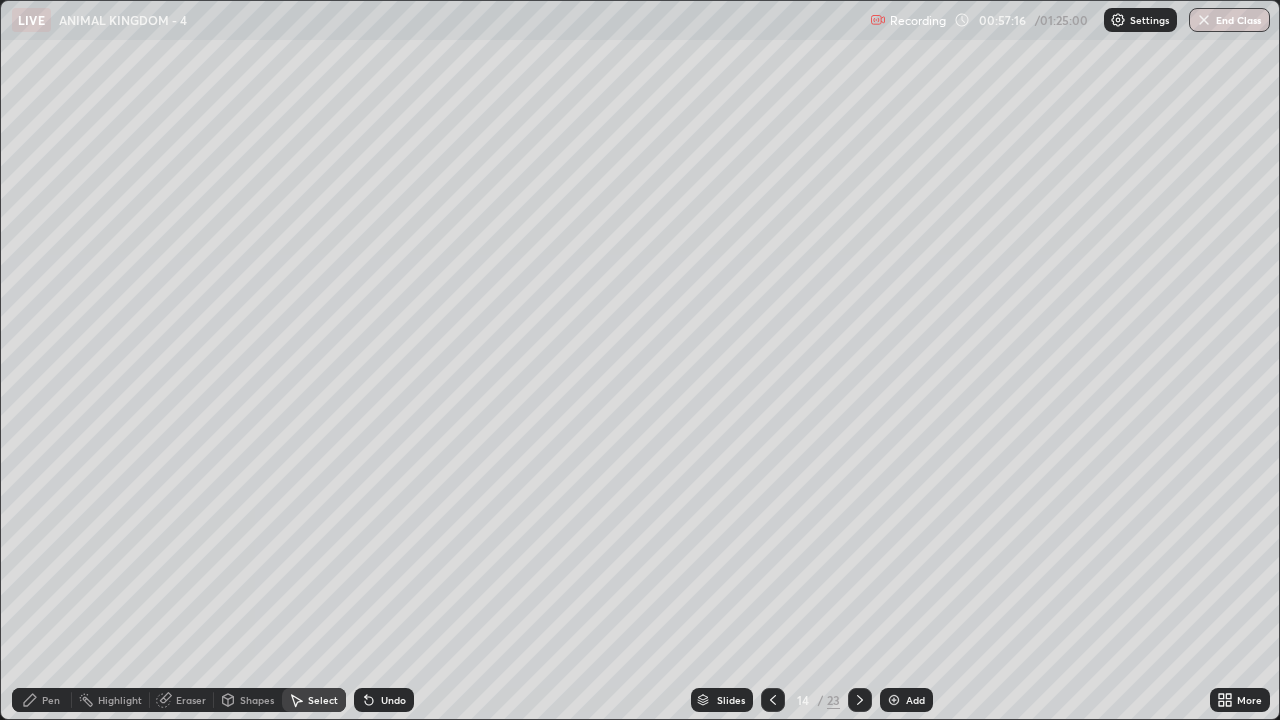 click on "Pen" at bounding box center [51, 700] 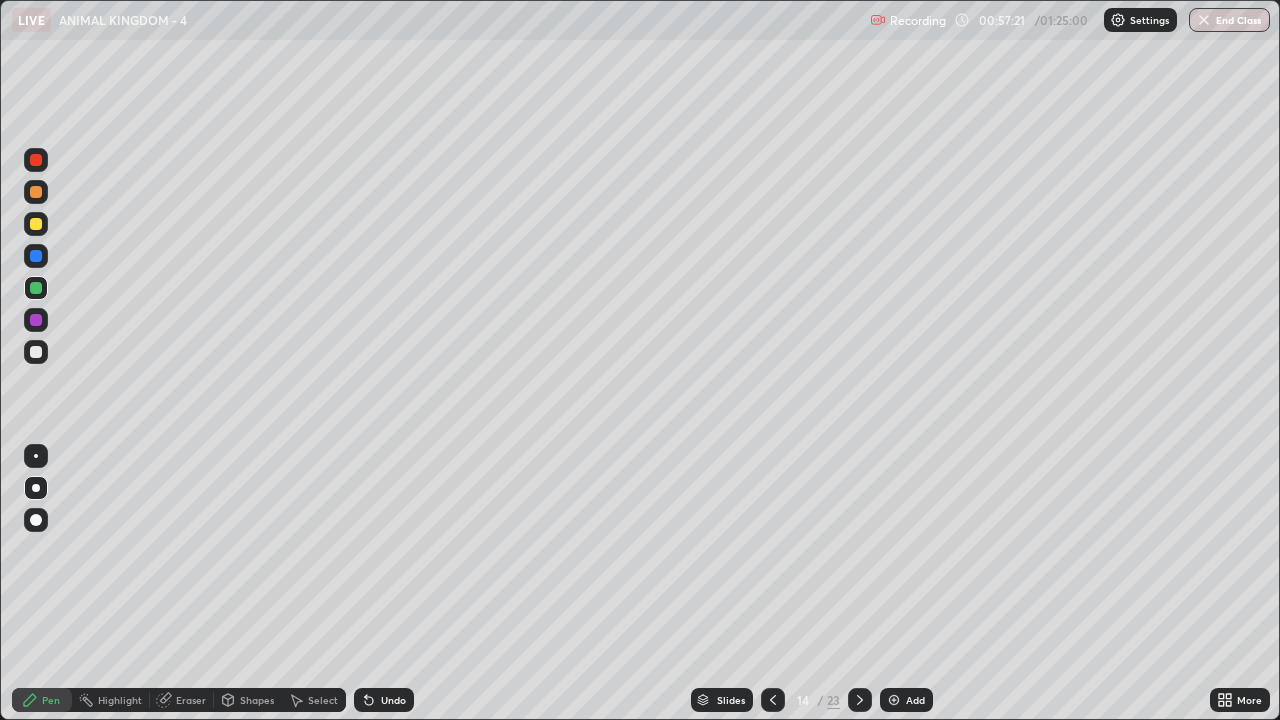 click on "Add" at bounding box center (906, 700) 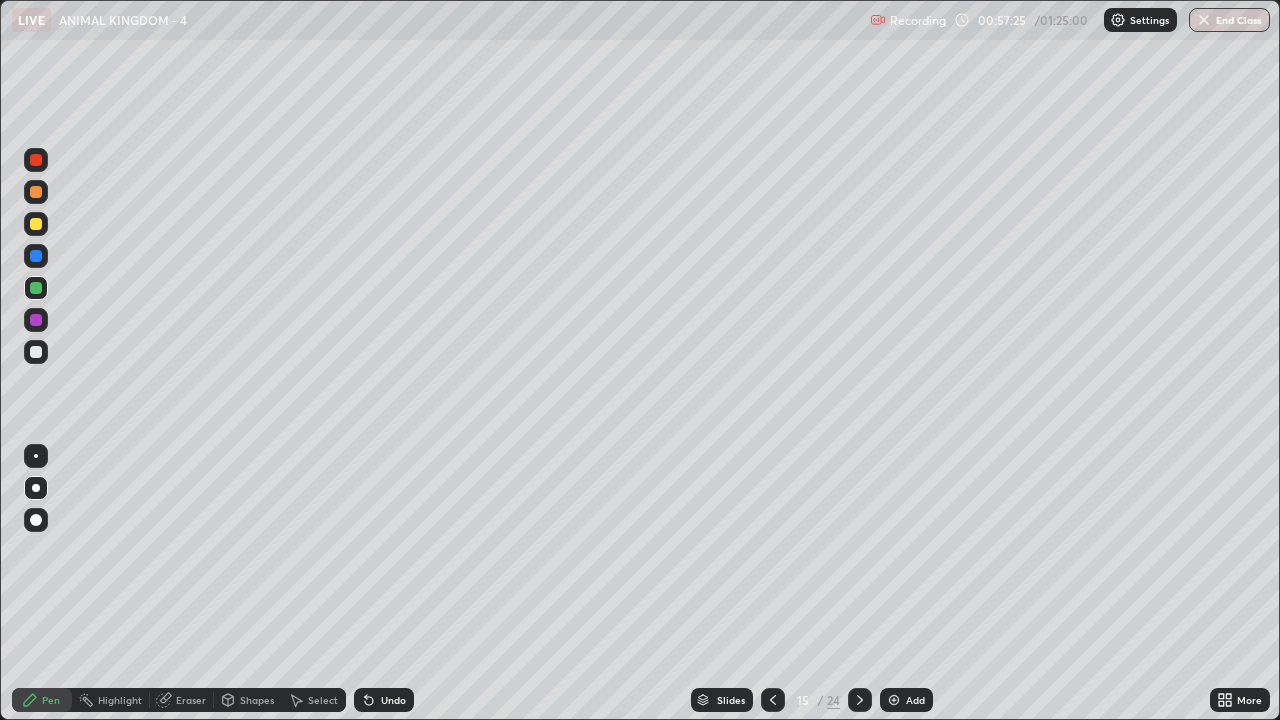 click at bounding box center [36, 352] 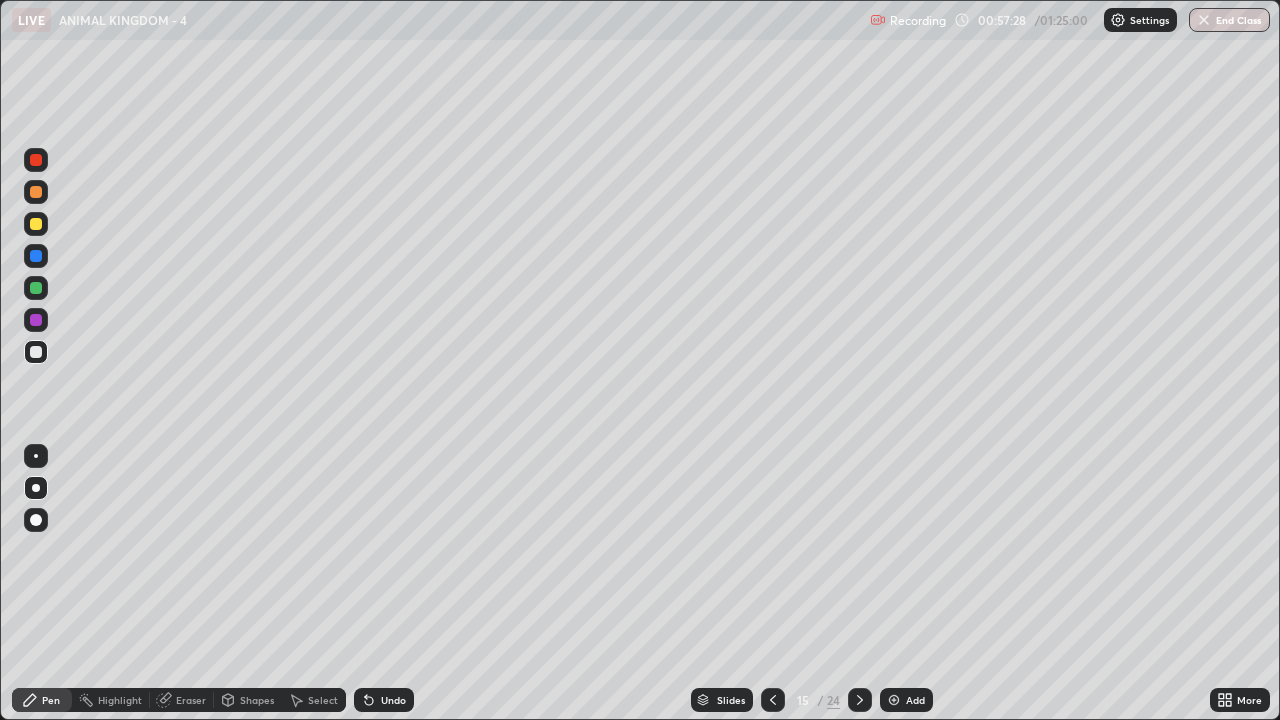 click 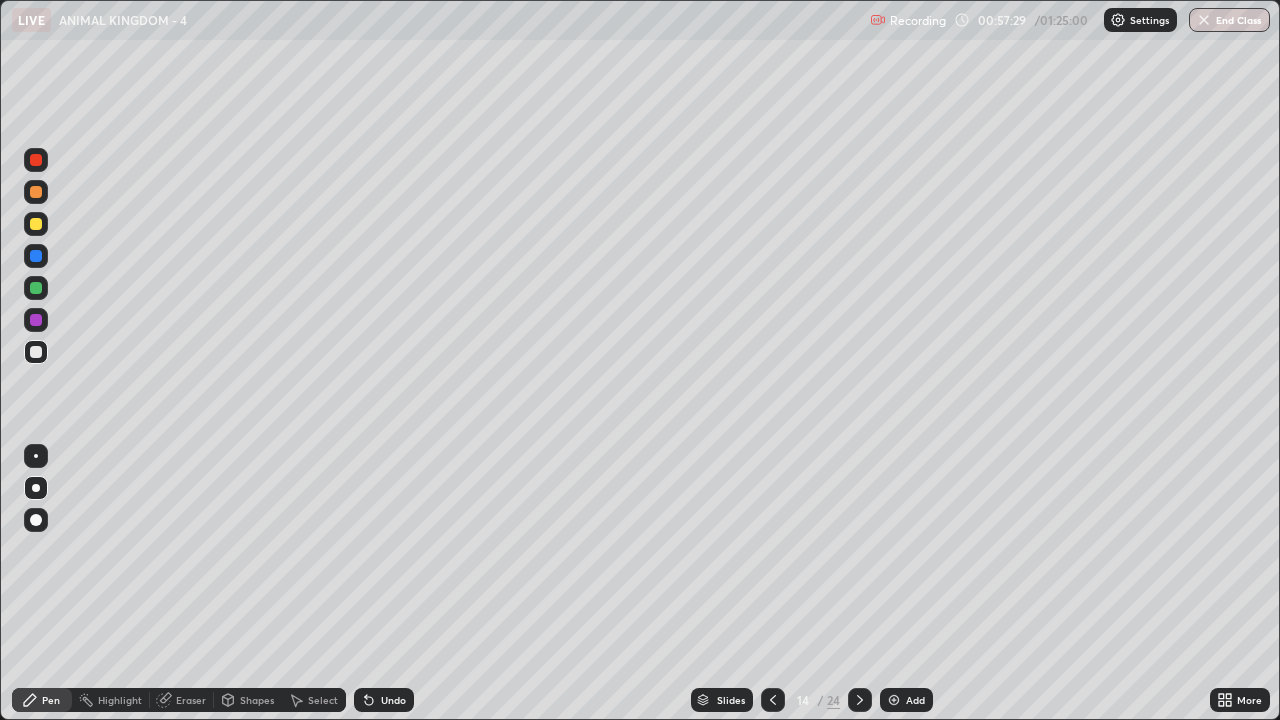 click 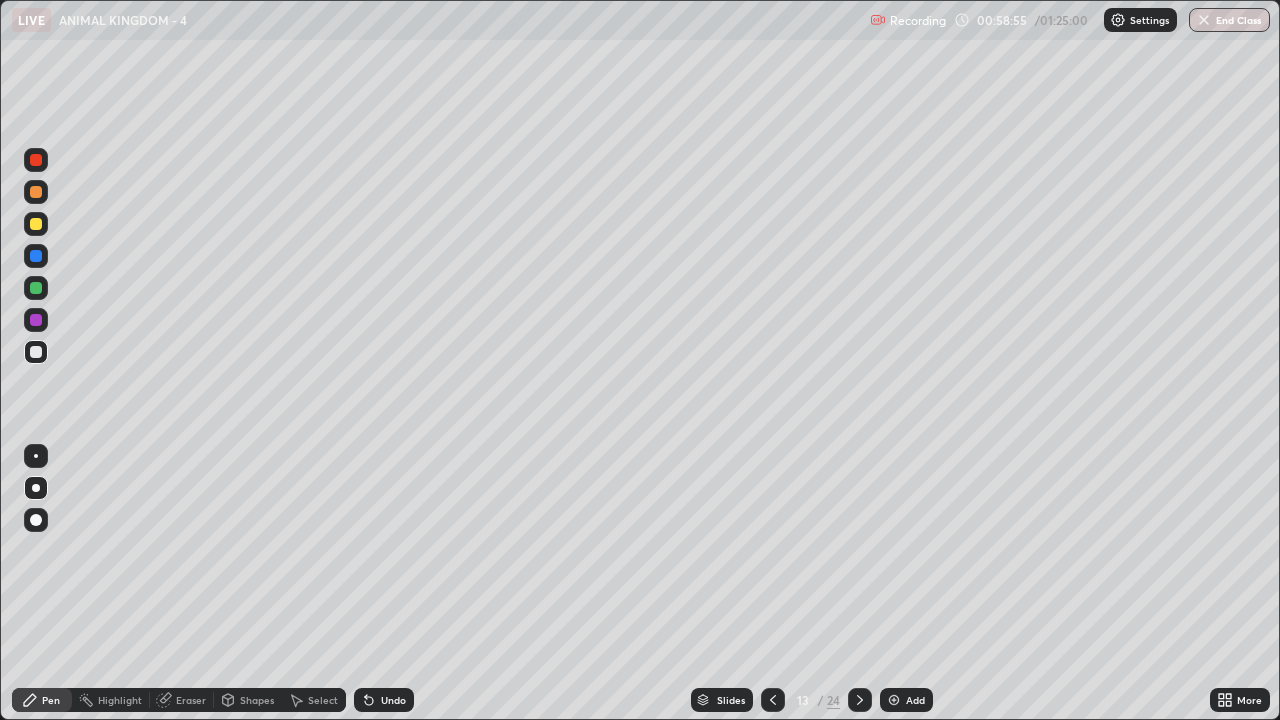 click 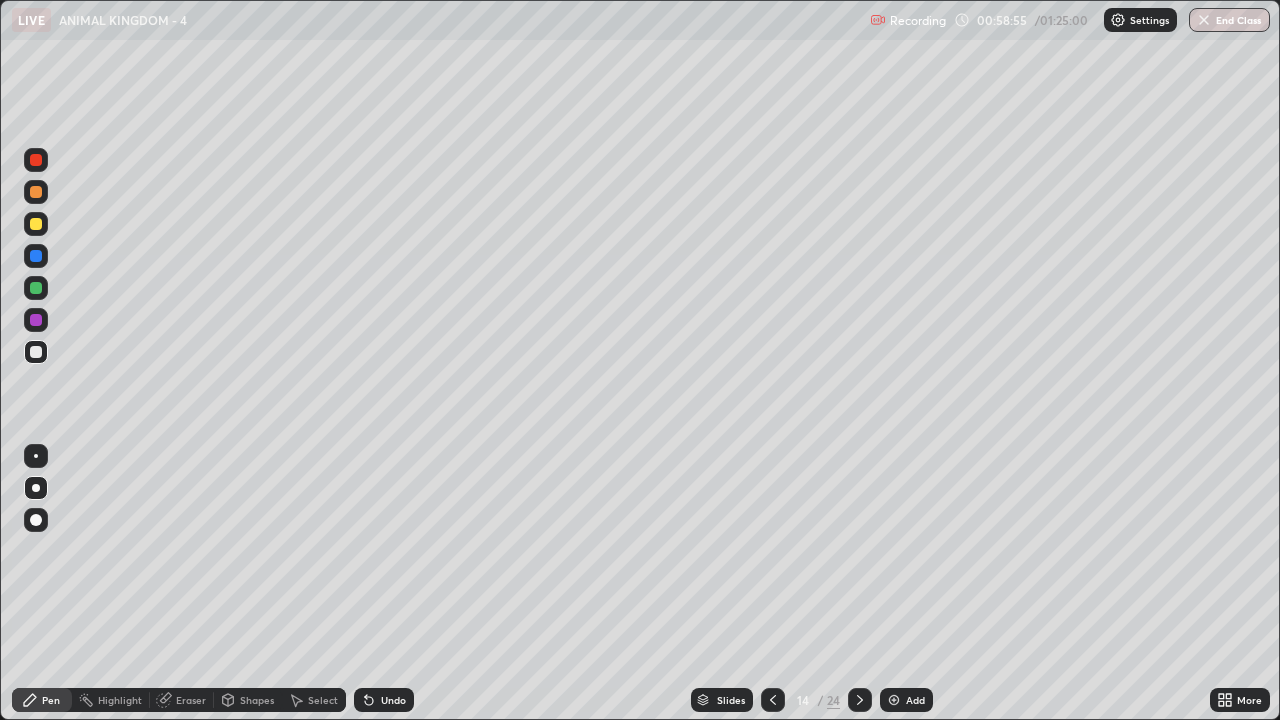 click at bounding box center [894, 700] 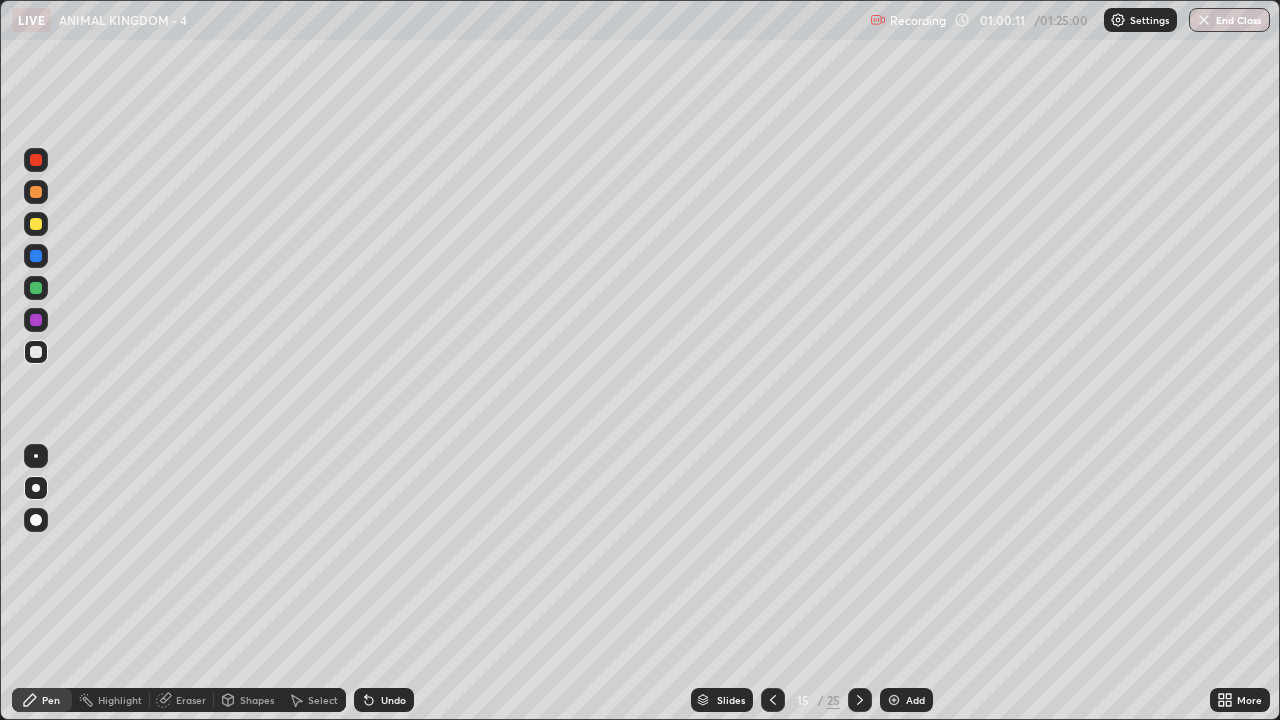 click at bounding box center [773, 700] 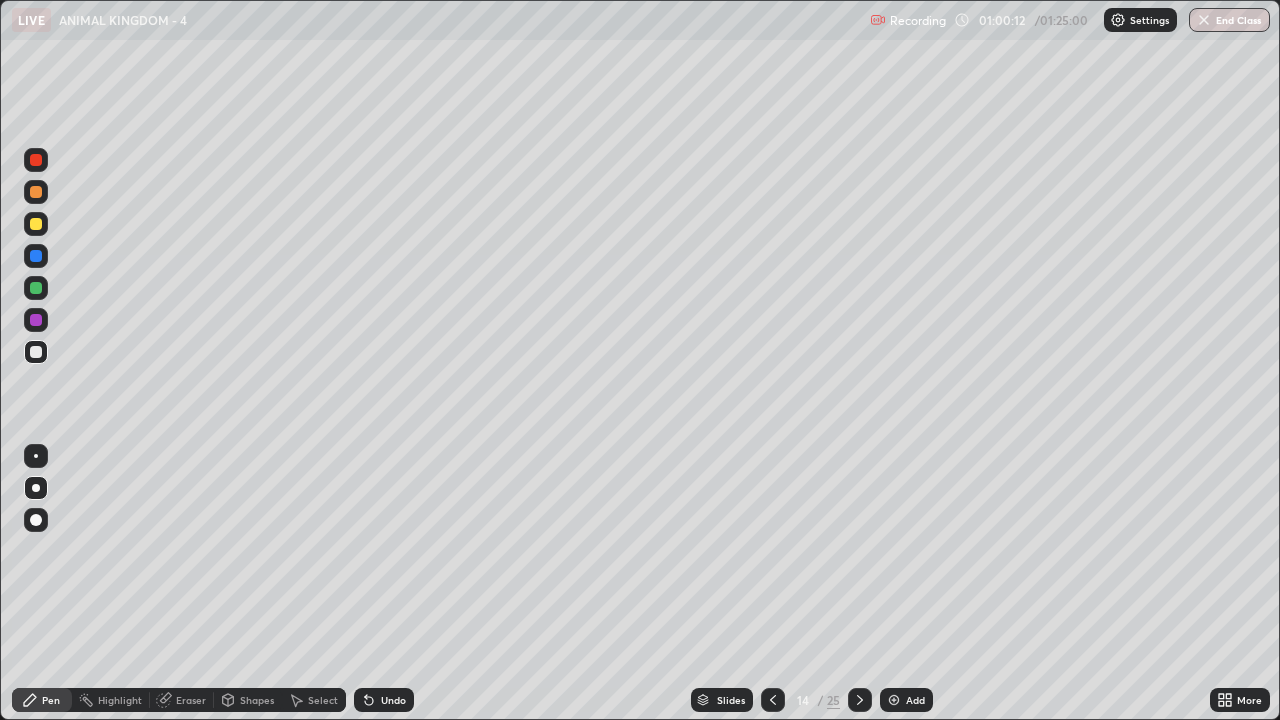 click 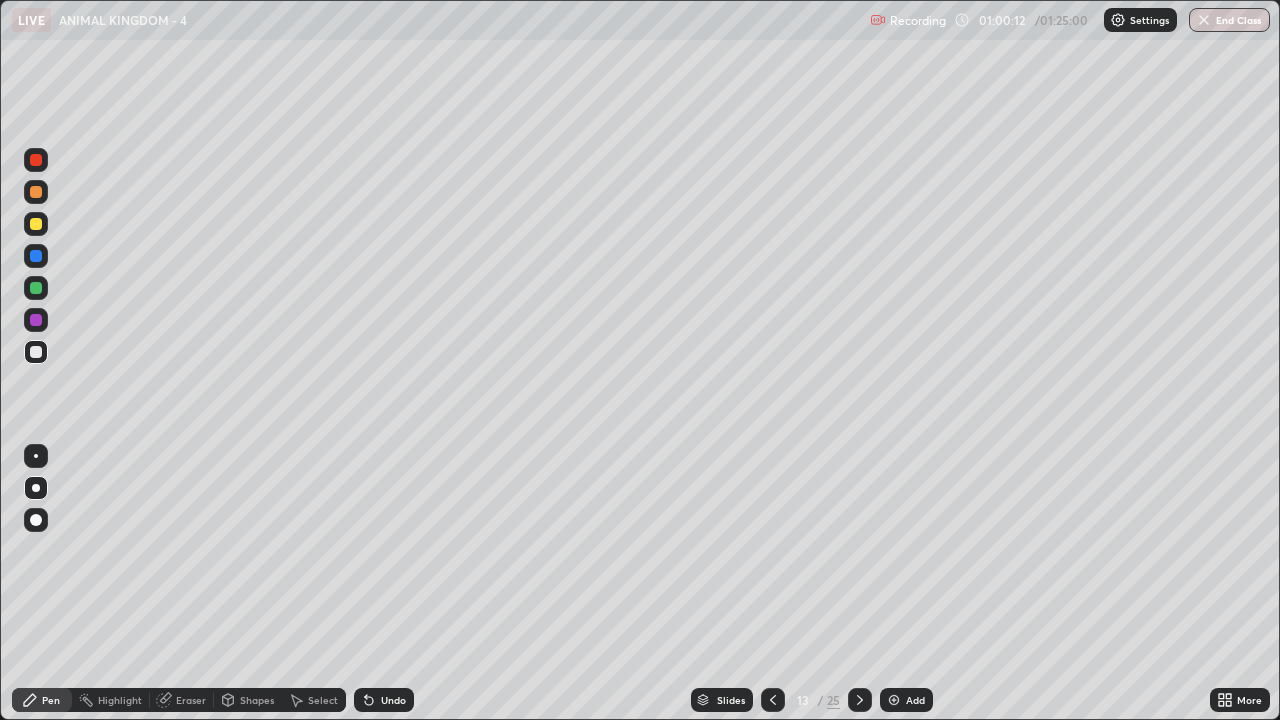 click 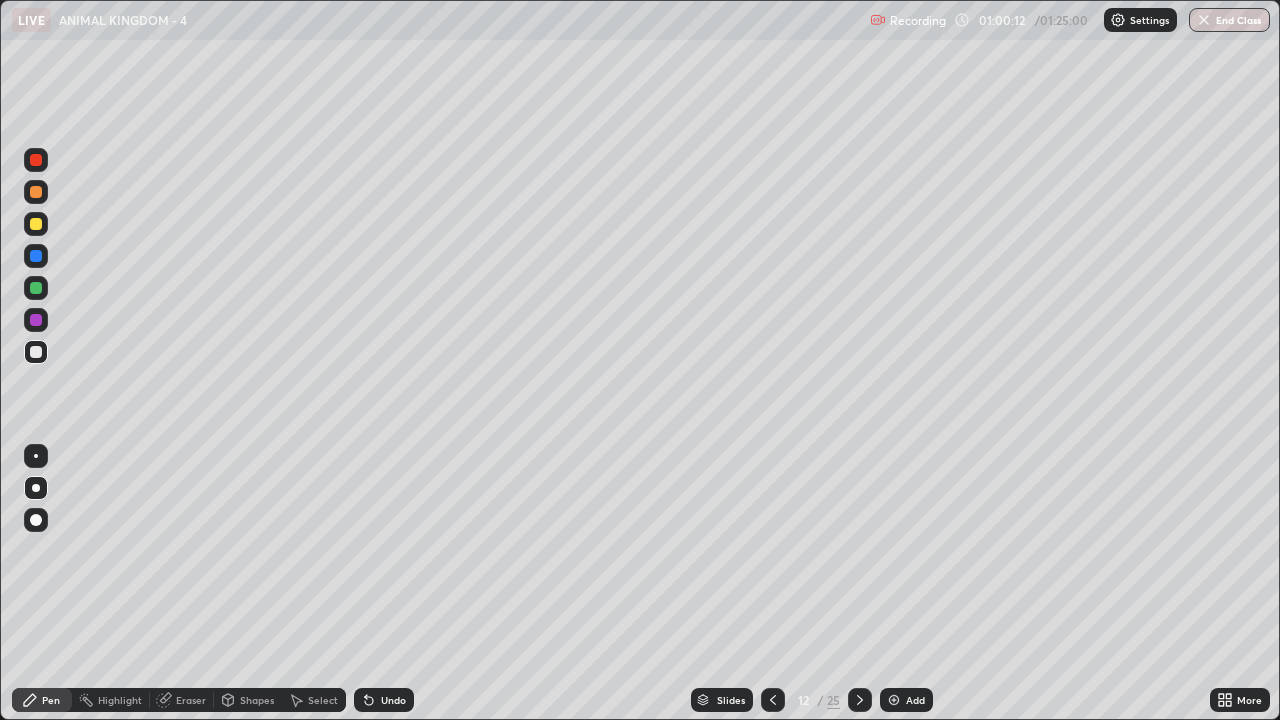click 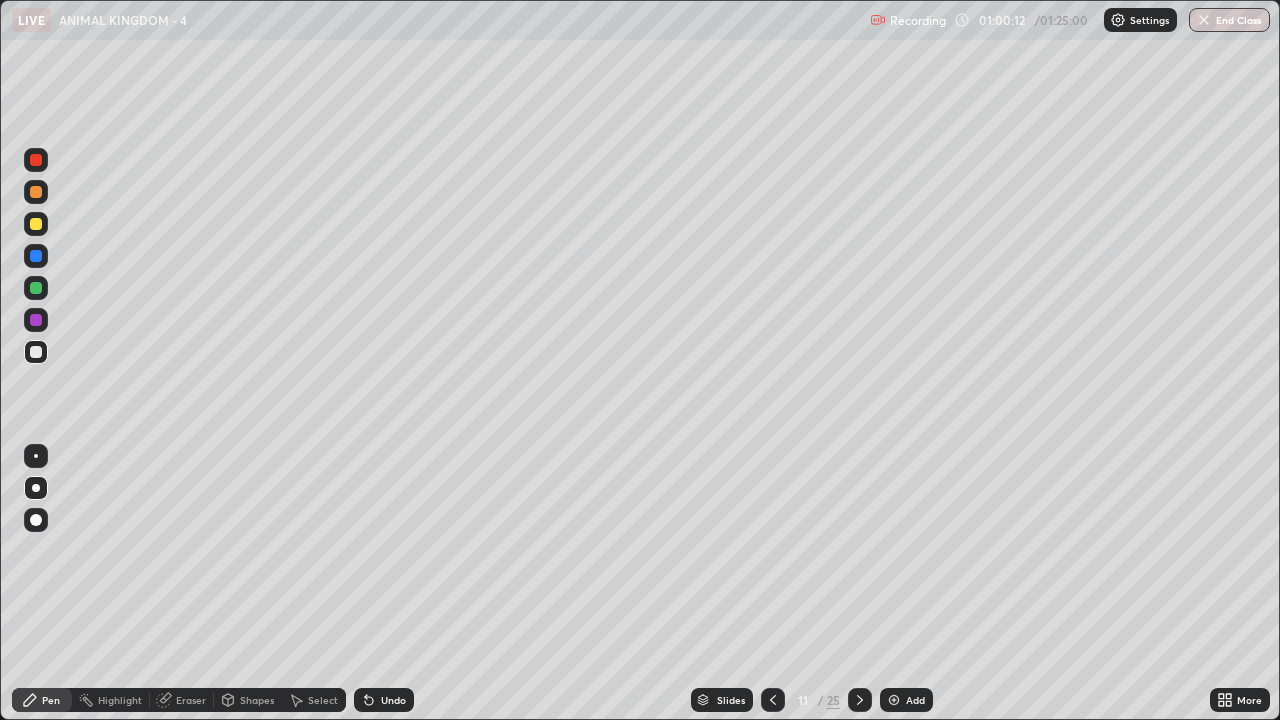 click at bounding box center [773, 700] 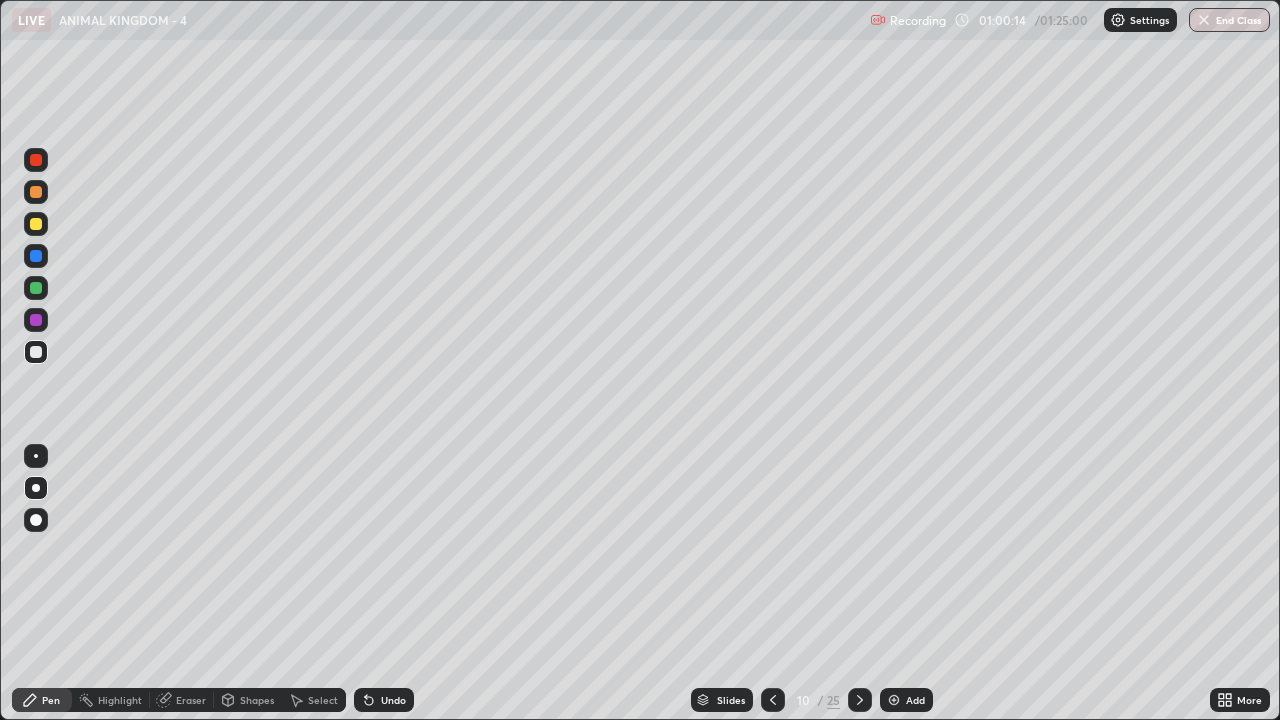 click 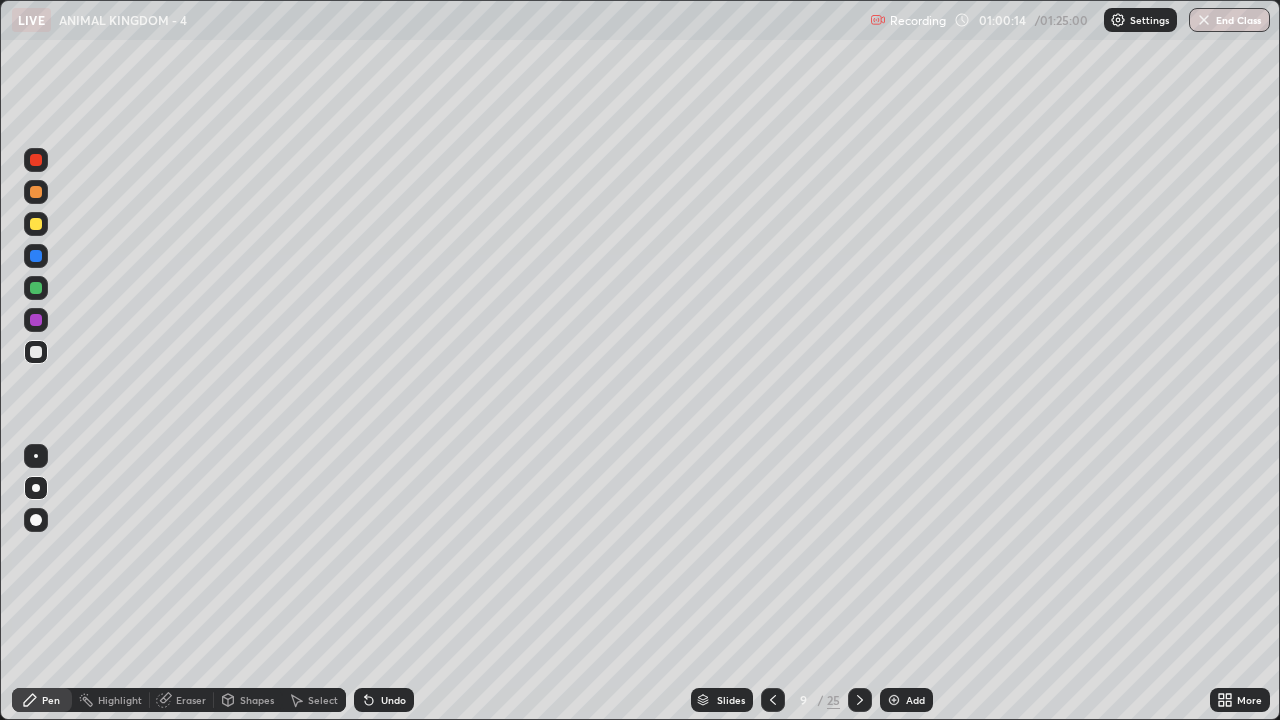 click 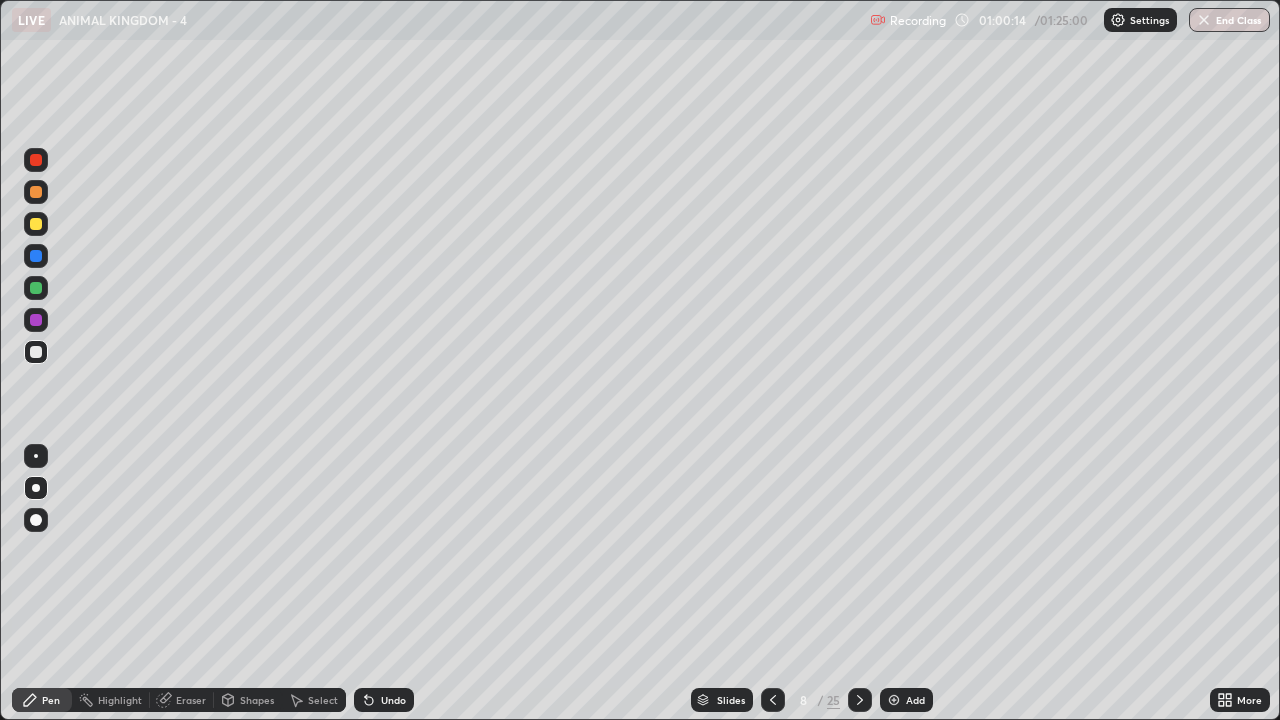click 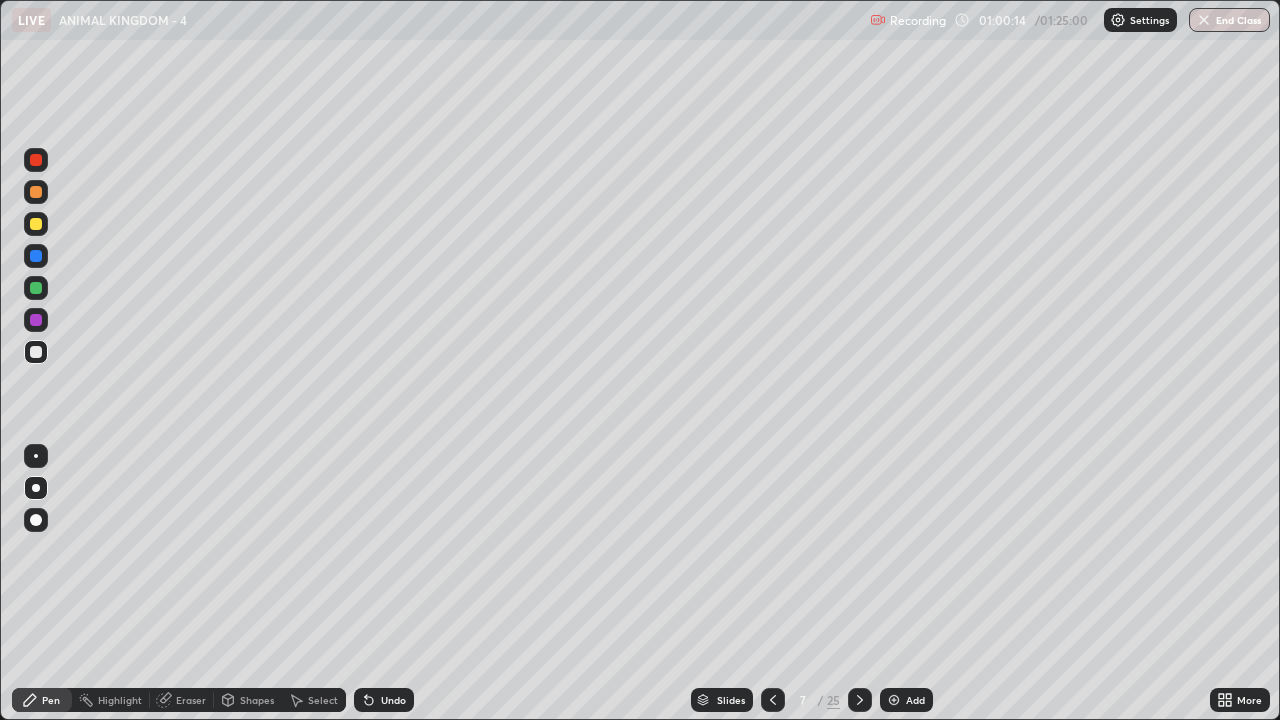click 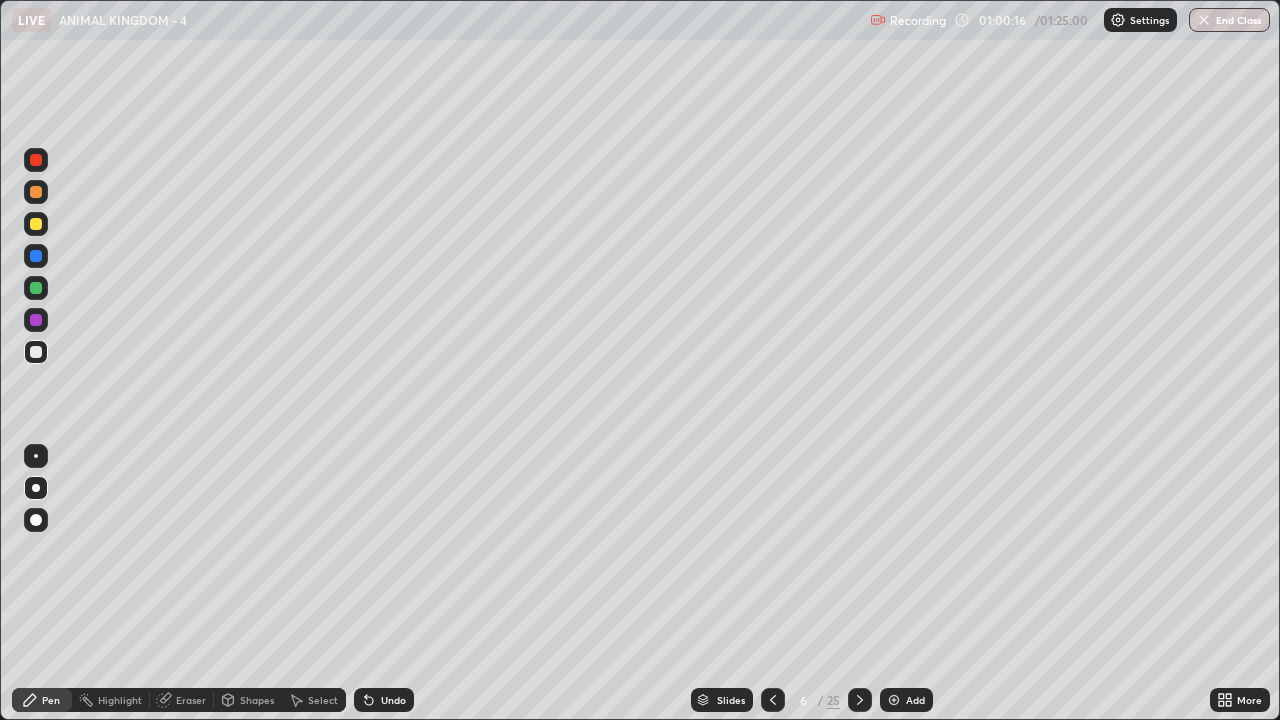 click at bounding box center (773, 700) 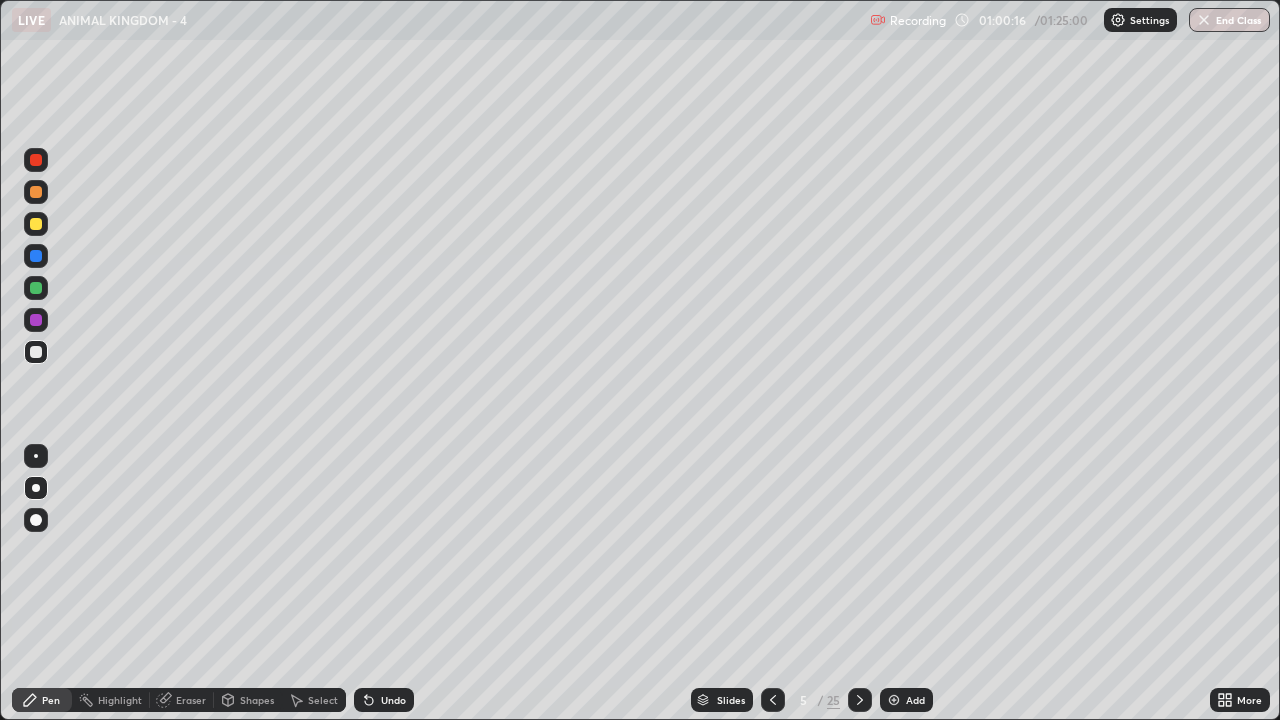 click 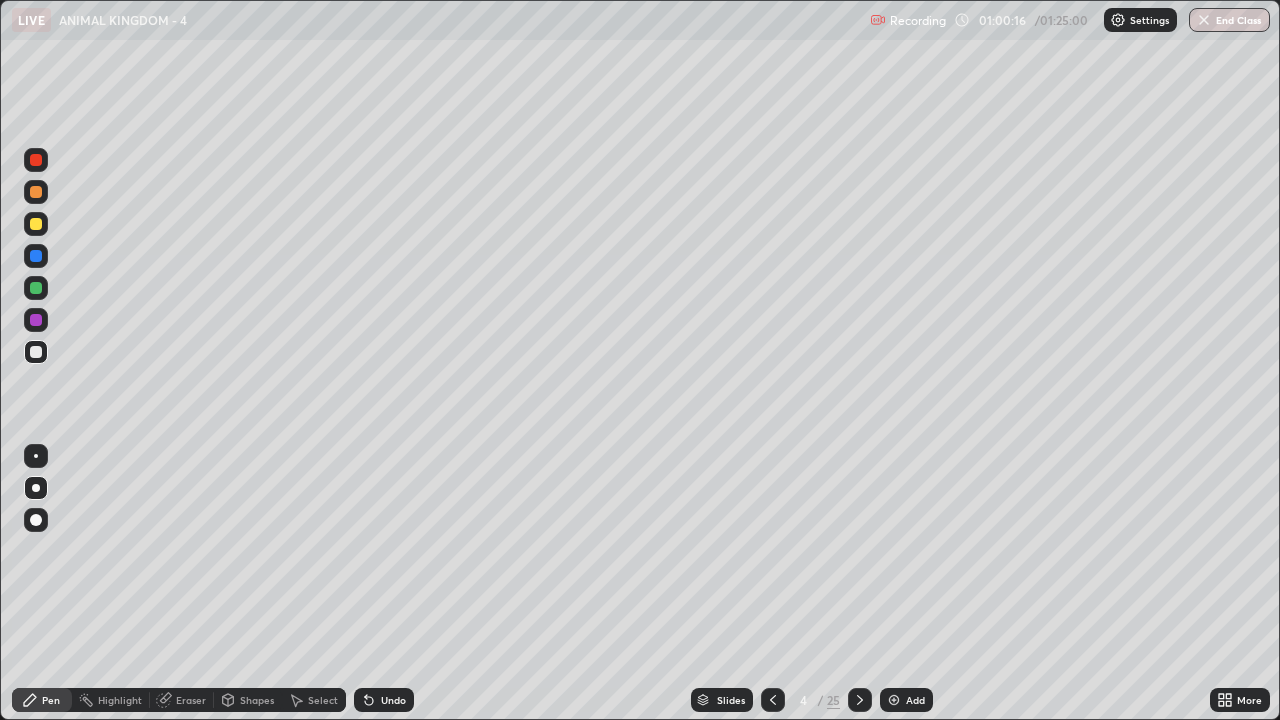 click 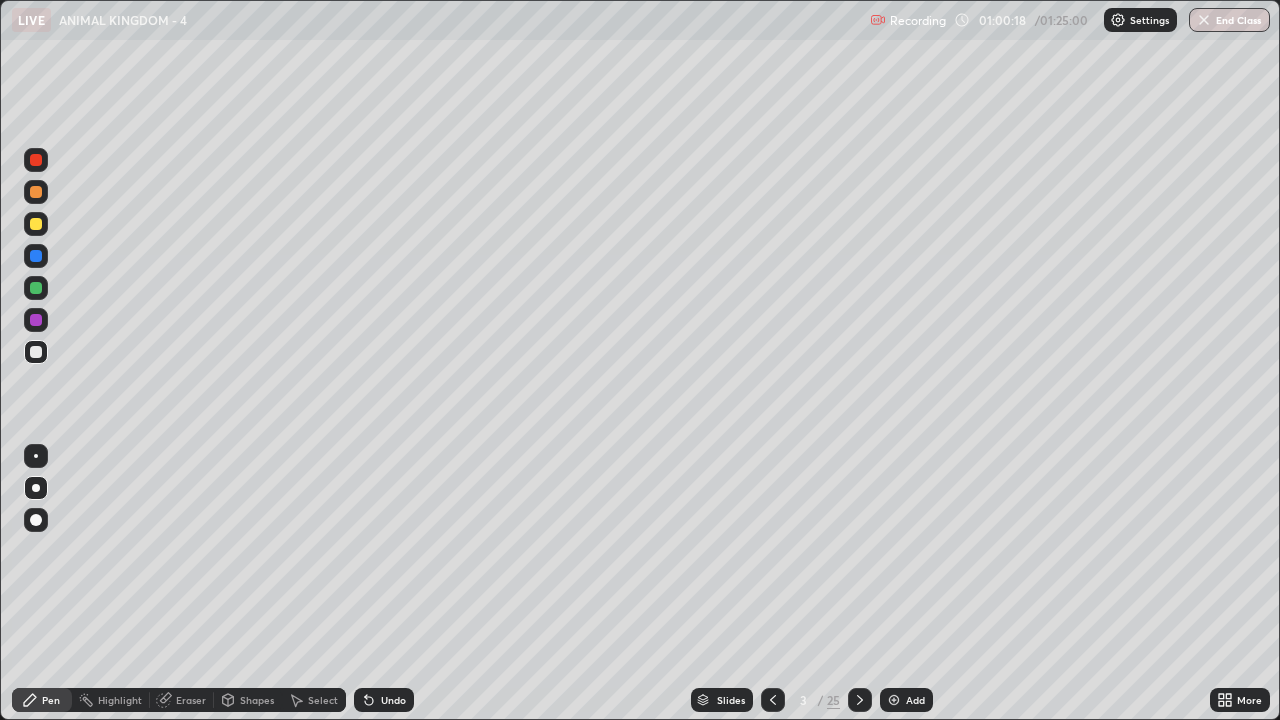 click 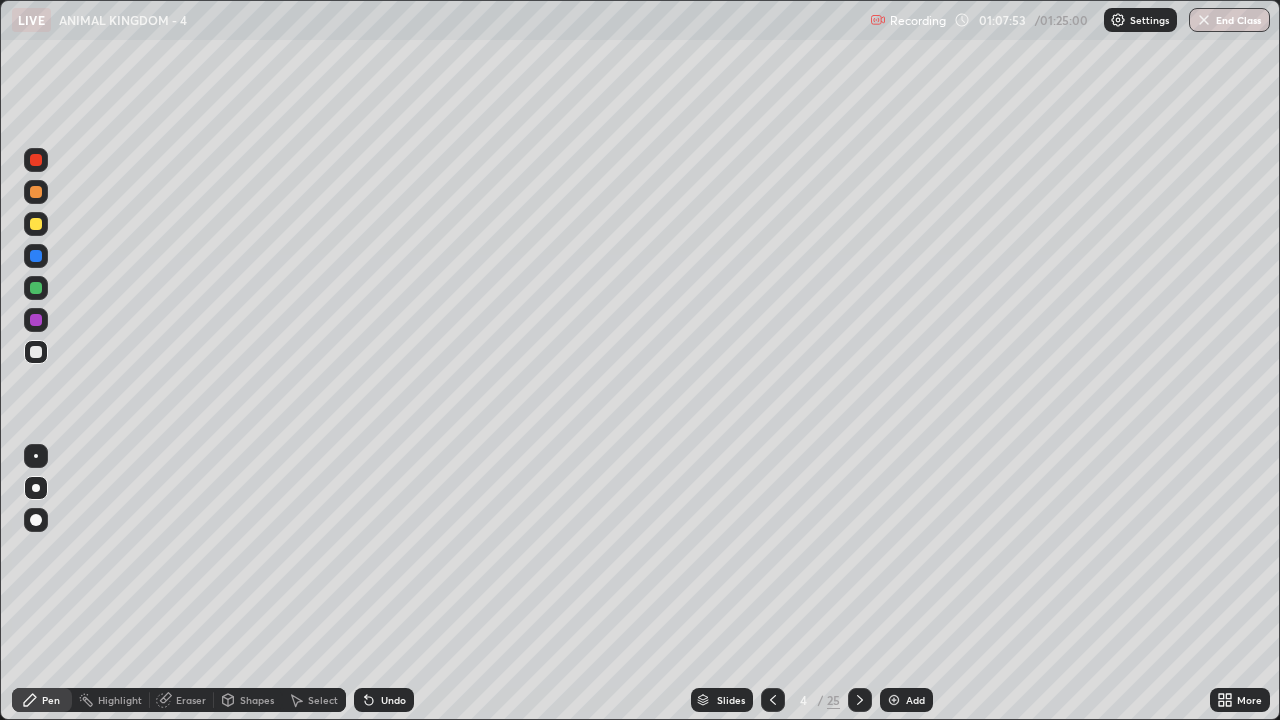 click 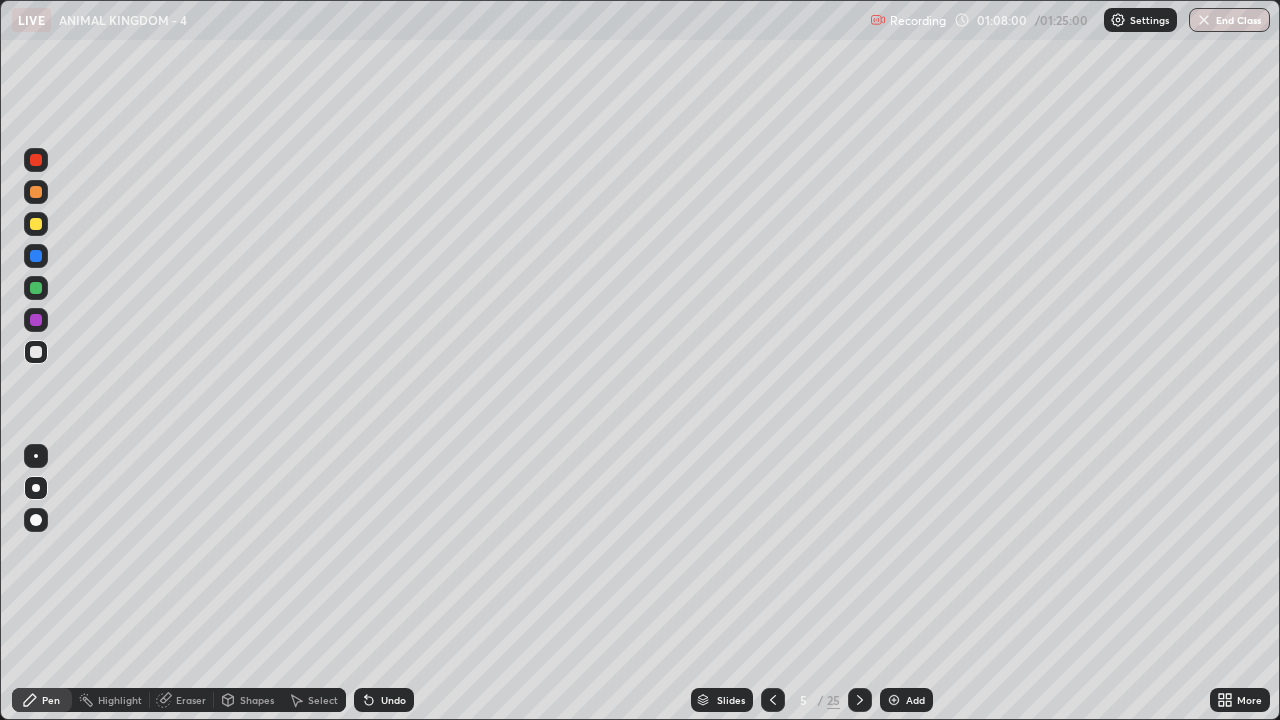 click 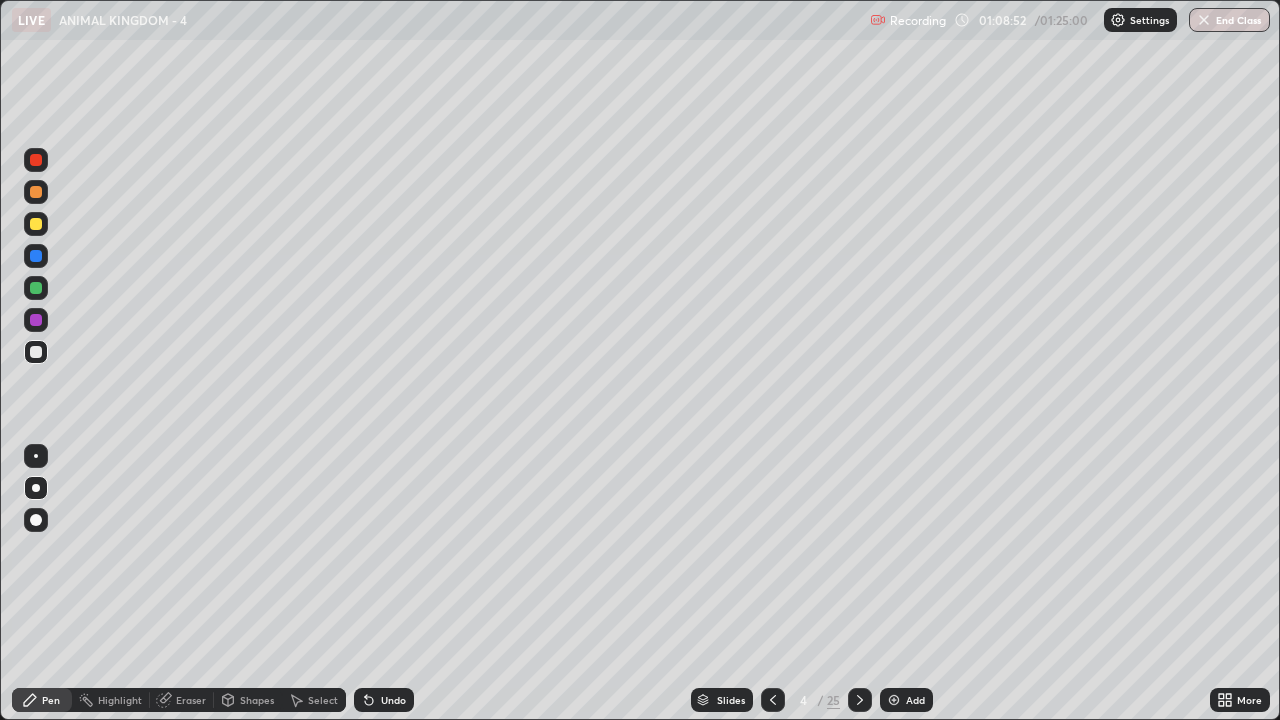 click 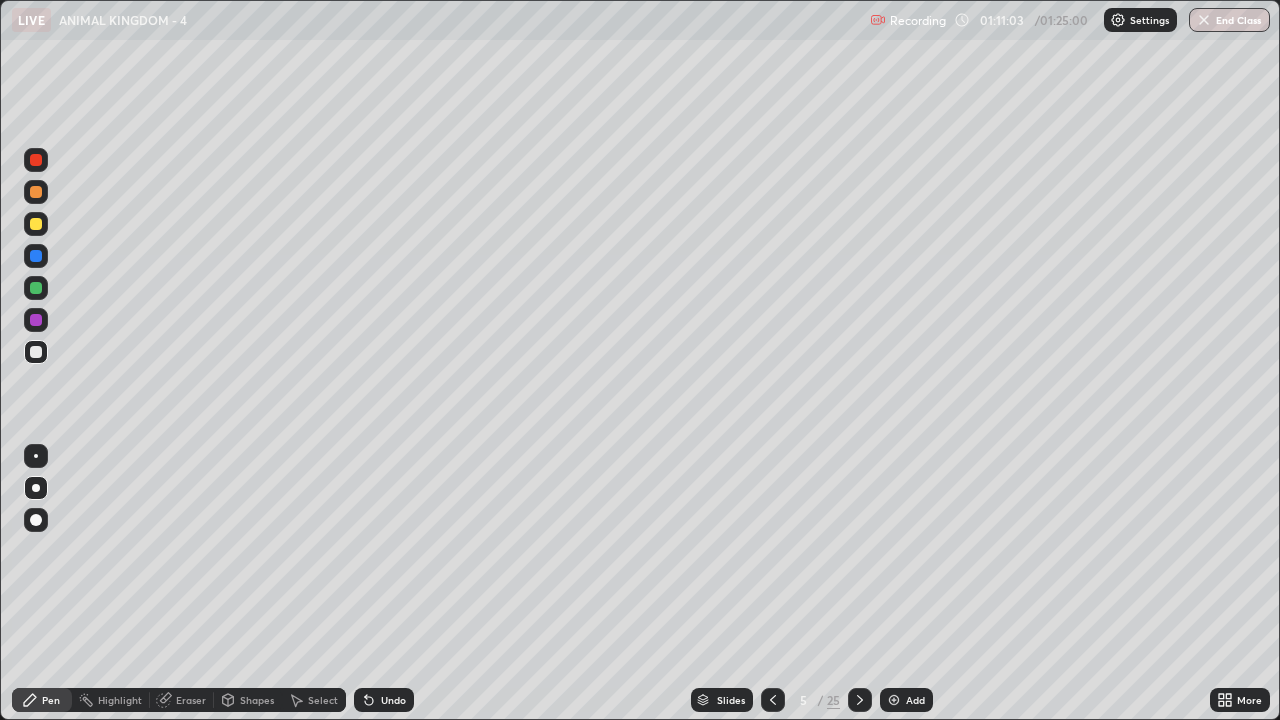click 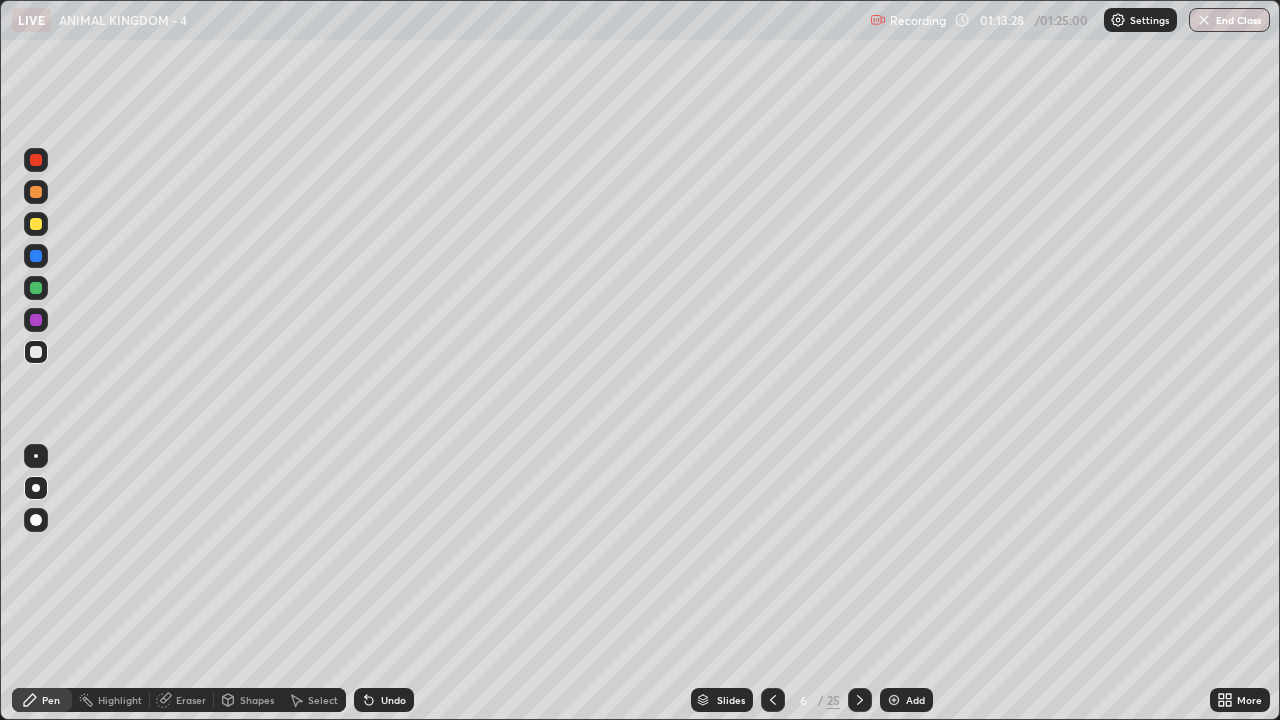 click 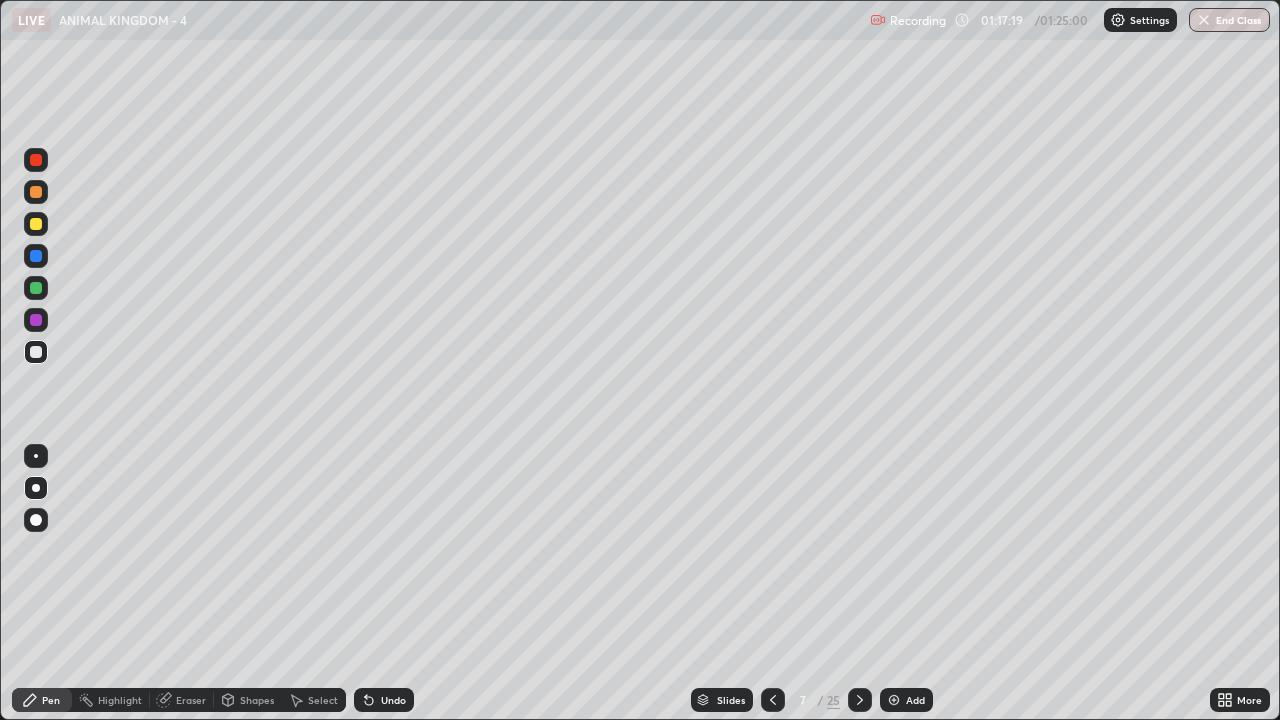 click 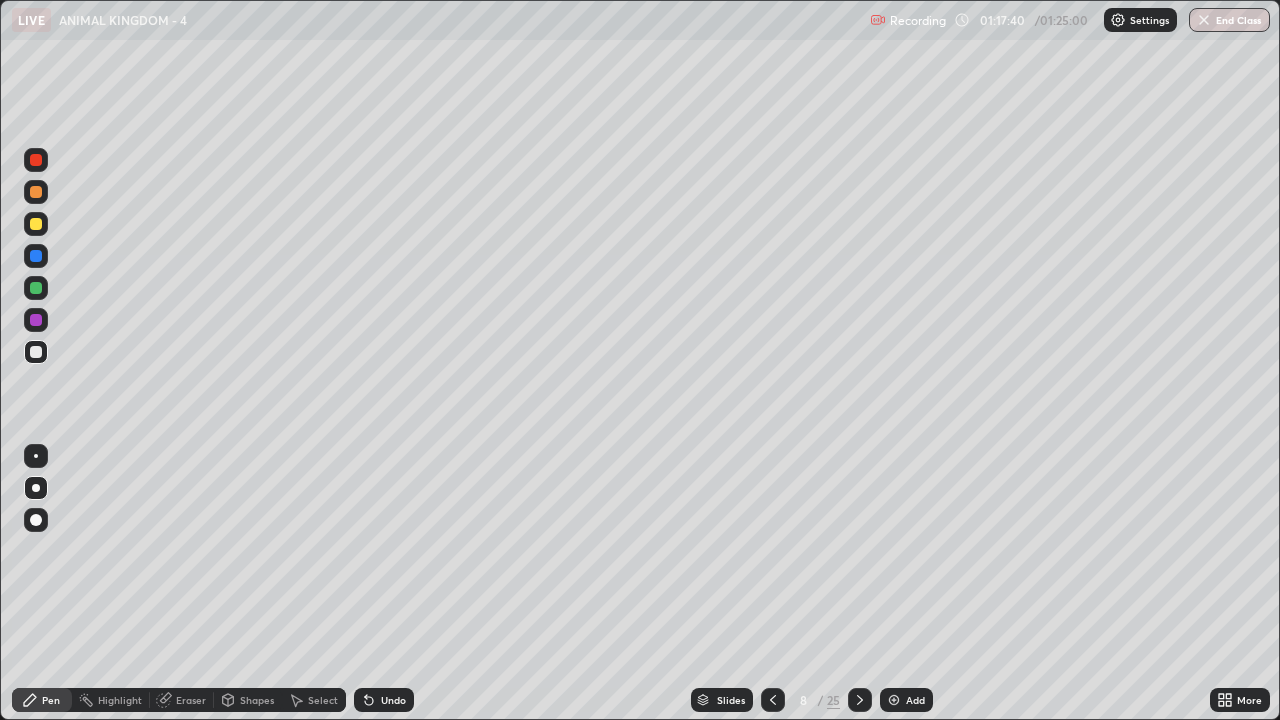 click 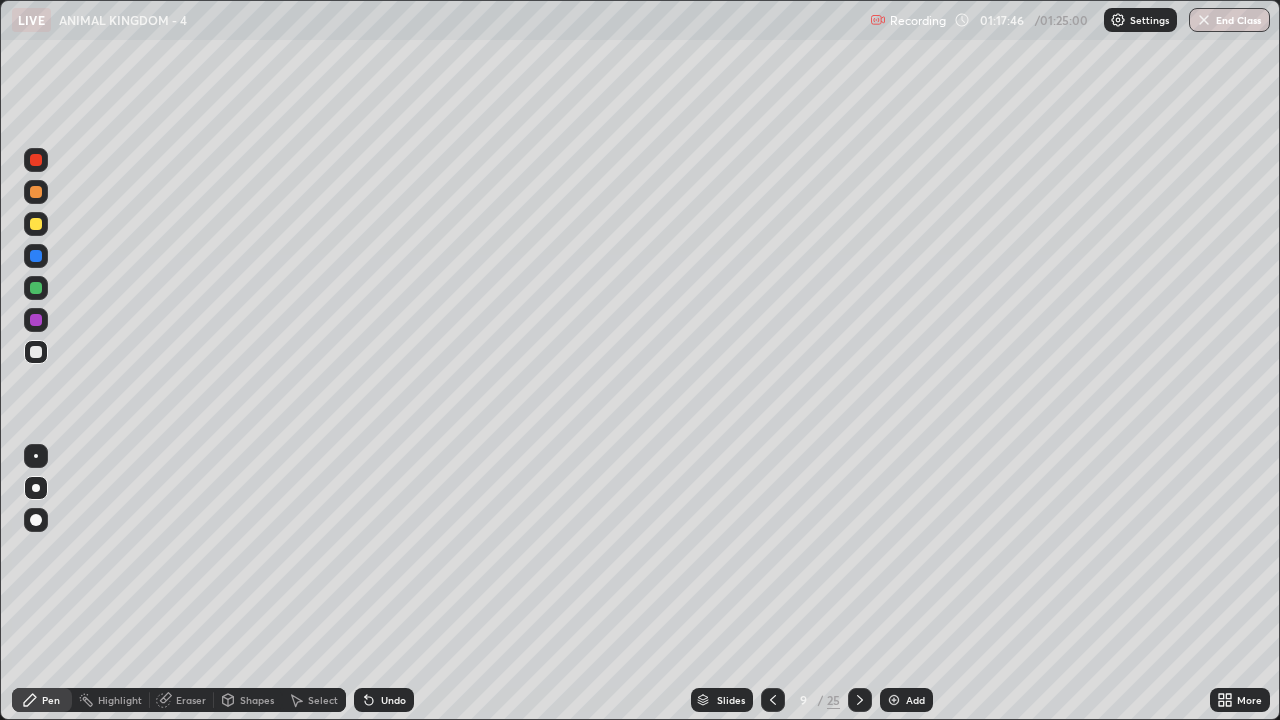 click 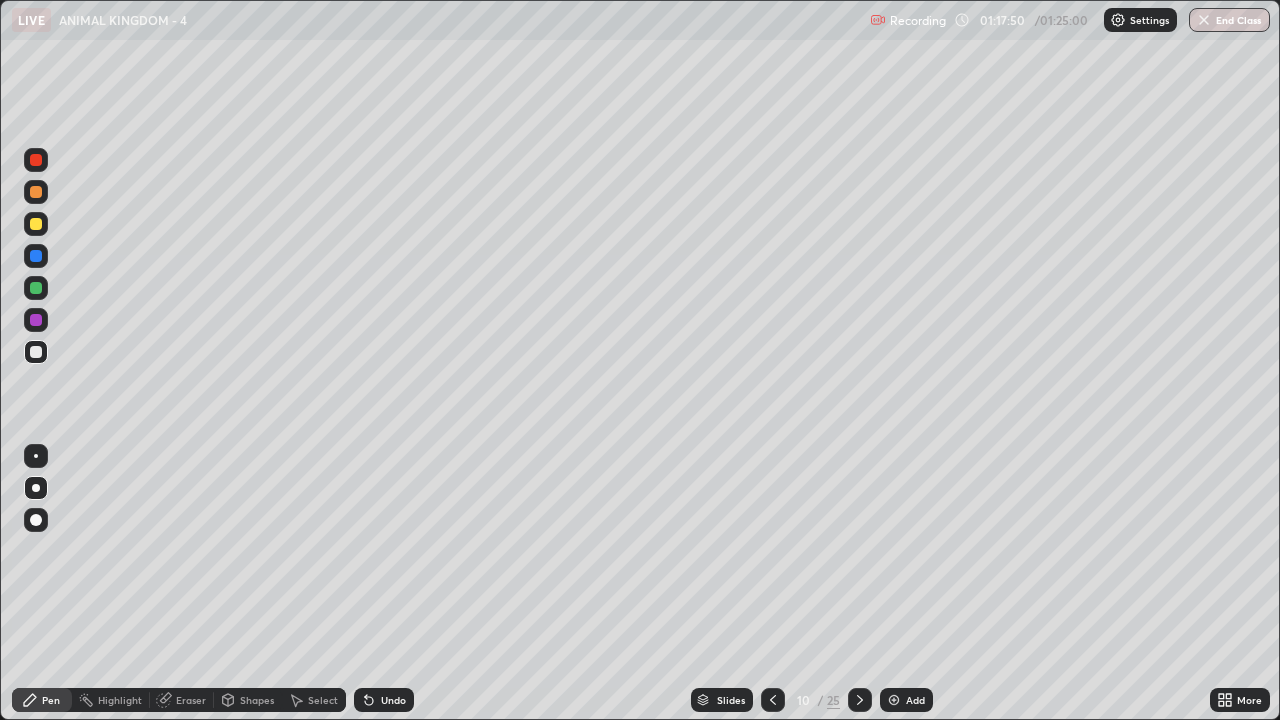 click 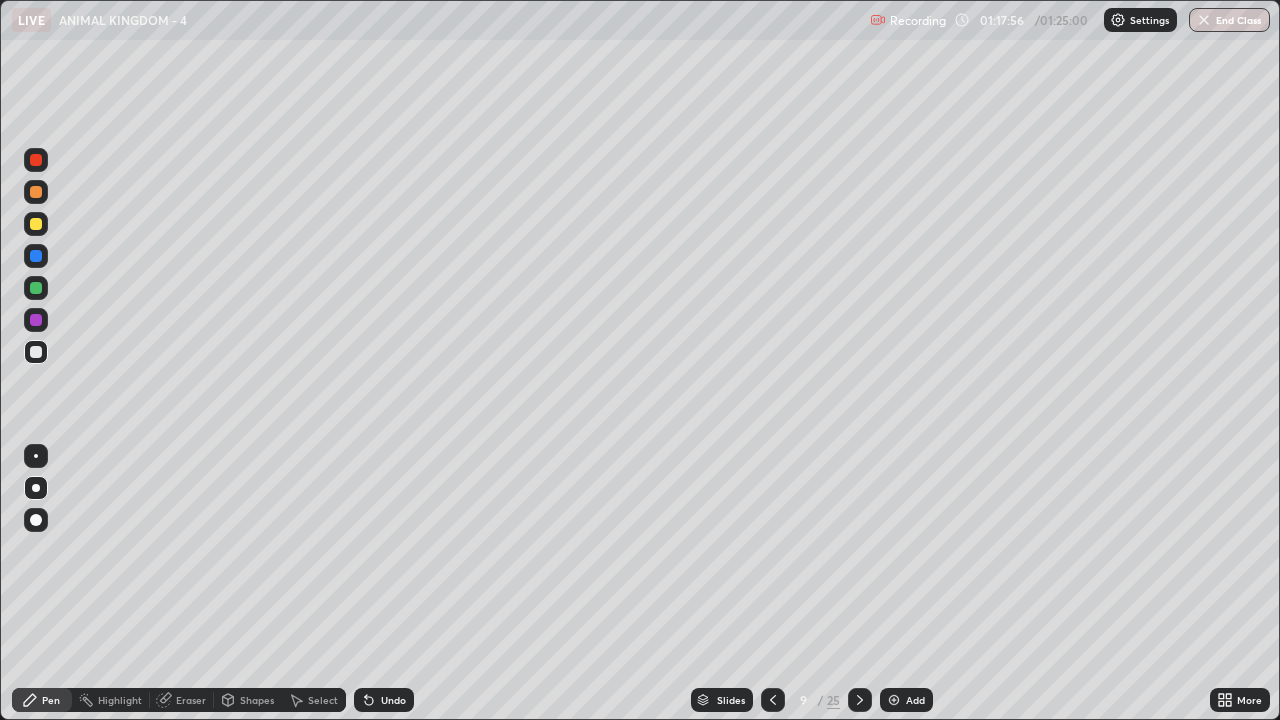 click 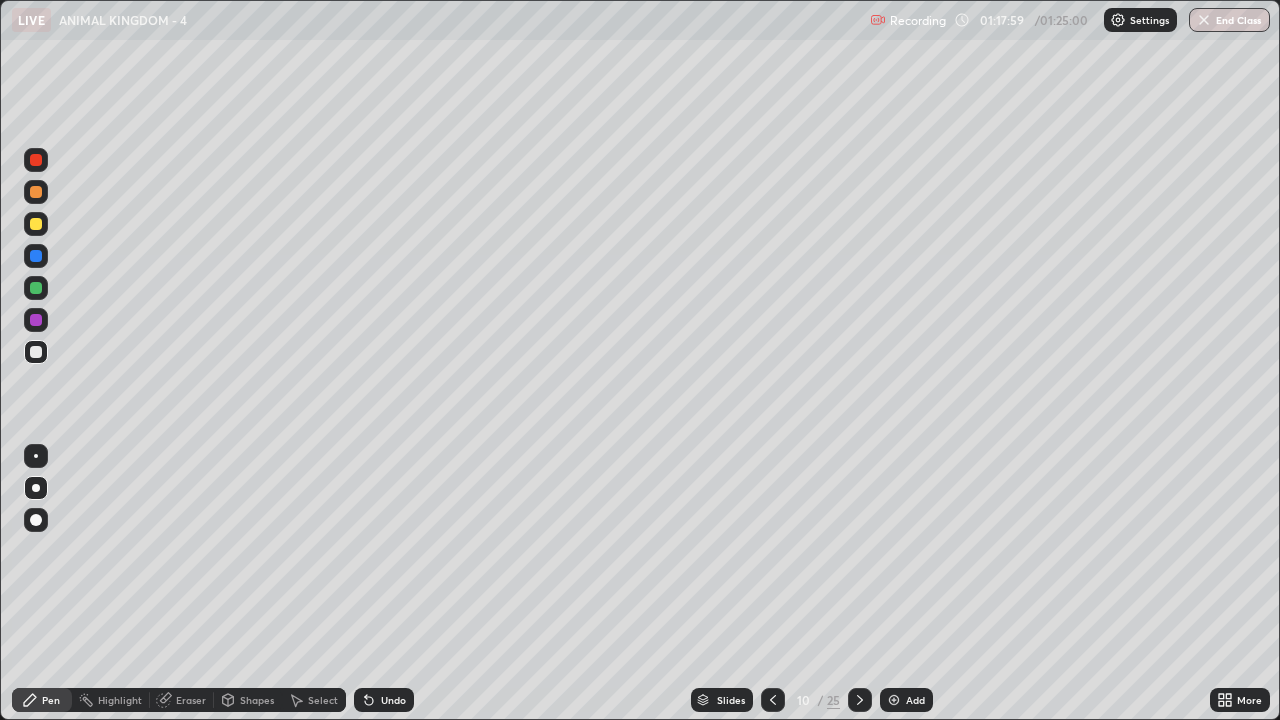 click 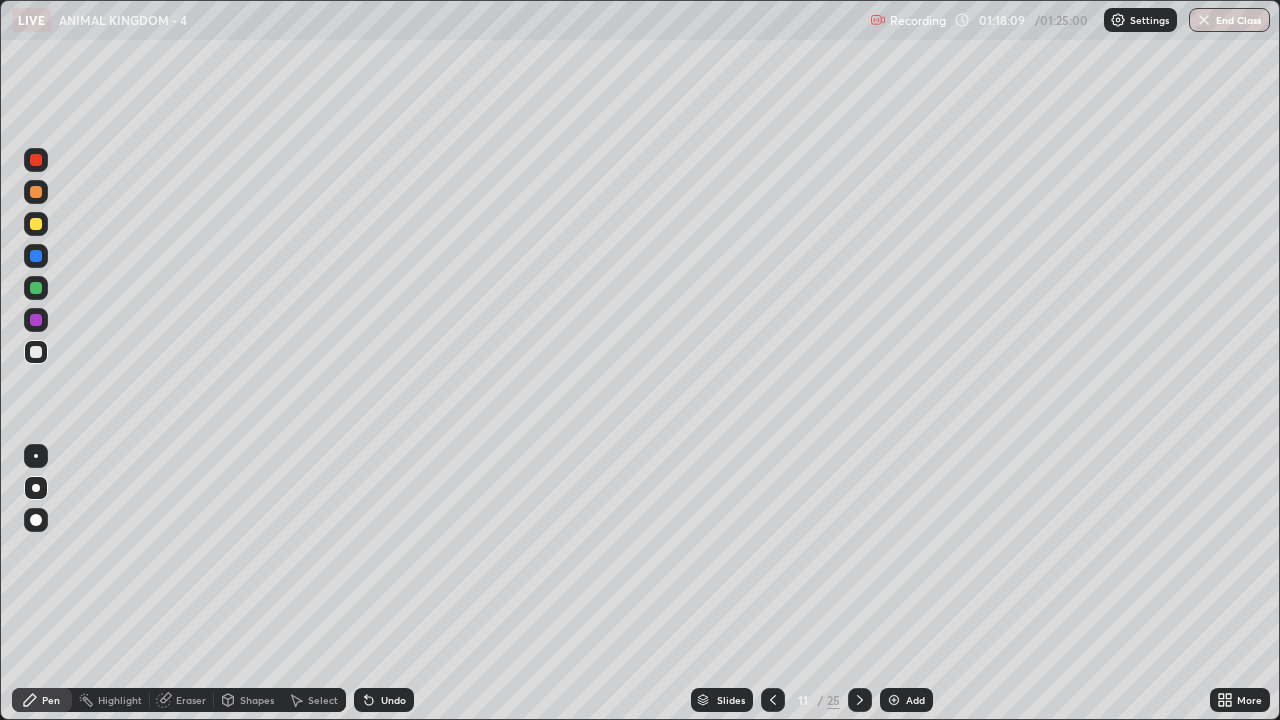 click 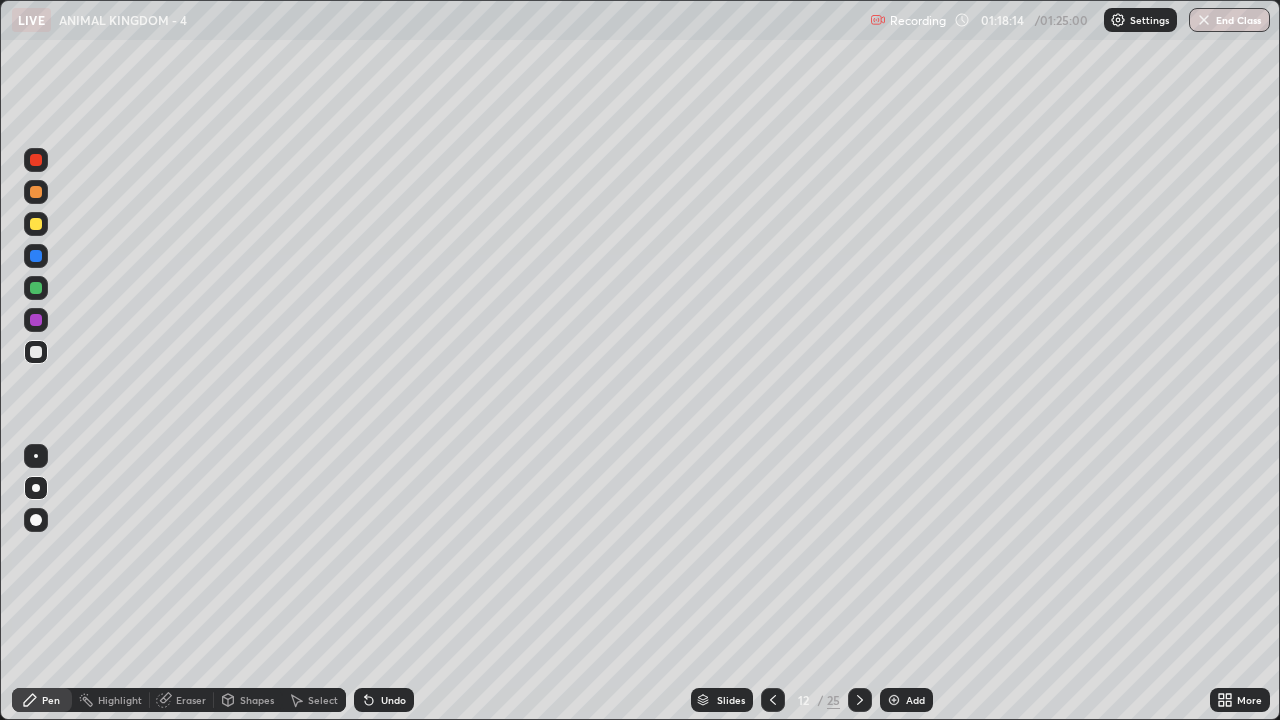 click at bounding box center [860, 700] 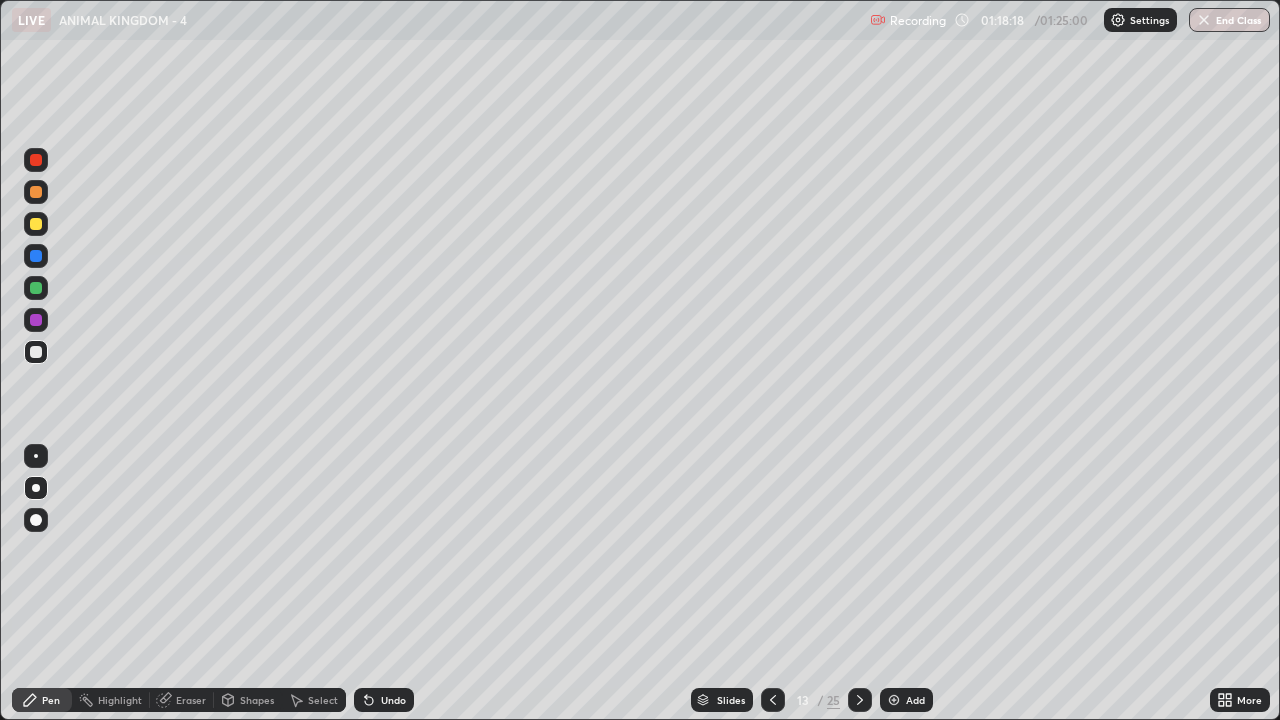 click 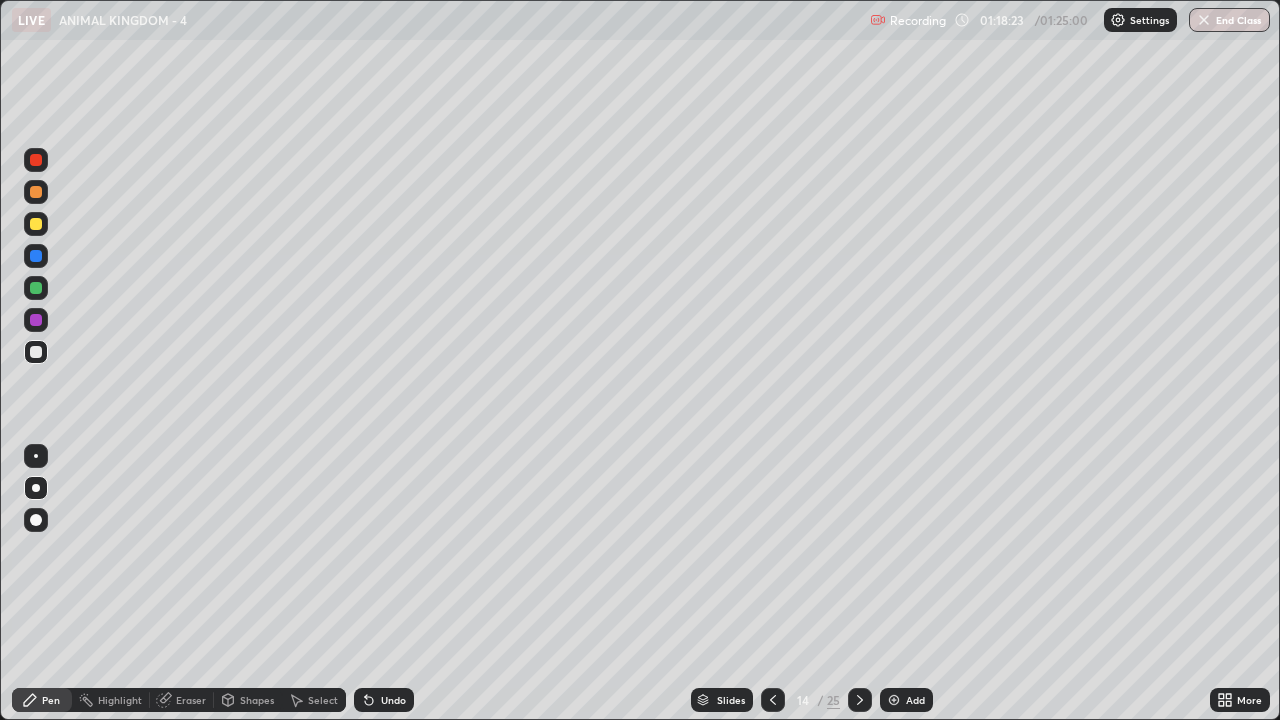 click at bounding box center [860, 700] 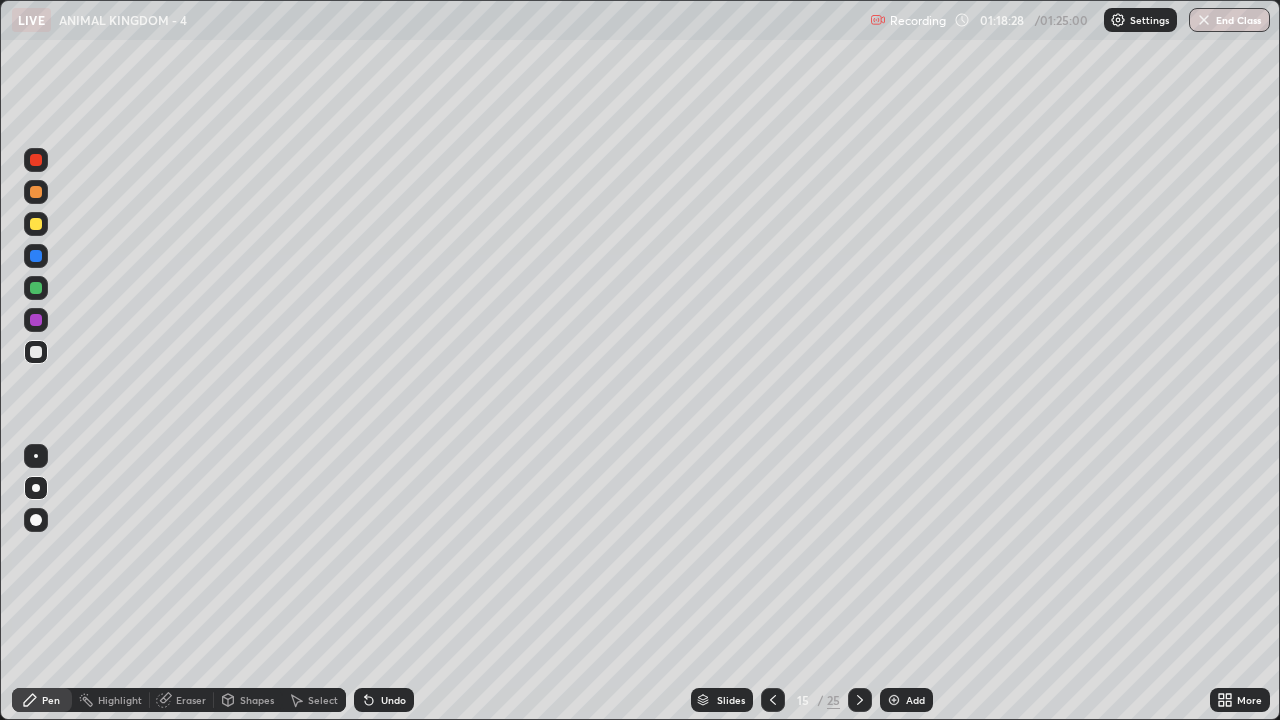 click 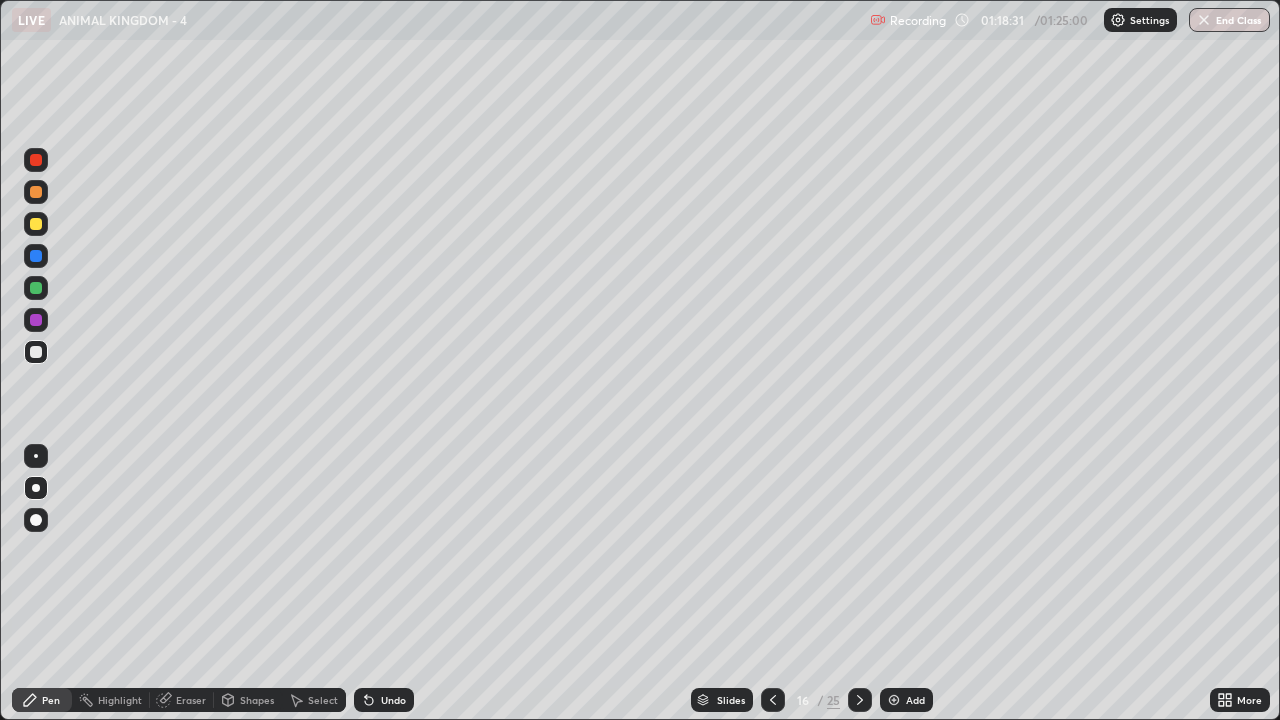 click 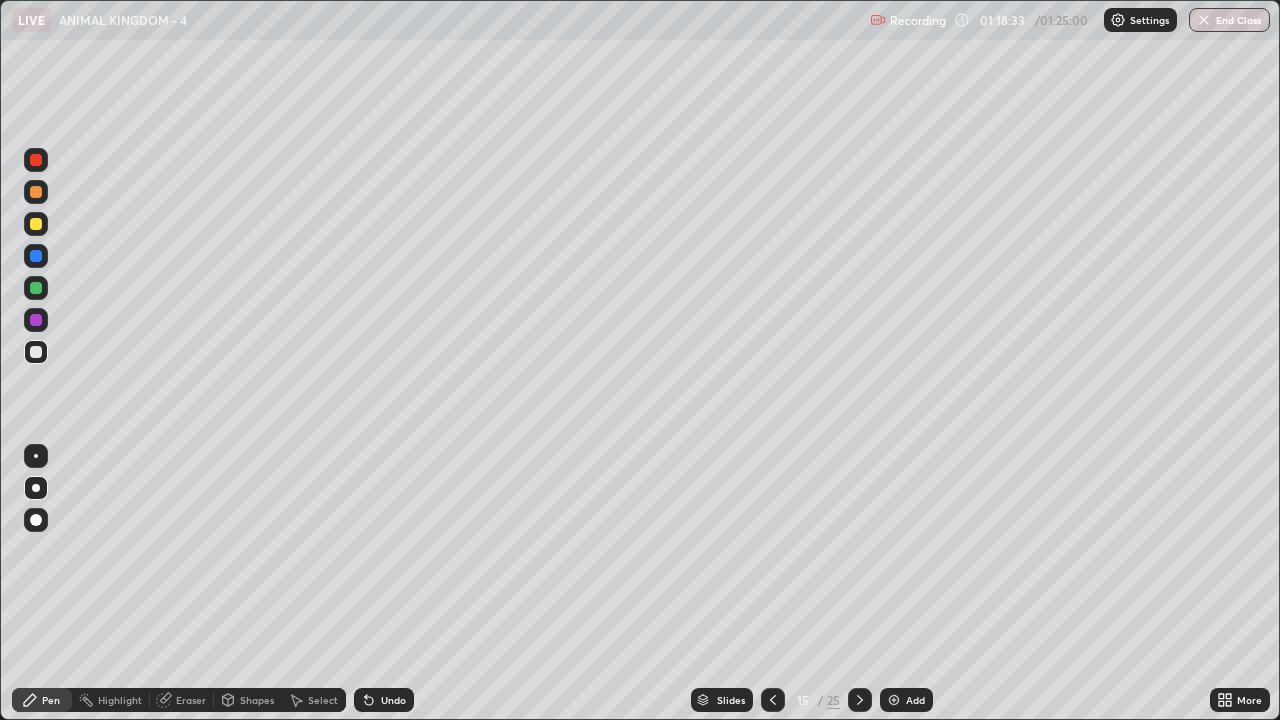 click 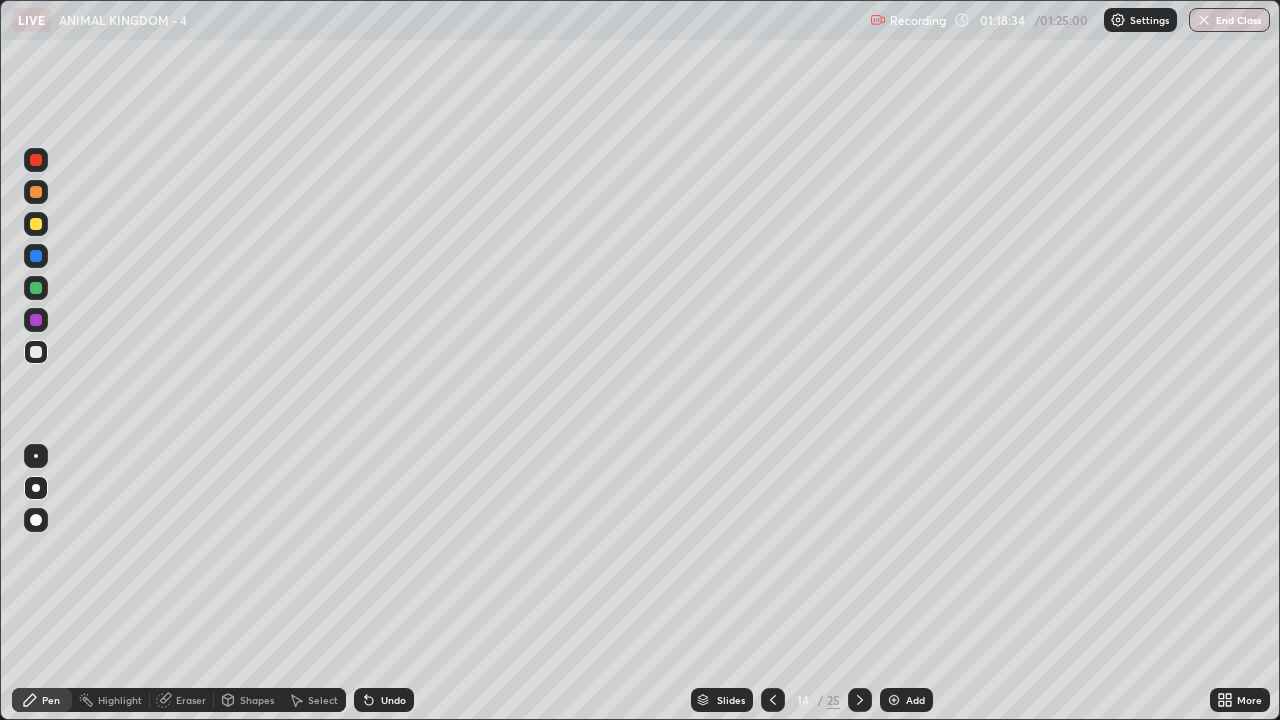 click 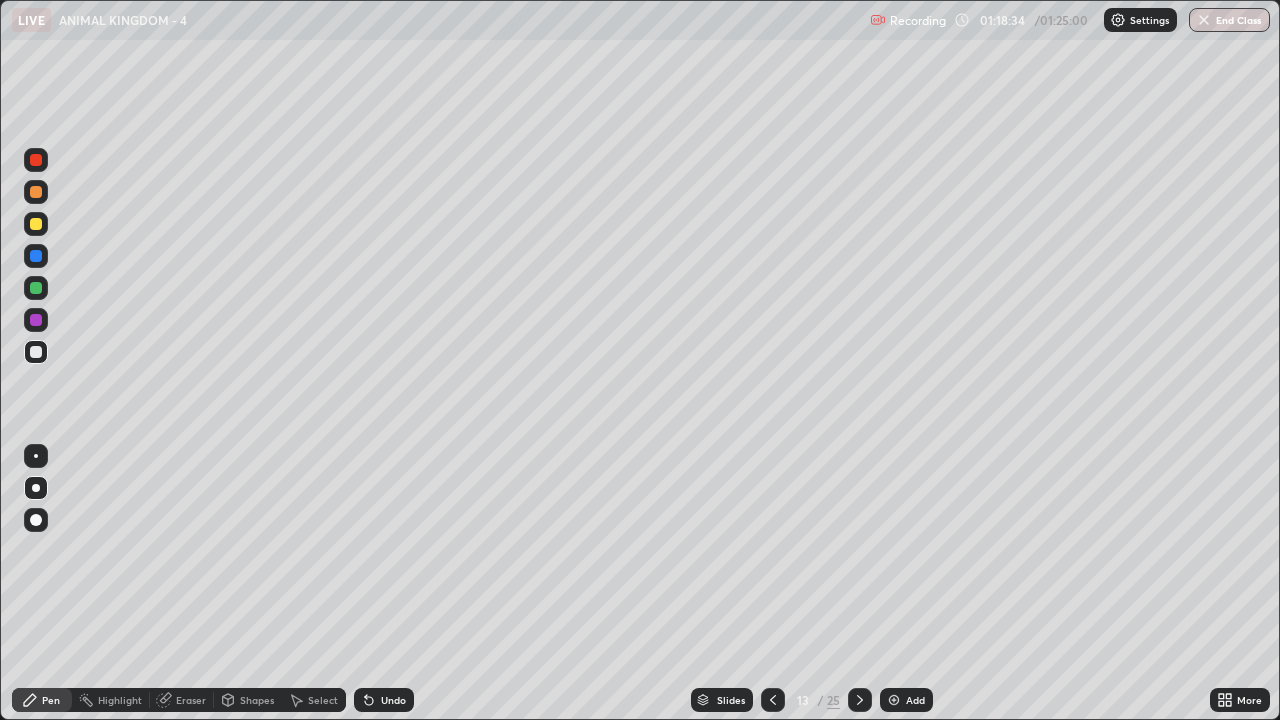 click 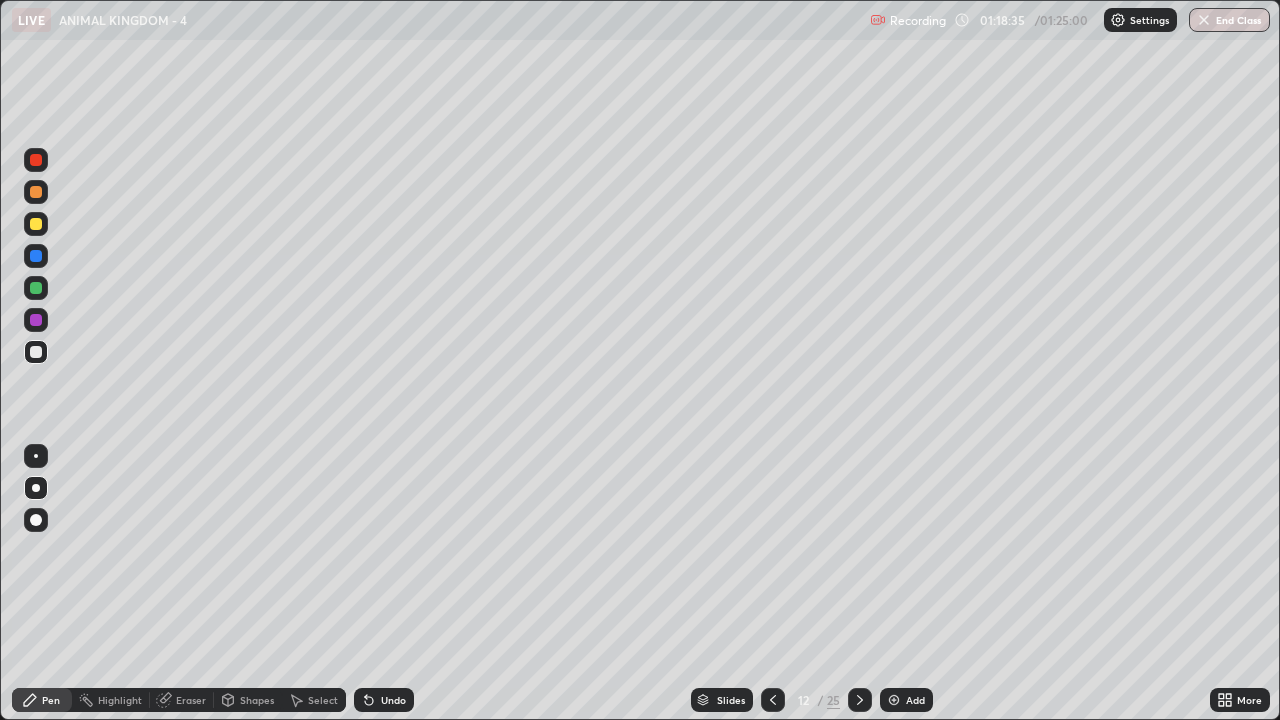 click 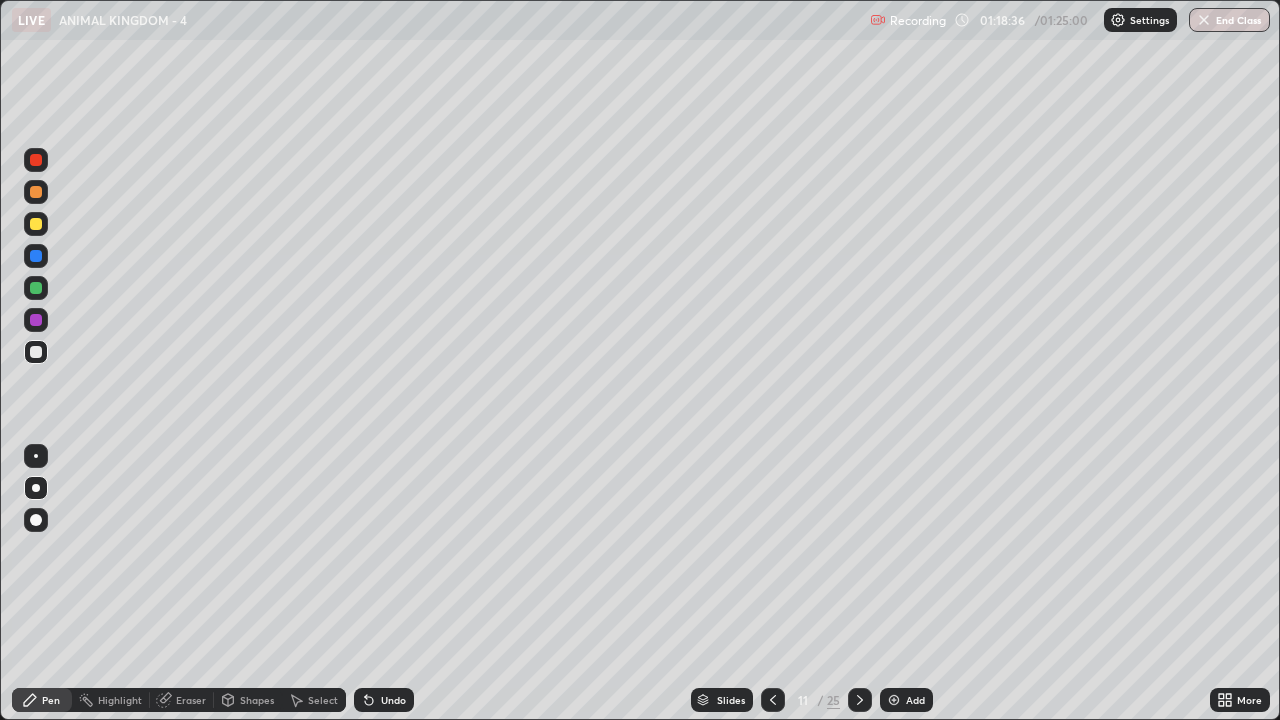 click 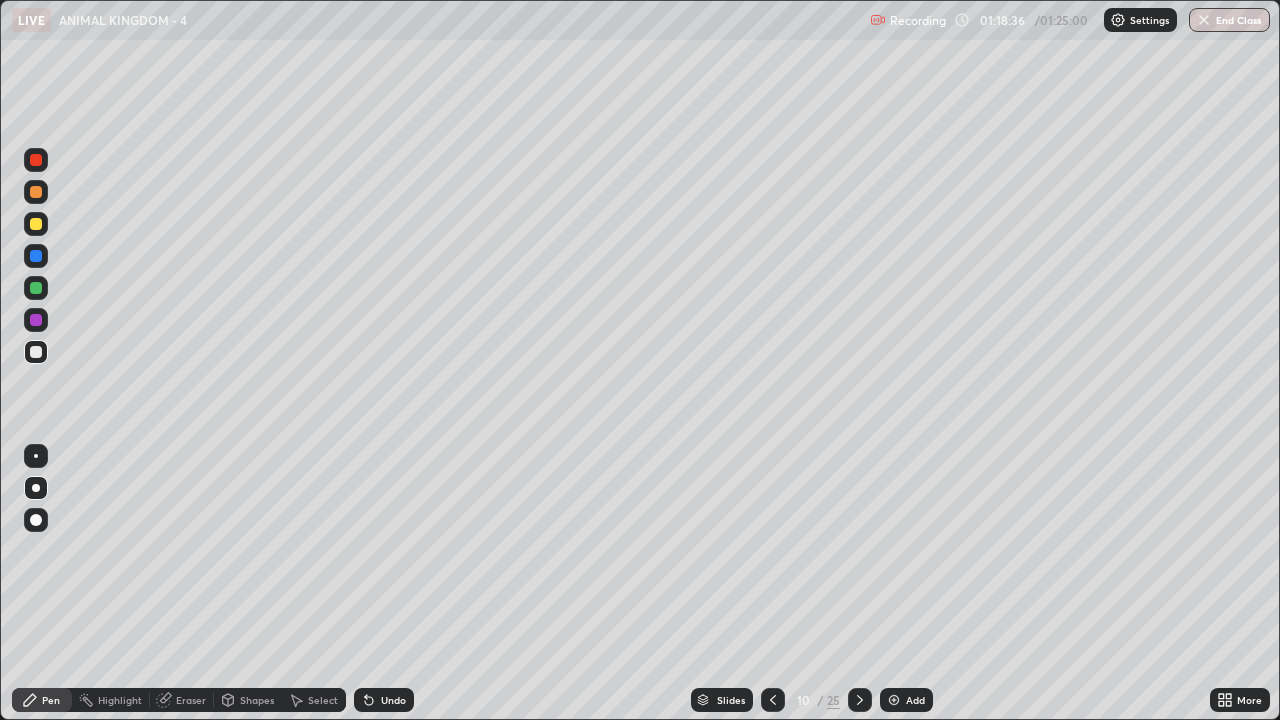 click 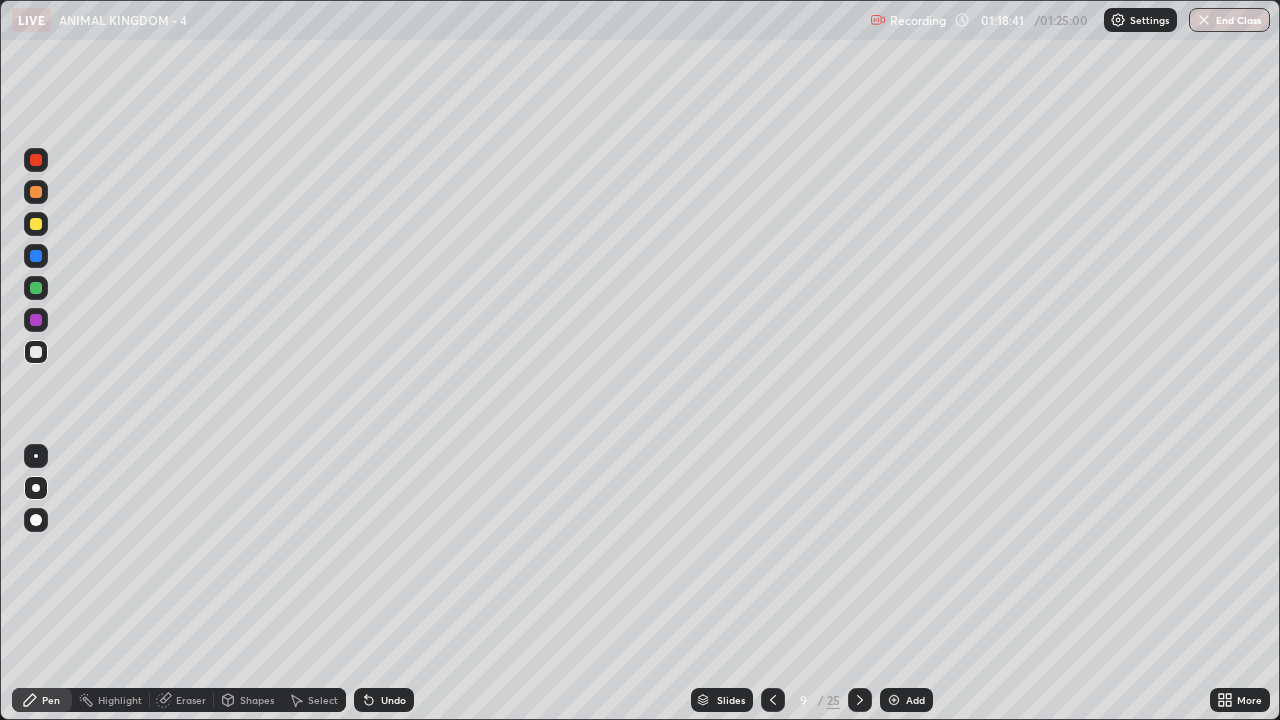 click 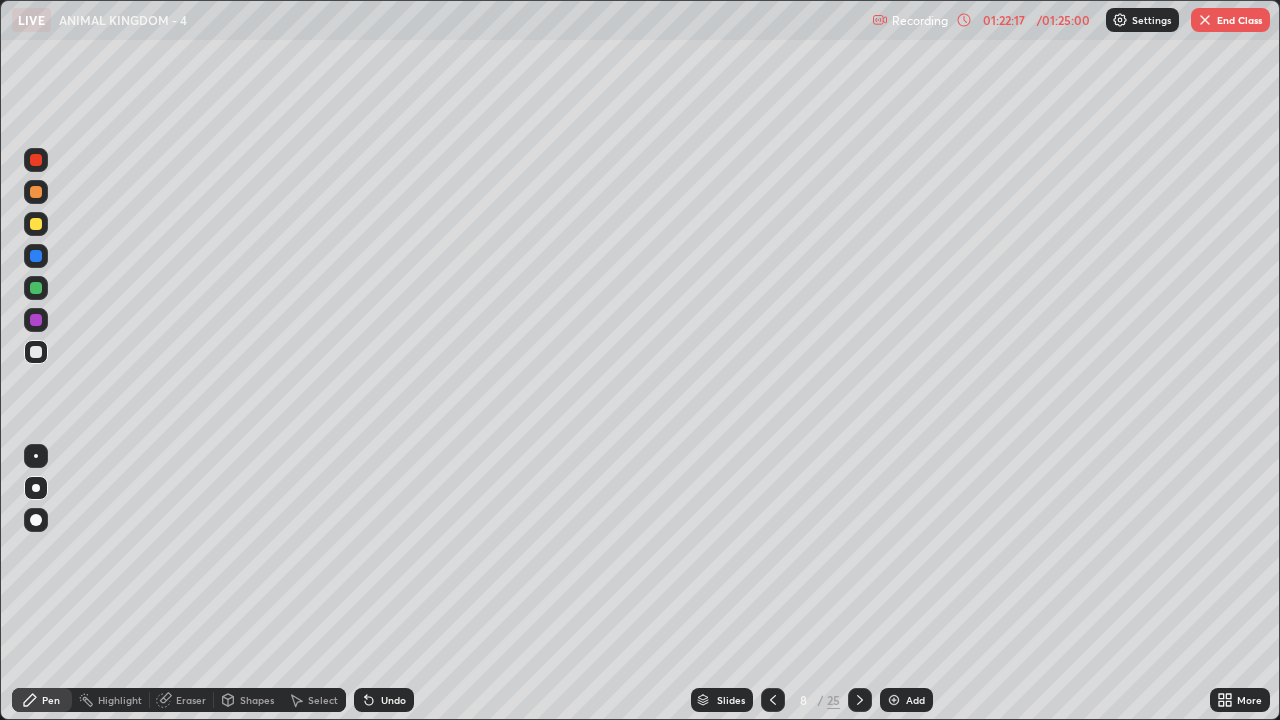click 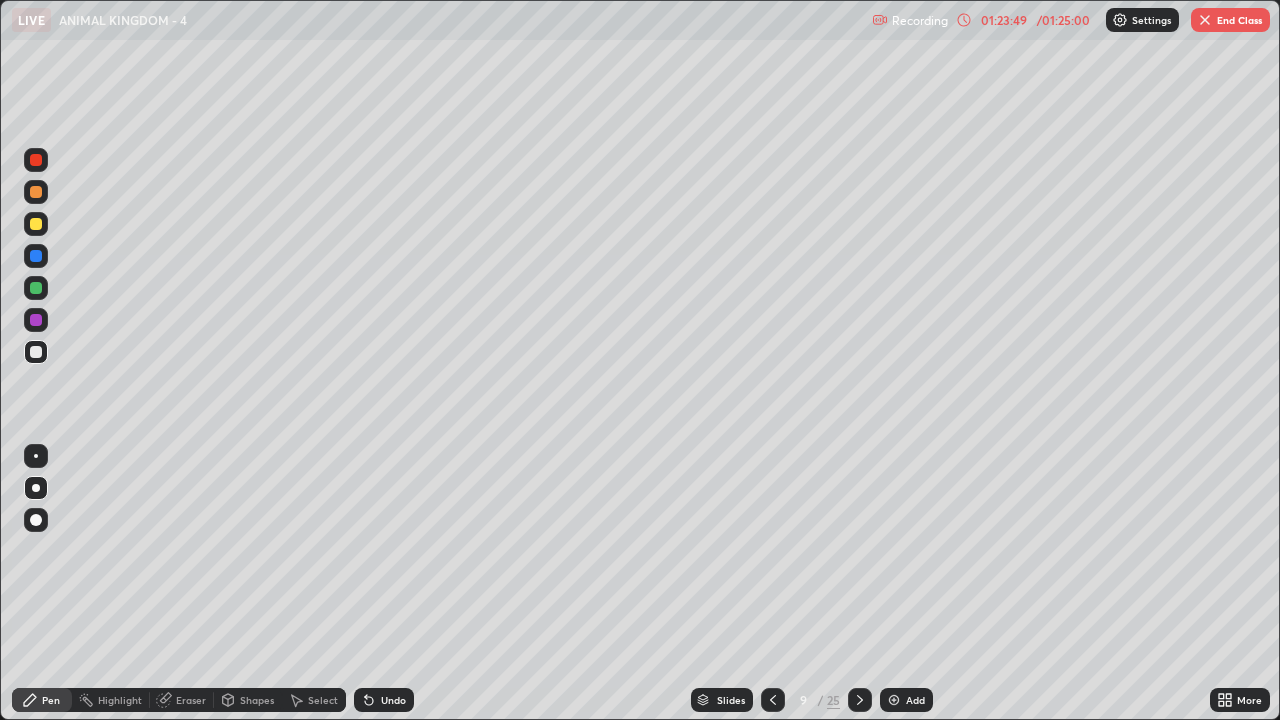 click 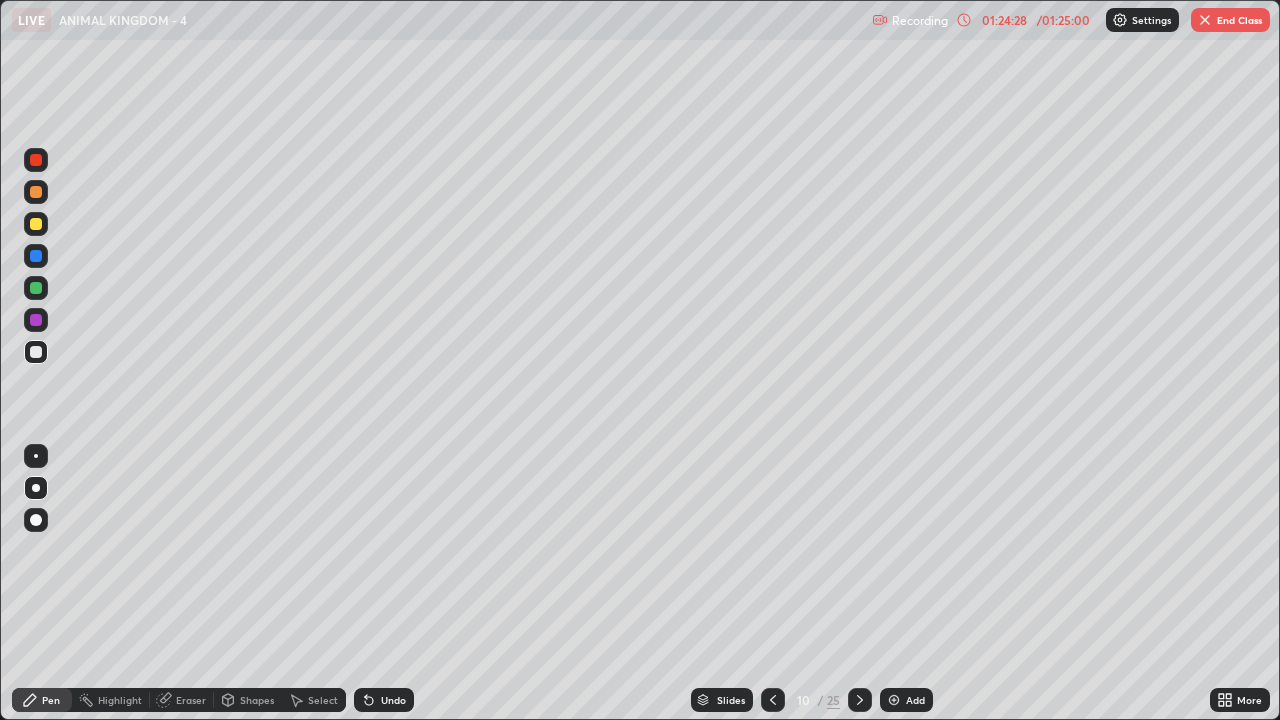 click 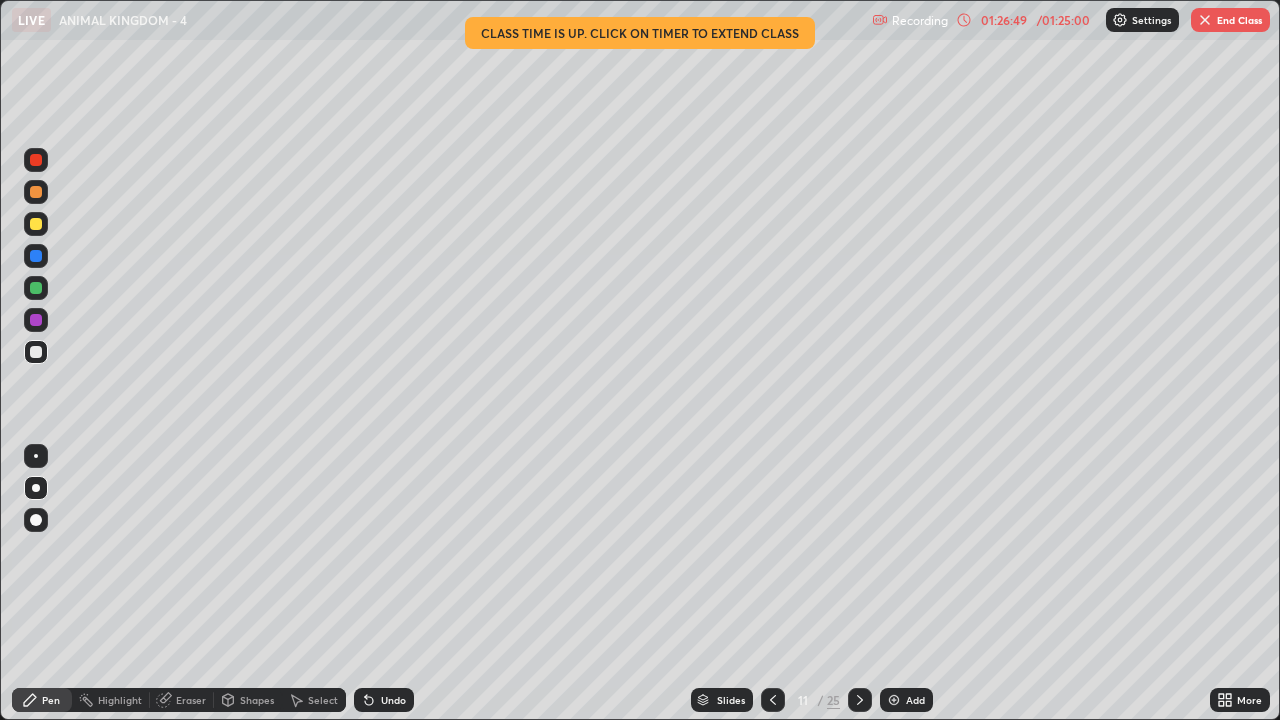 click 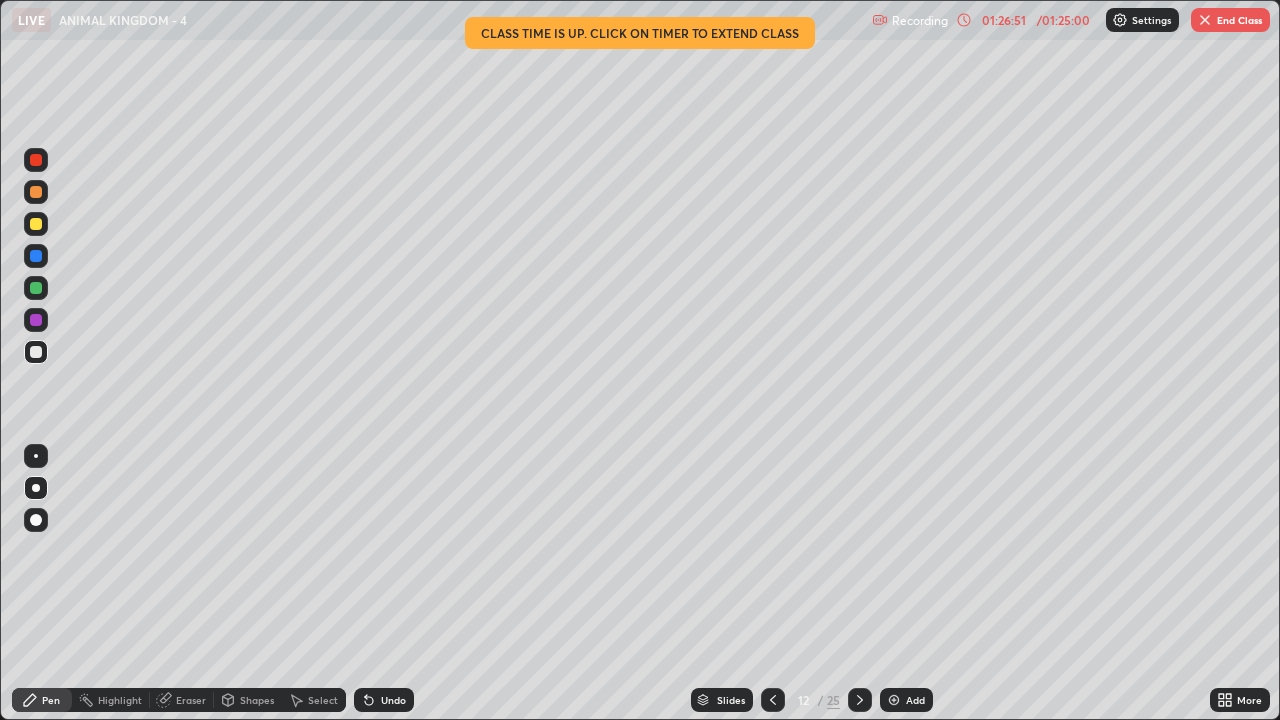 click on "End Class" at bounding box center (1230, 20) 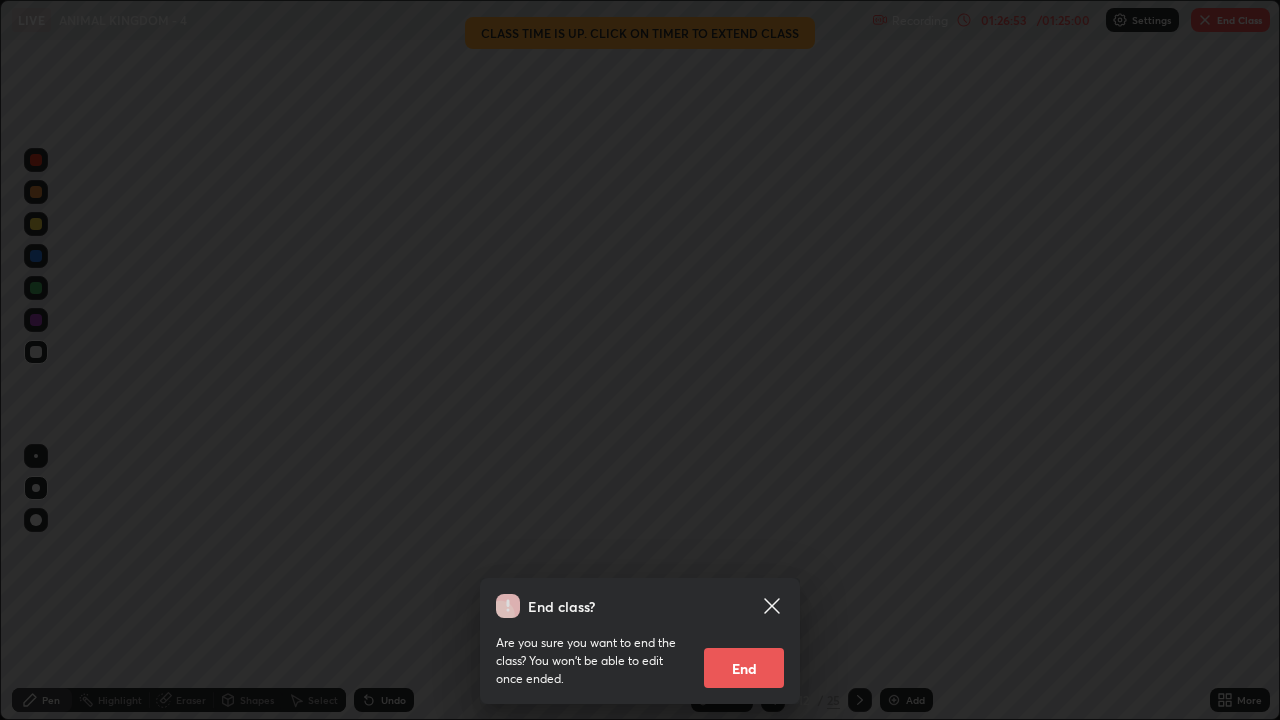 click on "End" at bounding box center (744, 668) 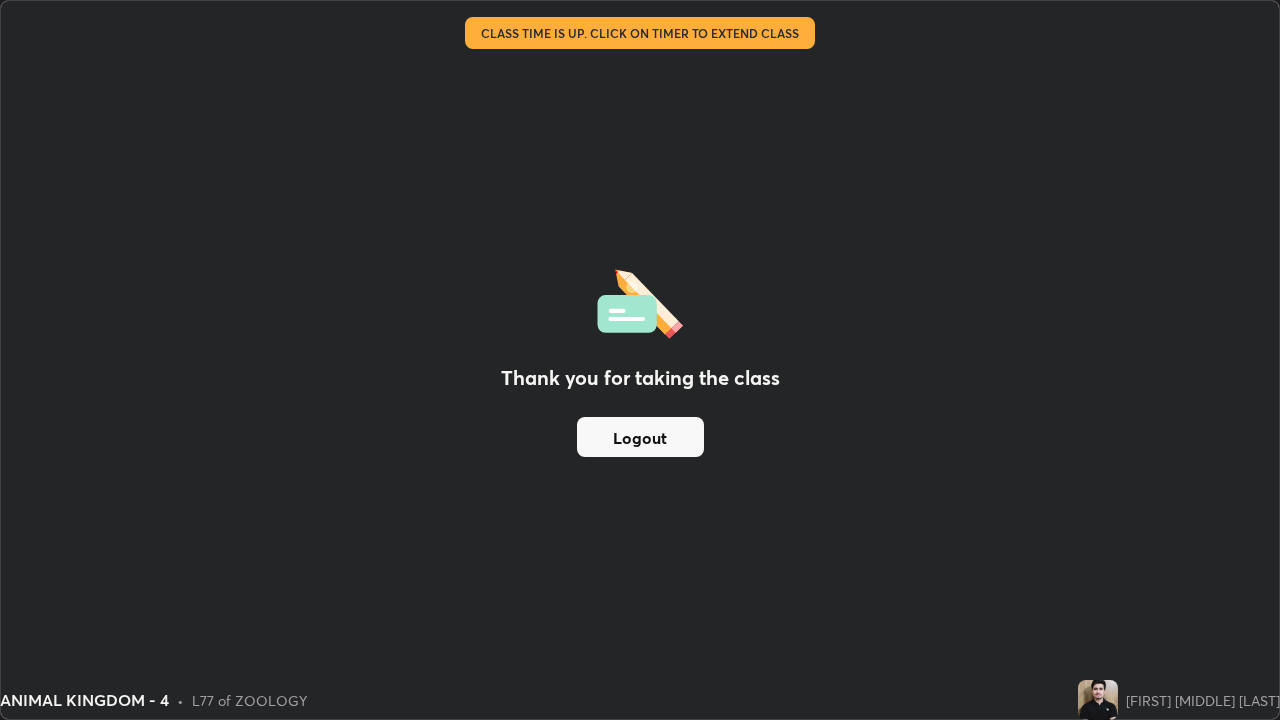 click on "Logout" at bounding box center (640, 437) 